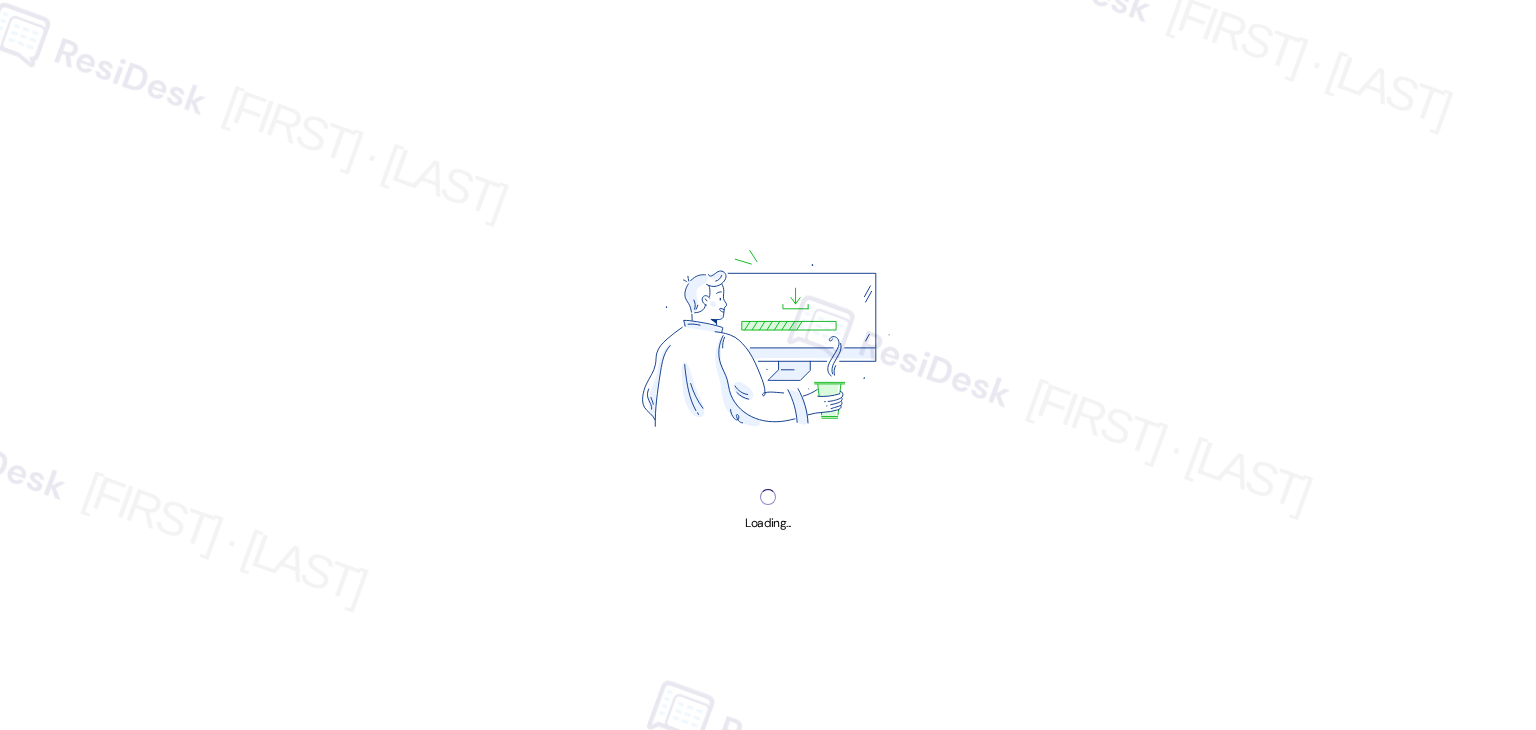 scroll, scrollTop: 0, scrollLeft: 0, axis: both 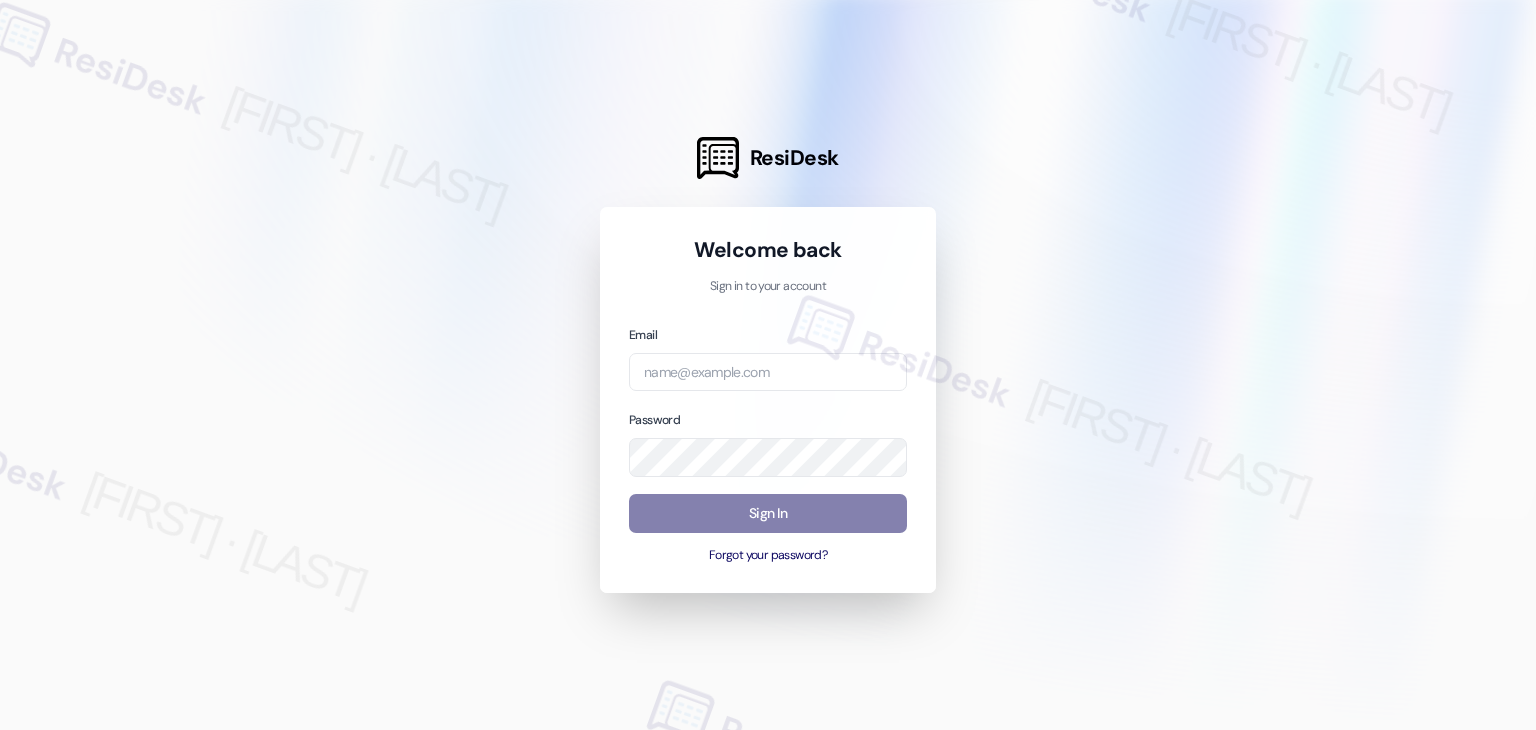 drag, startPoint x: 897, startPoint y: 575, endPoint x: 805, endPoint y: 477, distance: 134.41727 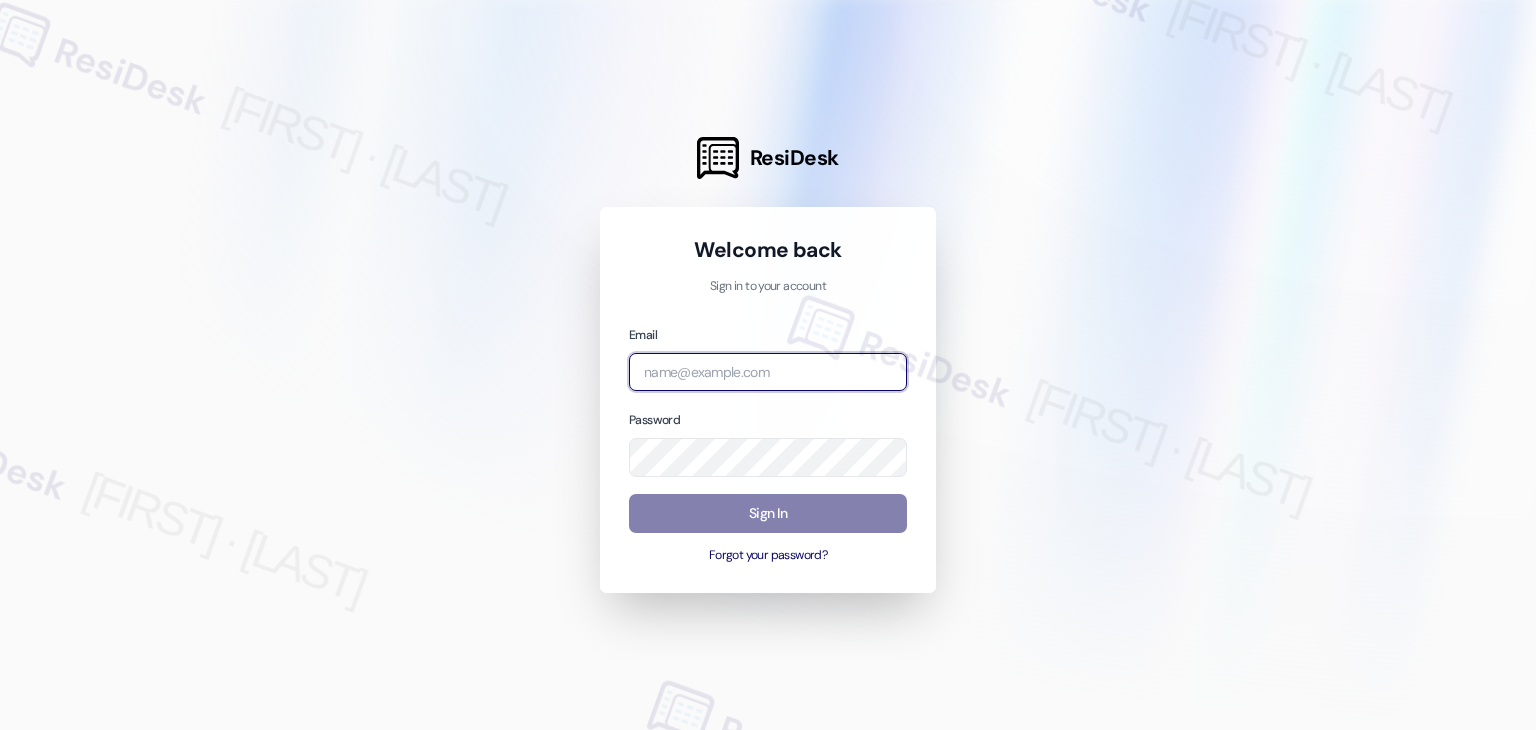 click at bounding box center [768, 372] 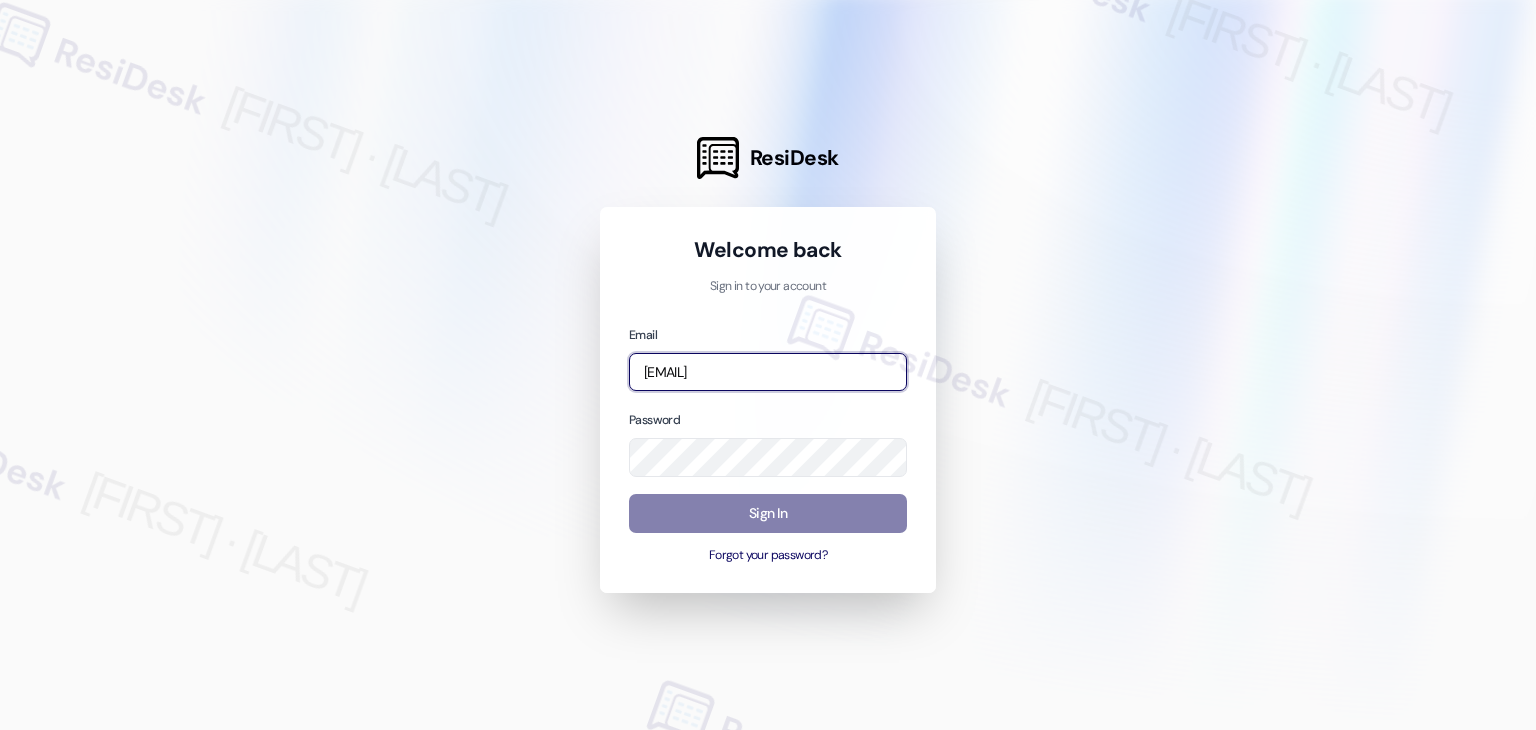 scroll, scrollTop: 0, scrollLeft: 30, axis: horizontal 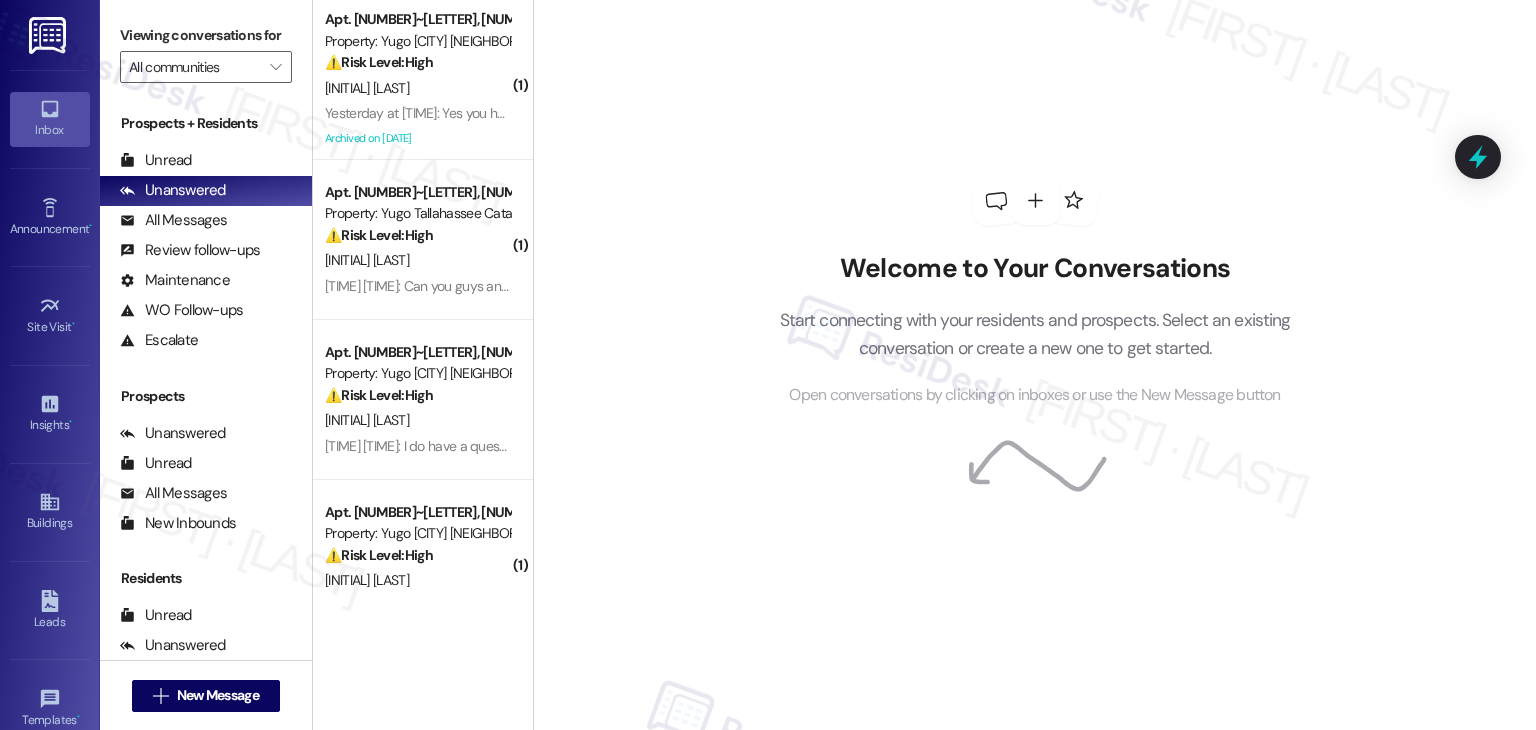 click on "Welcome to Your Conversations Start connecting with your residents and prospects. Select an existing conversation or create a new one to get started. Open conversations by clicking on inboxes or use the New Message button" at bounding box center (1034, 365) 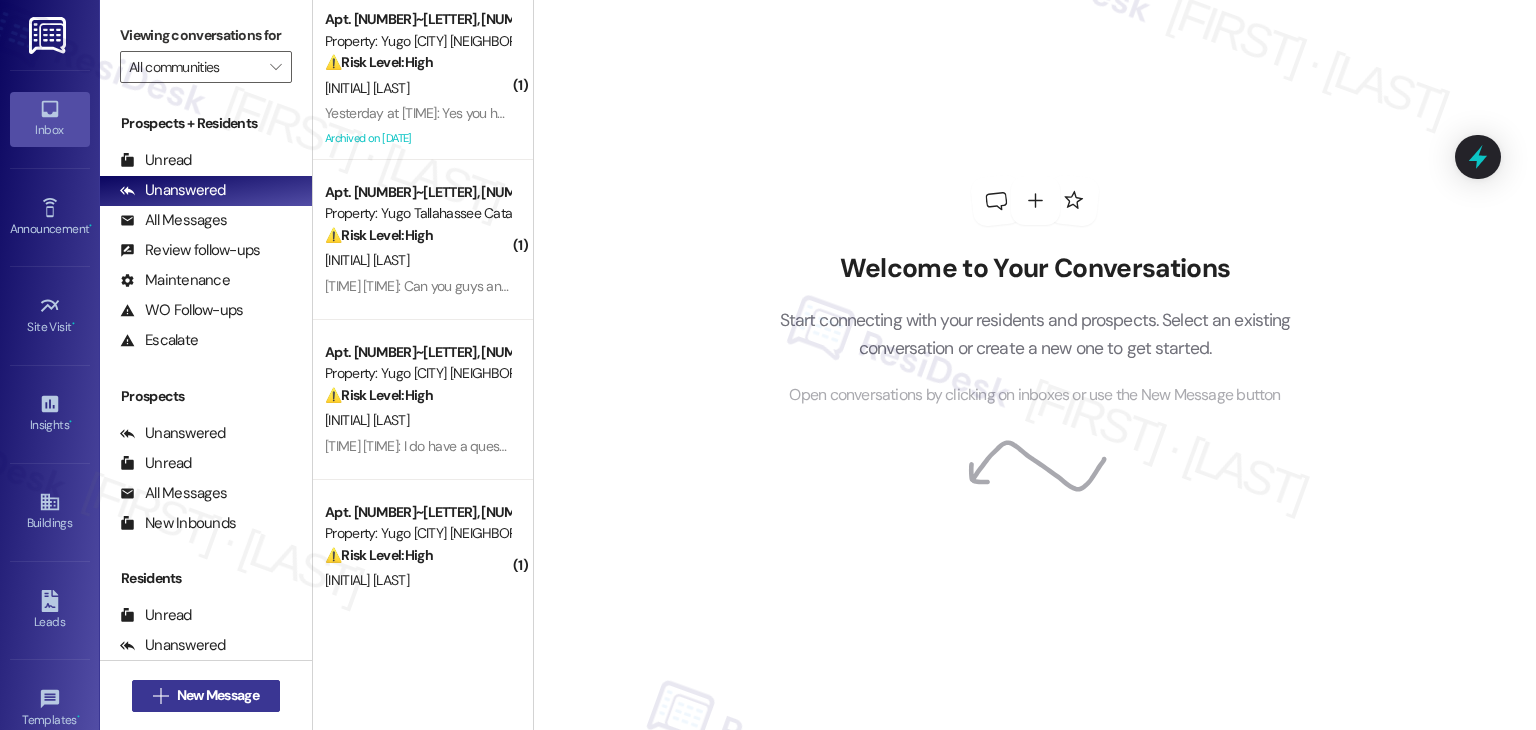 click on "New Message" at bounding box center [218, 695] 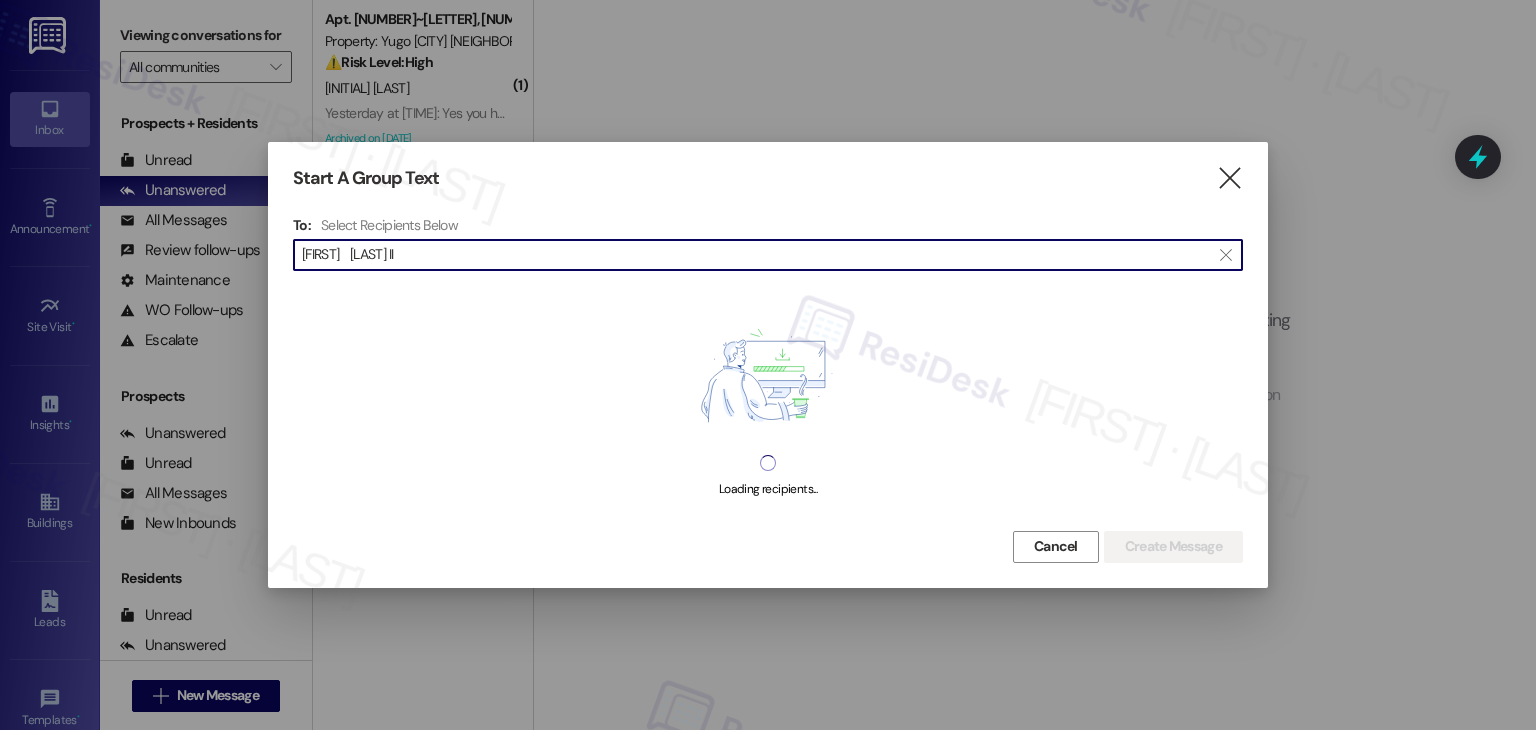 click on "[FIRST]	[LAST] II" at bounding box center [756, 255] 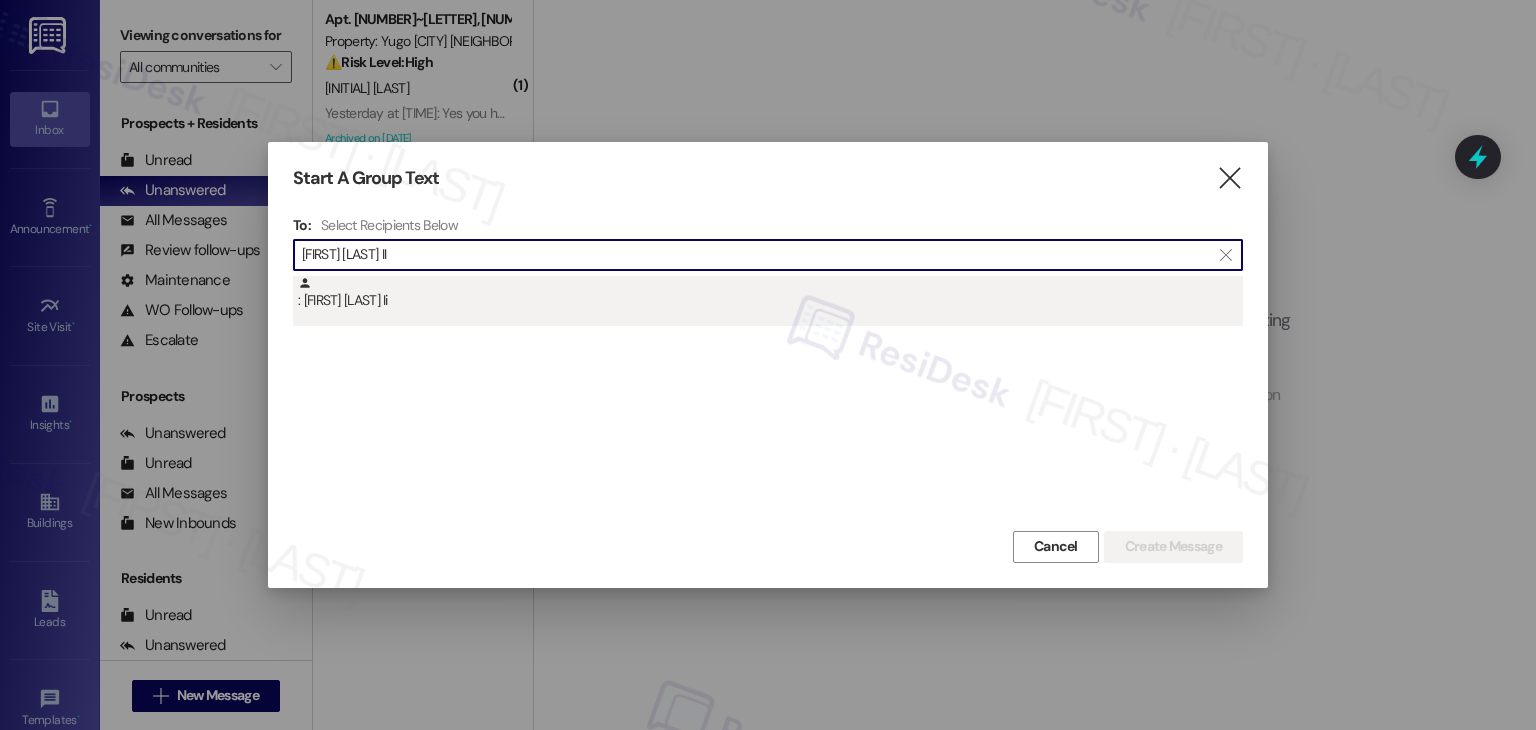 type on "[FIRST] [LAST] II" 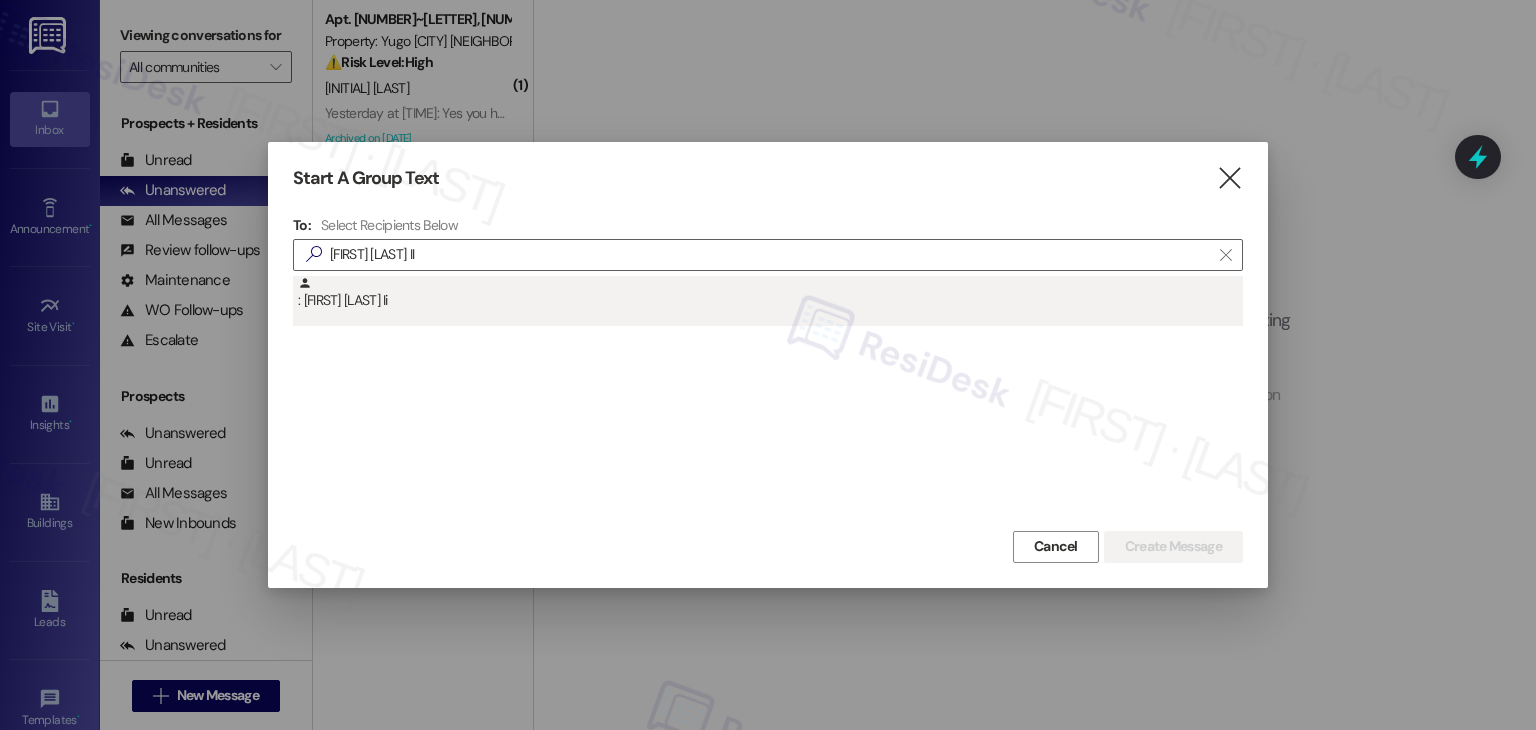 click on ": [FIRST] [LAST] Ii" at bounding box center (770, 293) 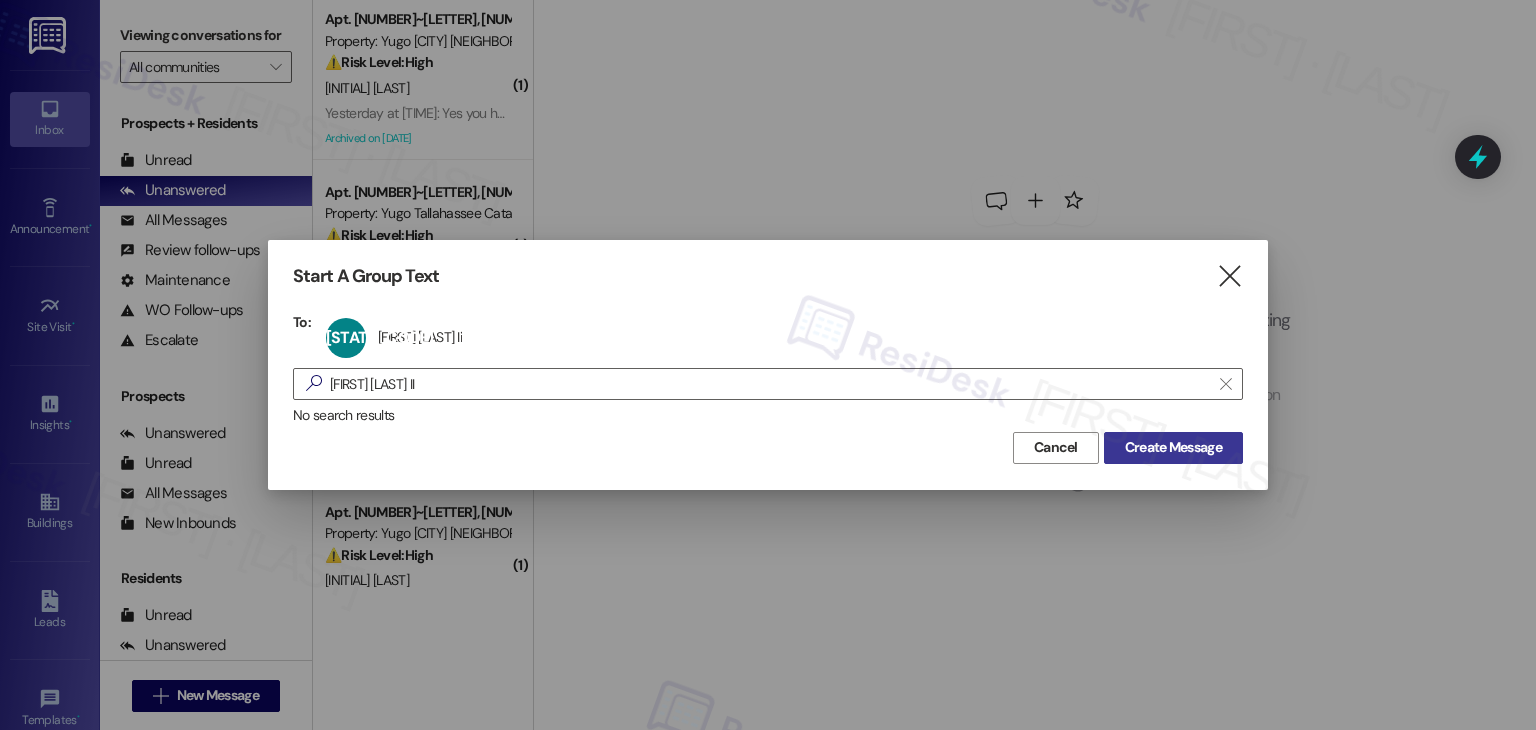 click on "Create Message" at bounding box center (1173, 447) 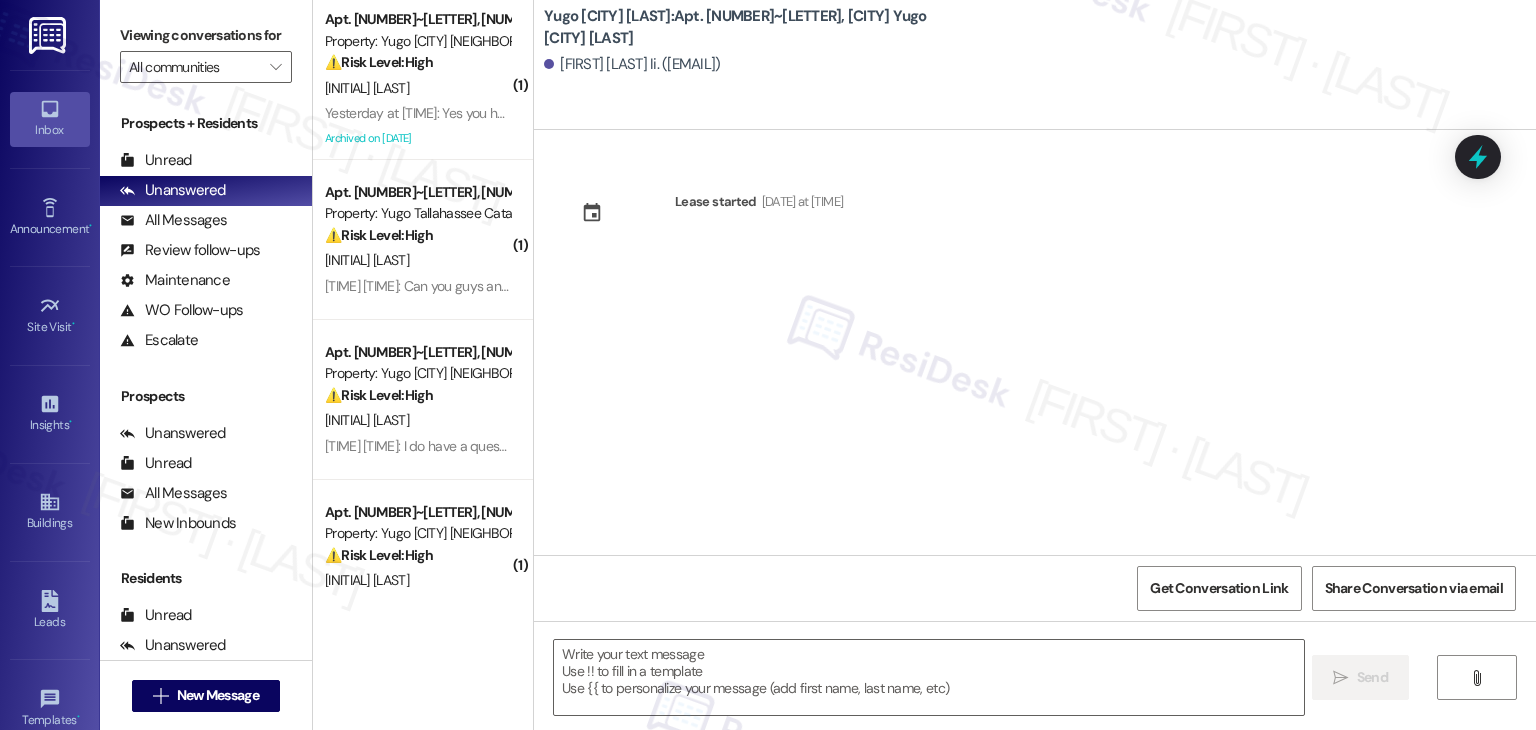 type on "Fetching suggested responses. Please feel free to read through the conversation in the meantime." 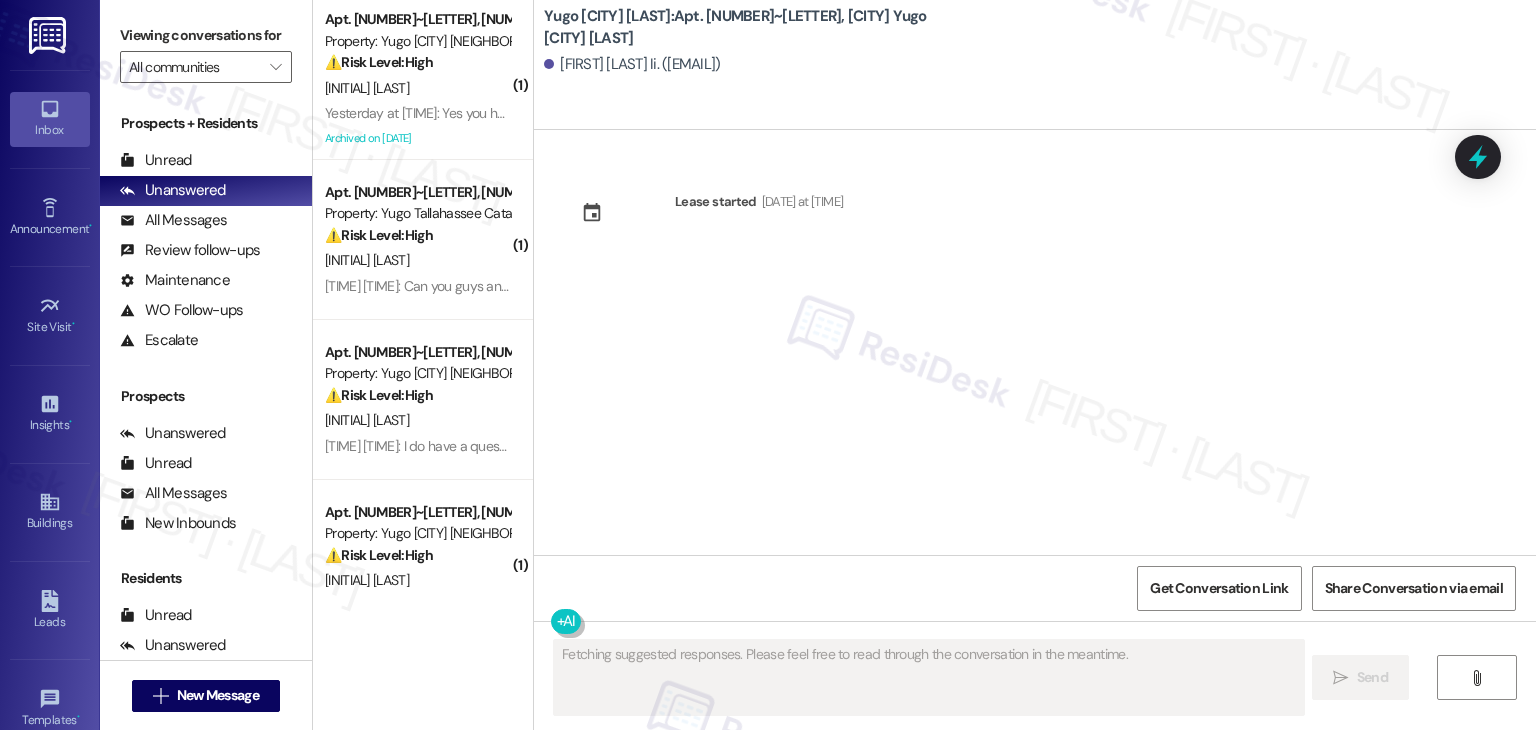 type 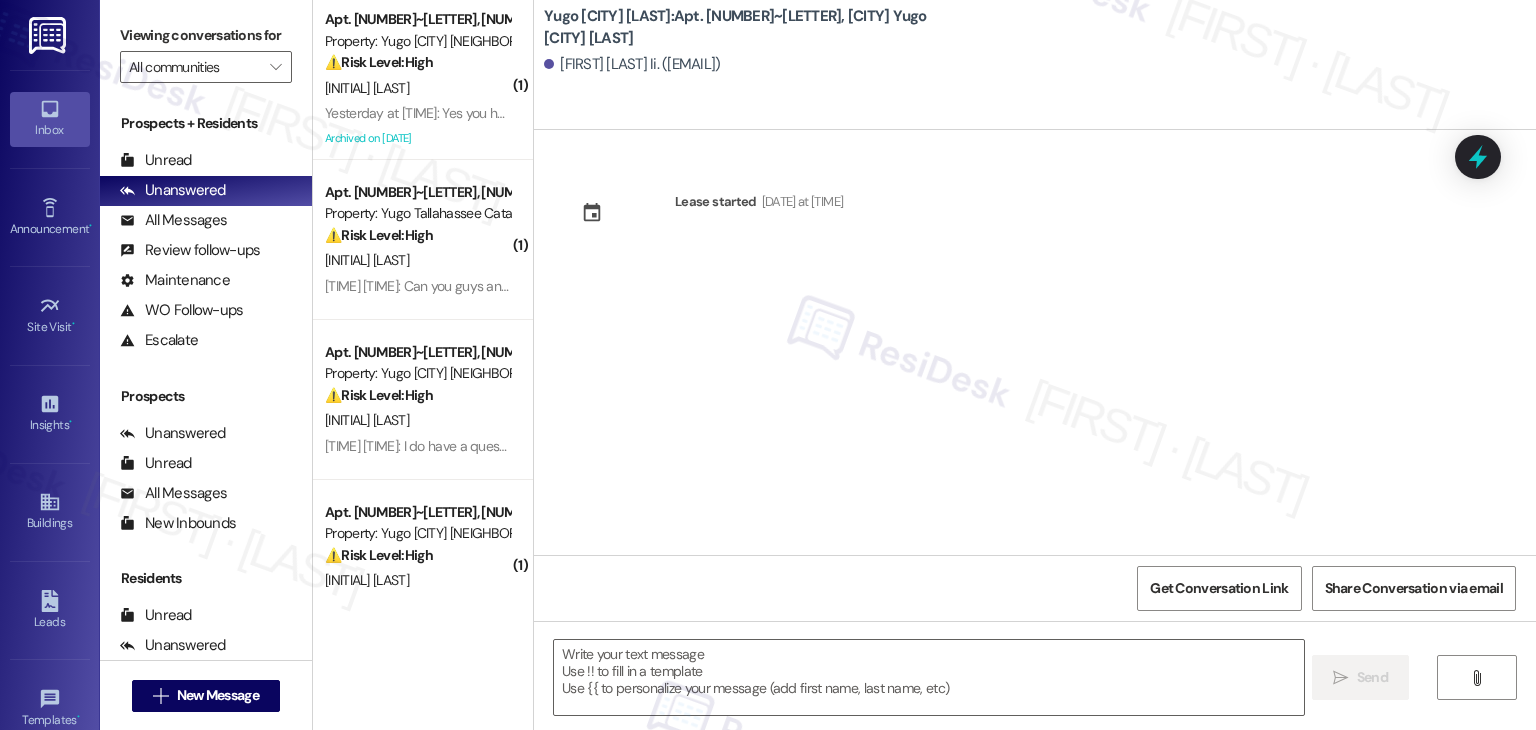 type 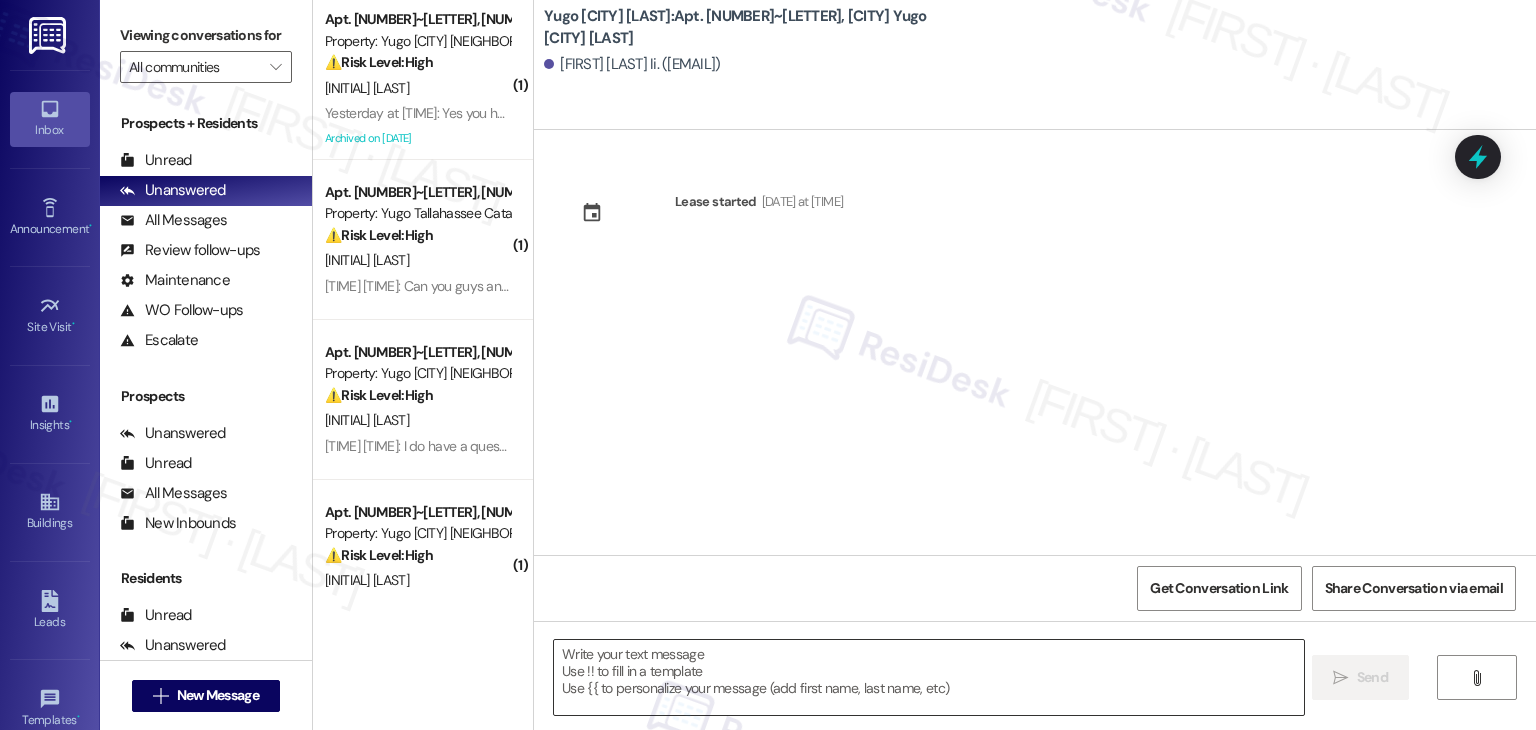 click at bounding box center [928, 677] 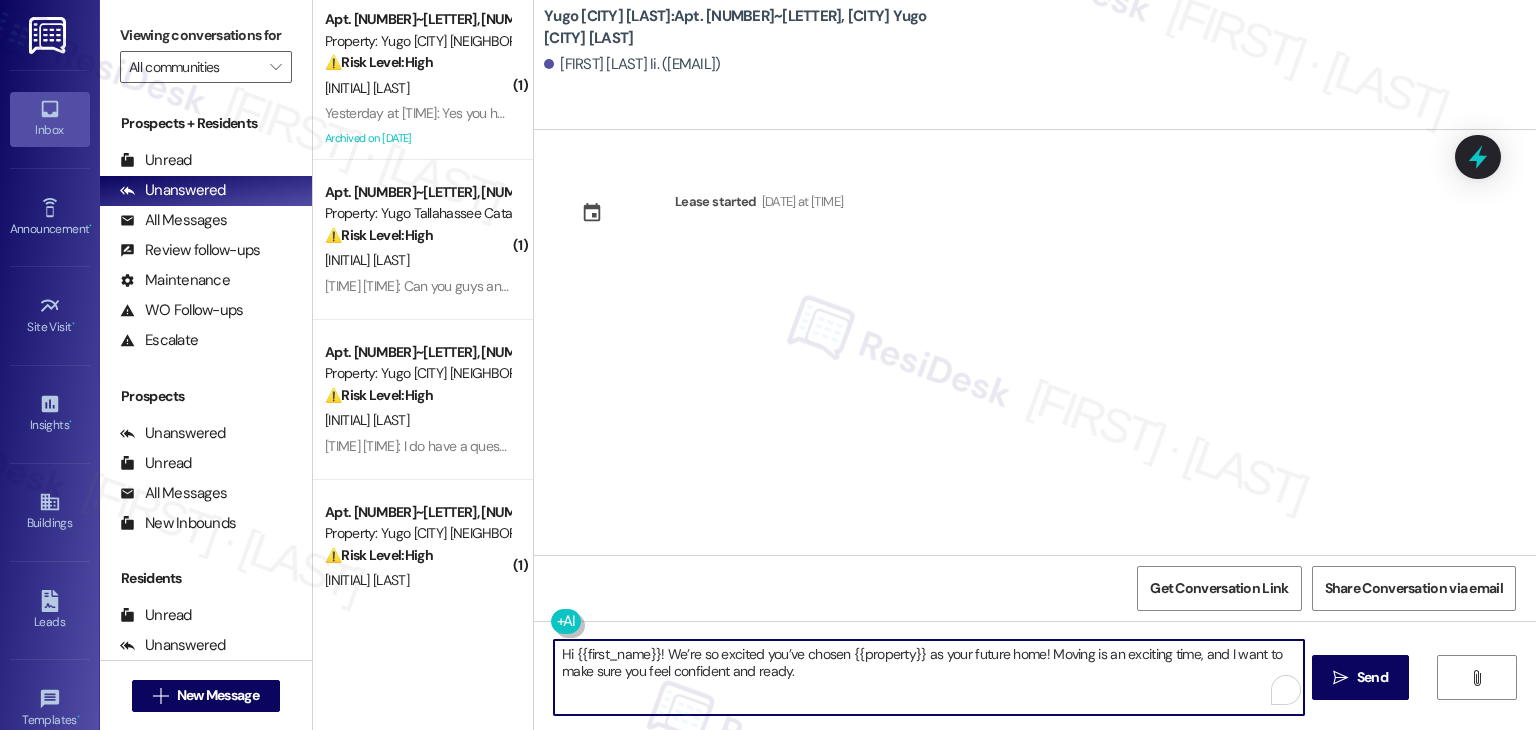 click on "Hi {{first_name}}! We’re so excited you’ve chosen {{property}} as your future home! Moving is an exciting time, and I want to make sure you feel confident and ready." at bounding box center [928, 677] 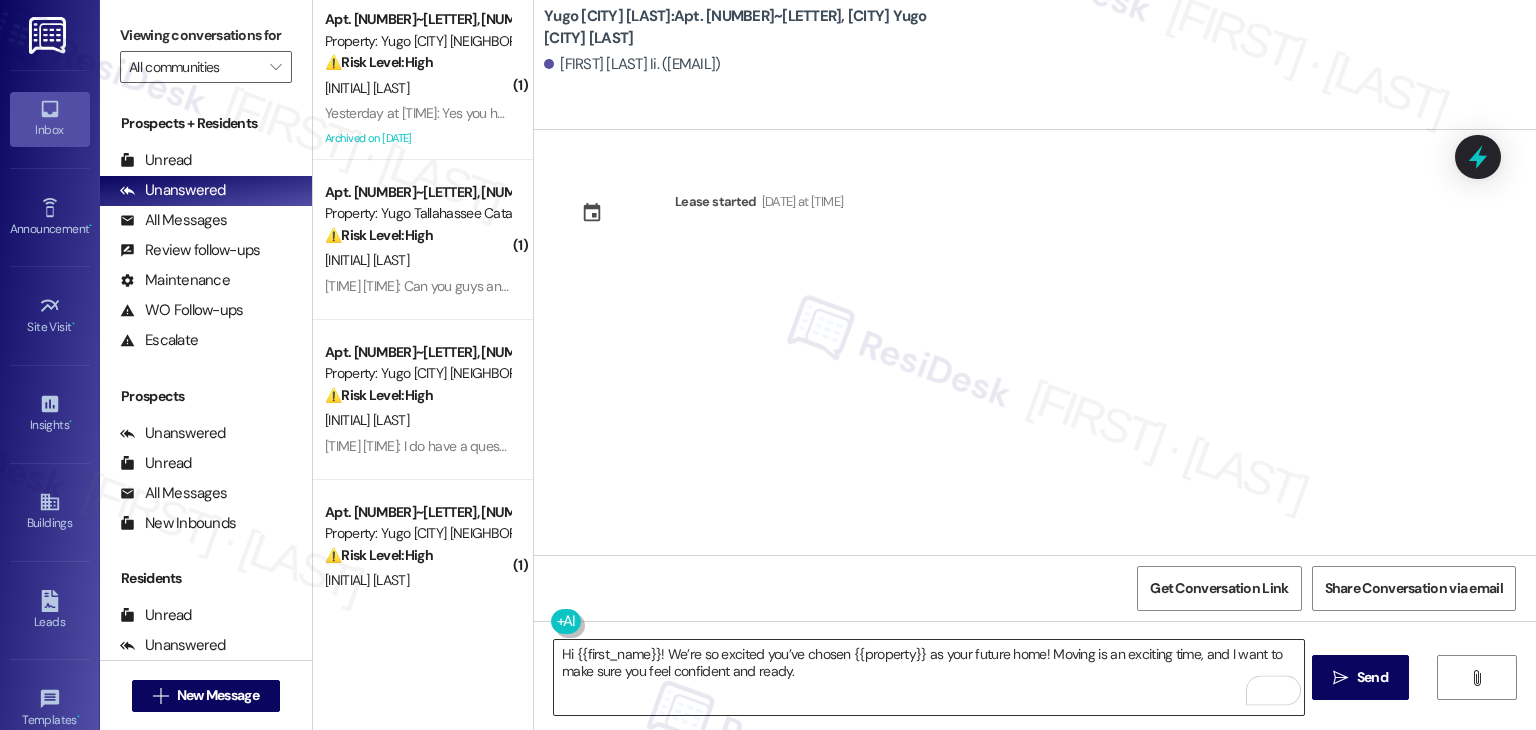 click on "Hi {{first_name}}! We’re so excited you’ve chosen {{property}} as your future home! Moving is an exciting time, and I want to make sure you feel confident and ready." at bounding box center (928, 677) 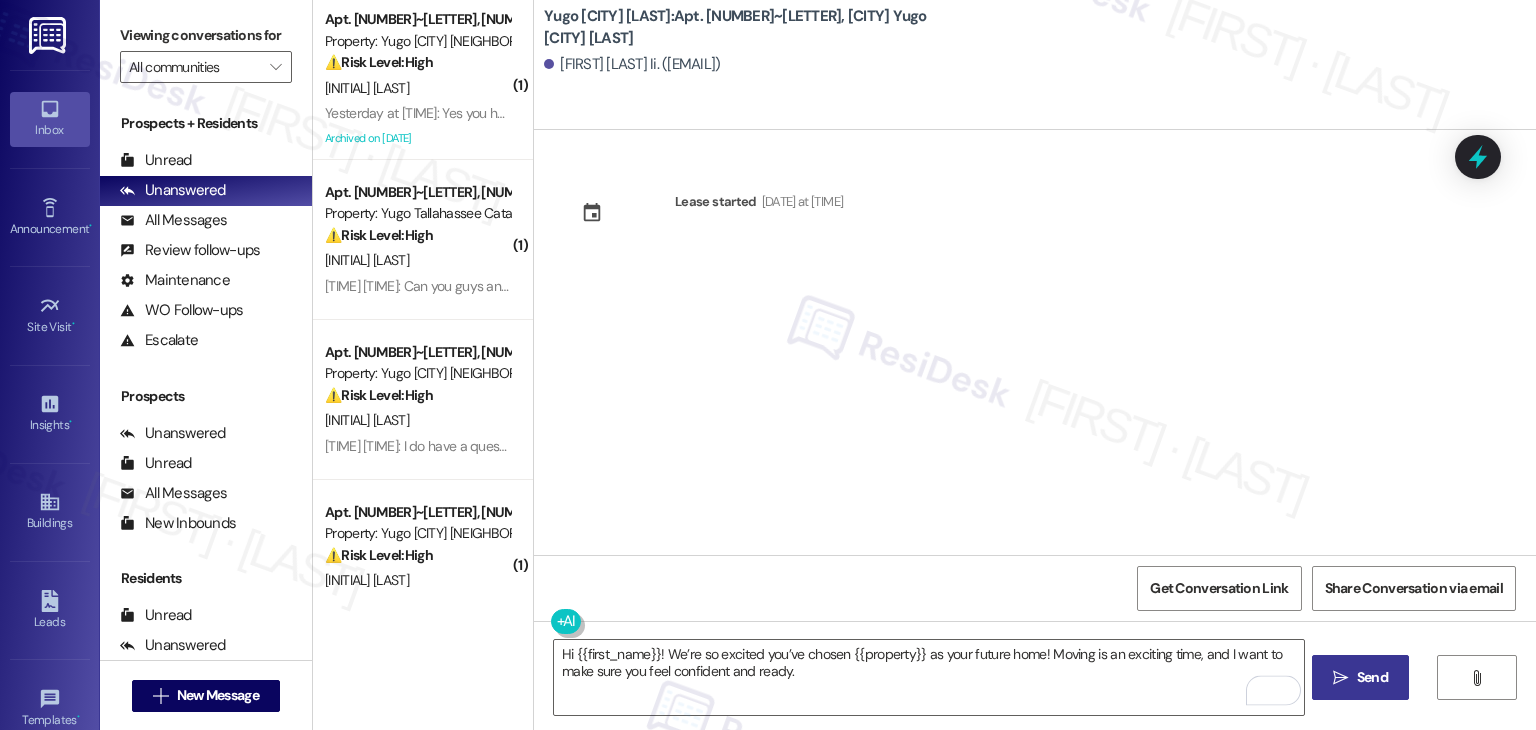 click on "" at bounding box center (1340, 678) 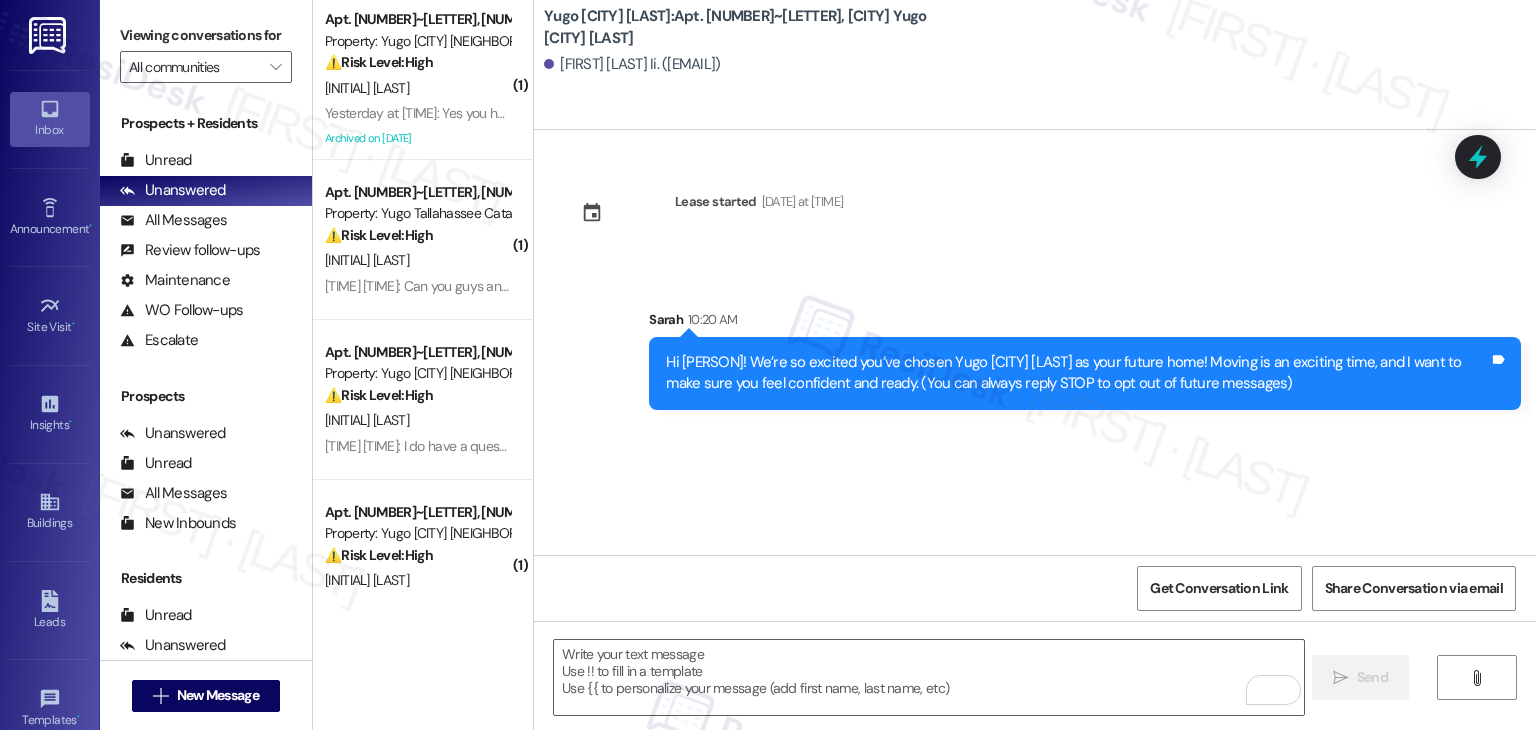 click on "Lease started [DATE] at [TIME] Sent via SMS [PERSON] [TIME] Hi [PERSON]! We’re so excited you’ve chosen Yugo [CITY] [LAST] as your future home! Moving is an exciting time, and I want to make sure you feel confident and ready. (You can always reply STOP to opt out of future messages) Tags and notes" at bounding box center [1035, 342] 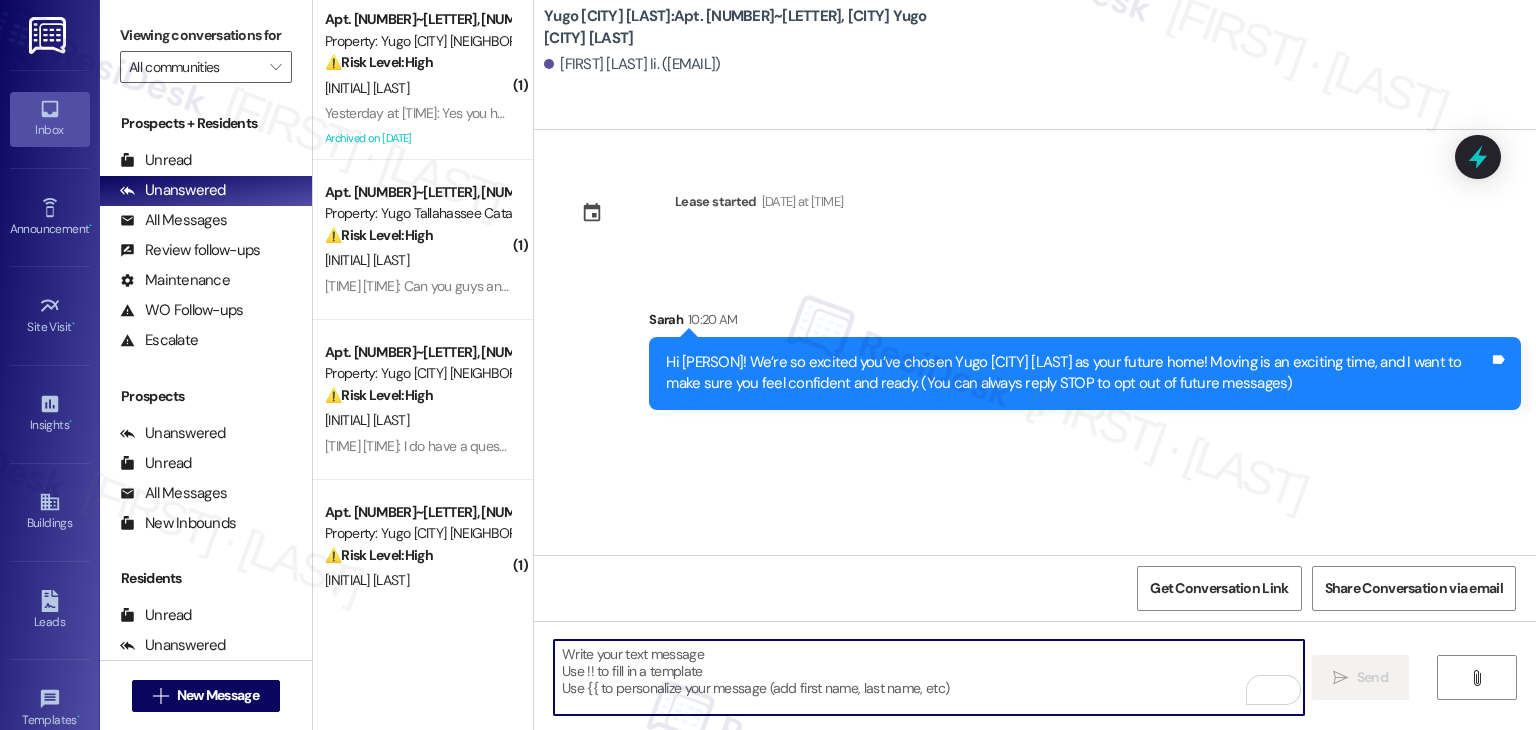 click at bounding box center [928, 677] 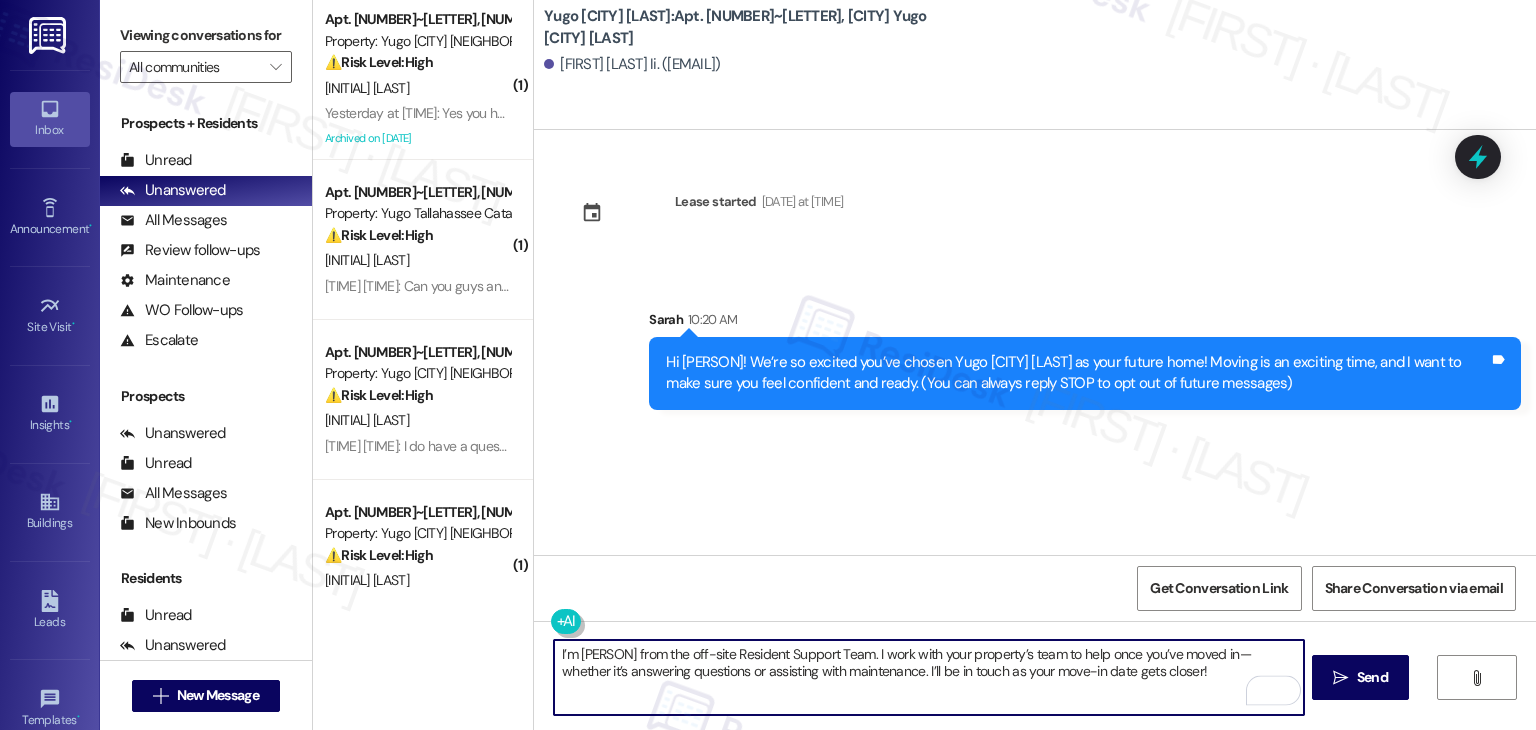 type on "I’m [PERSON] from the off-site Resident Support Team. I work with your property’s team to help once you’ve moved in—whether it’s answering questions or assisting with maintenance. I’ll be in touch as your move-in date gets closer!" 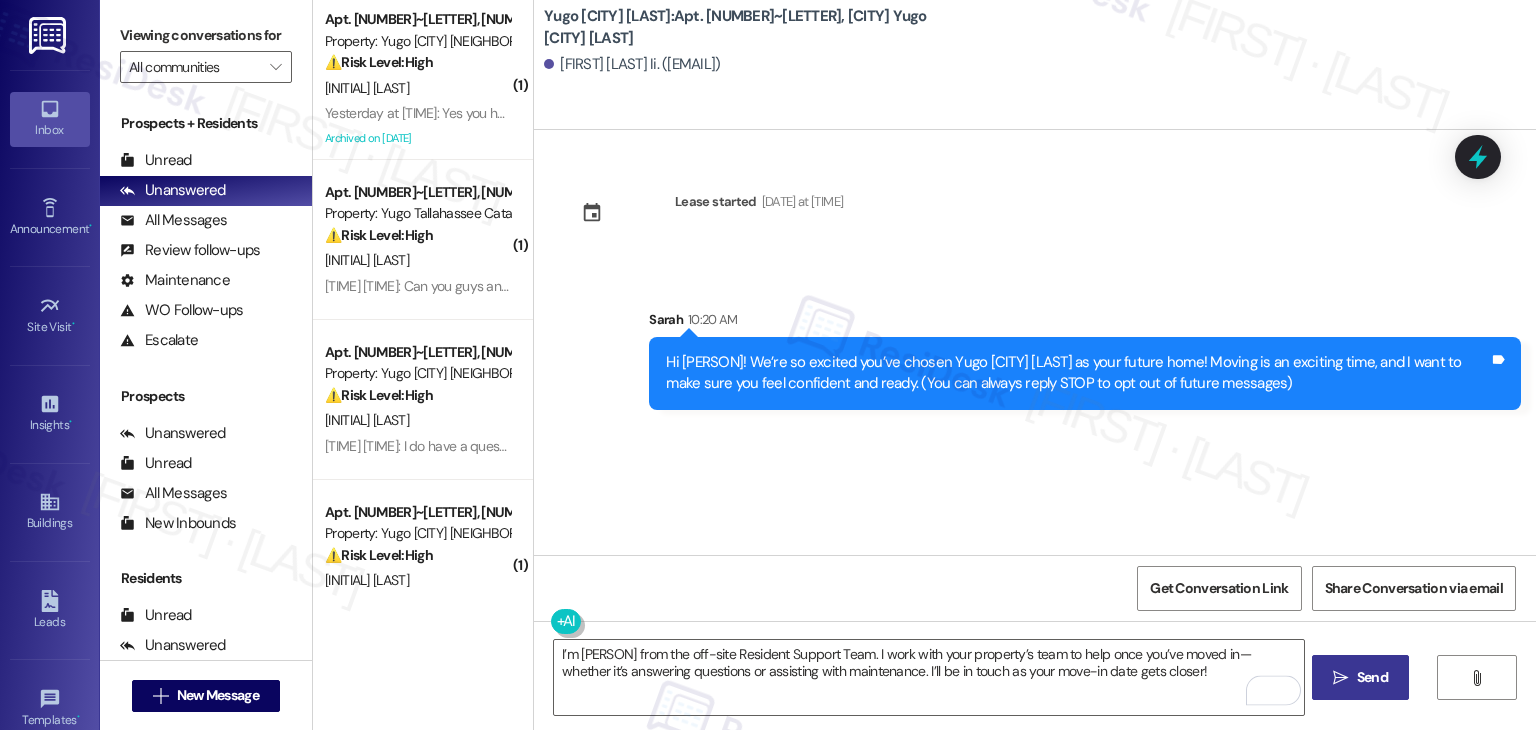 click on "Send" at bounding box center (1372, 677) 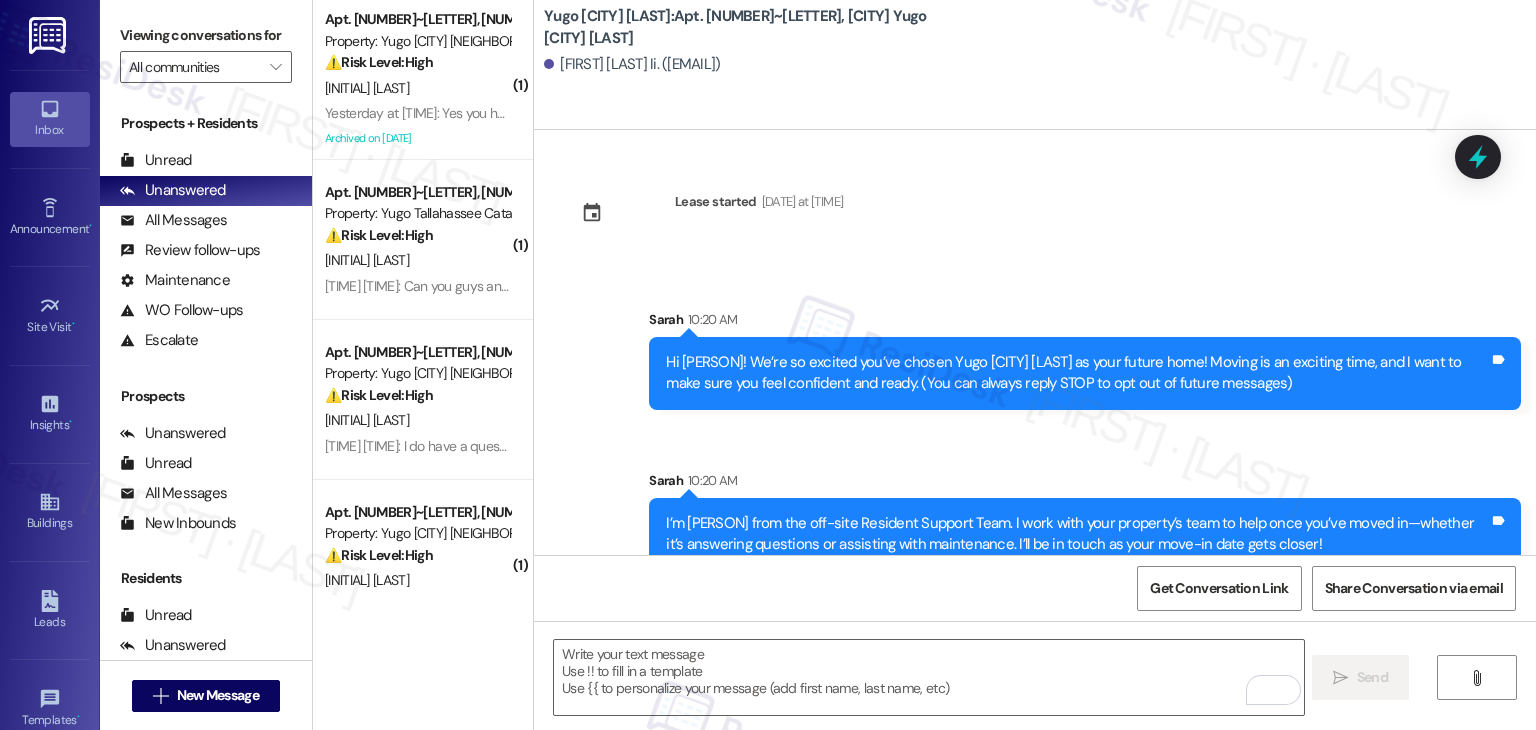 click on "Get Conversation Link Share Conversation via email" at bounding box center (1035, 588) 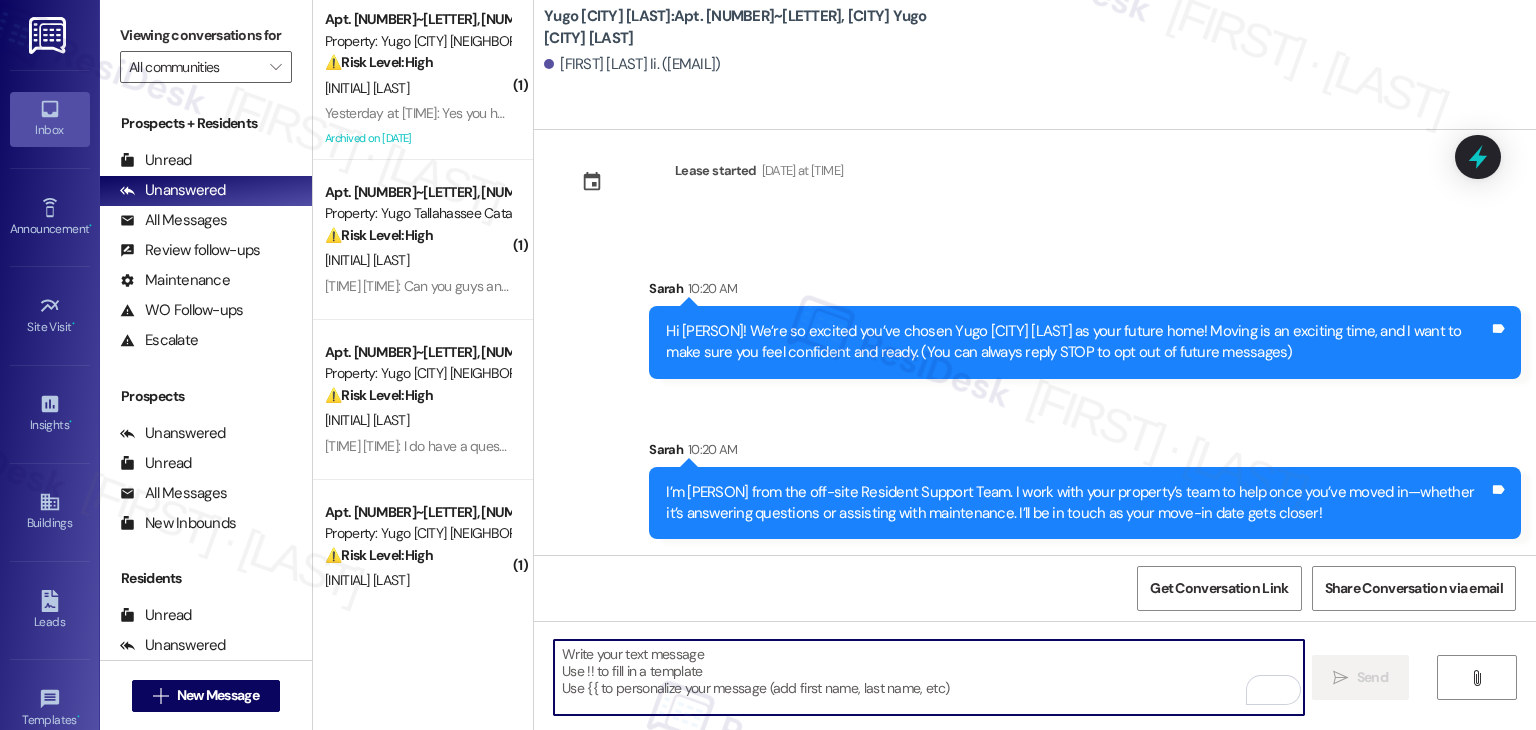 click at bounding box center [928, 677] 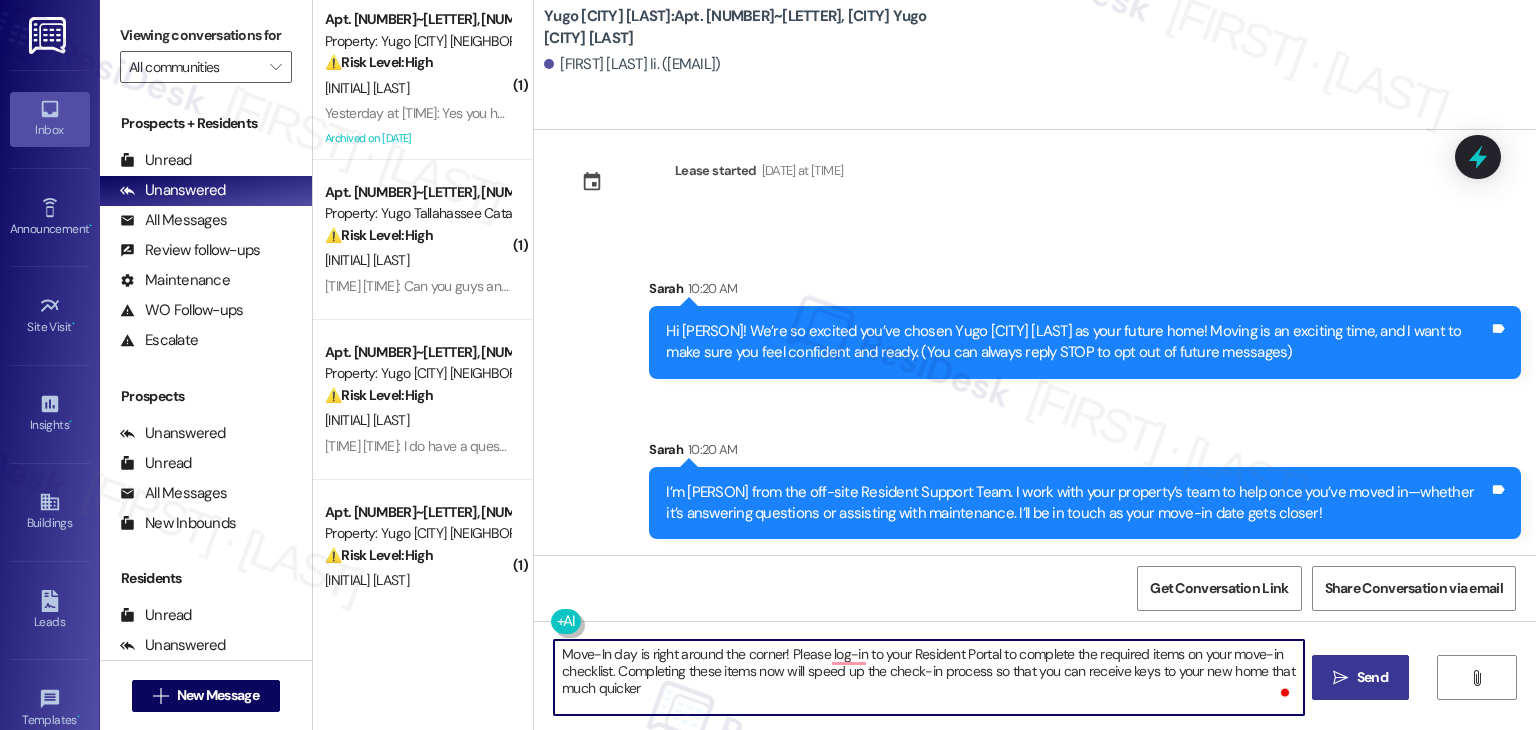 type on "Move-In day is right around the corner! Please log-in to your Resident Portal to complete the required items on your move-in checklist. Completing these items now will speed up the check-in process so that you can receive keys to your new home that much quicker" 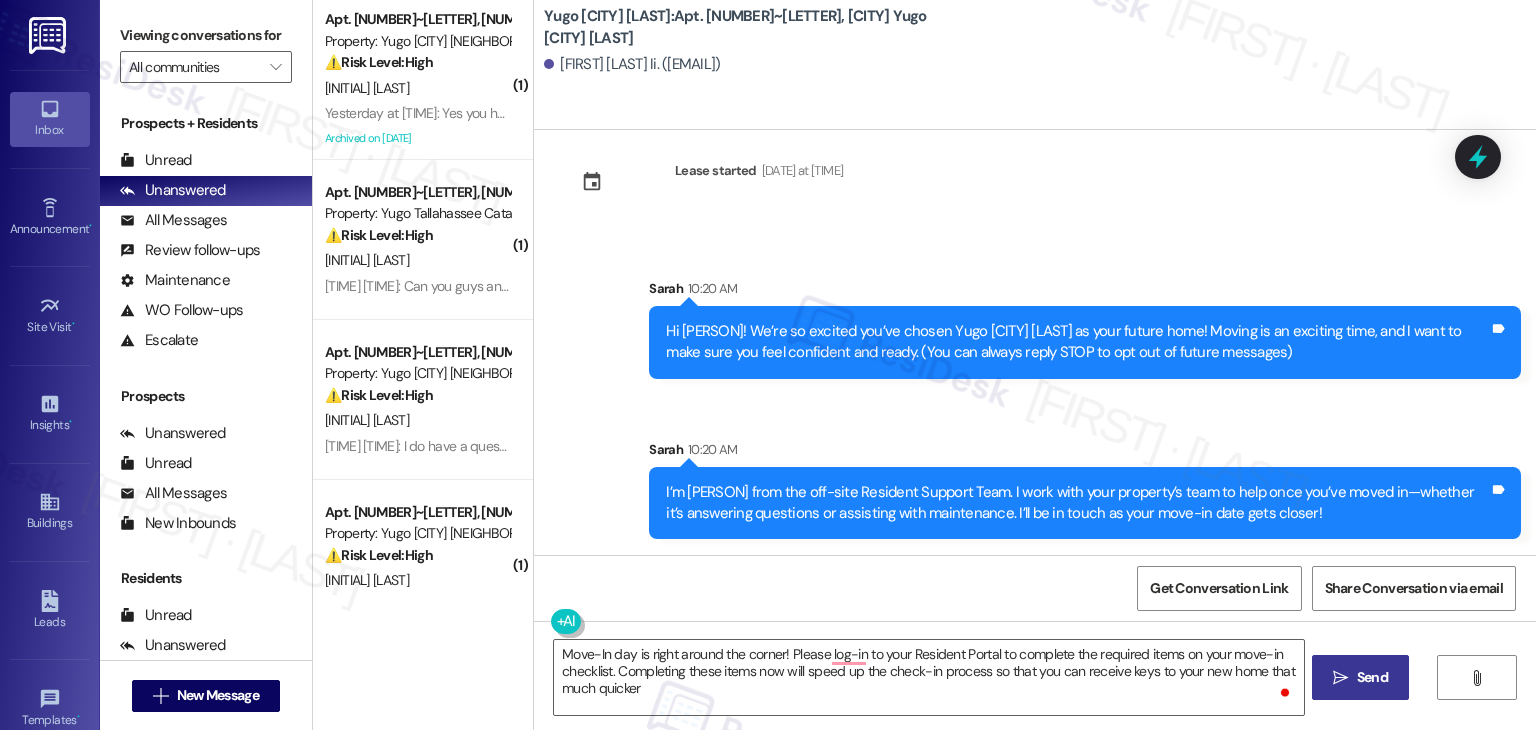 click on " Send" at bounding box center [1360, 677] 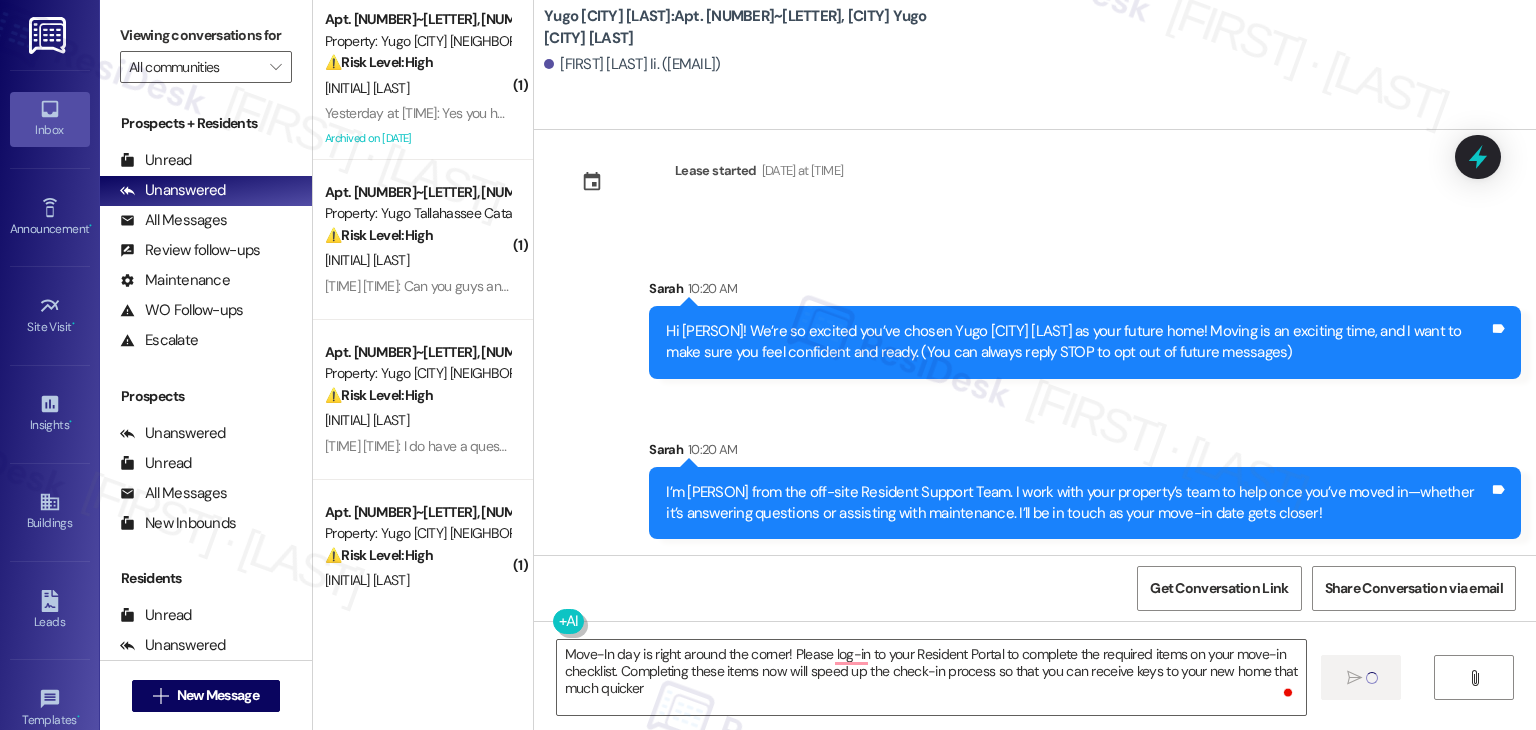 type 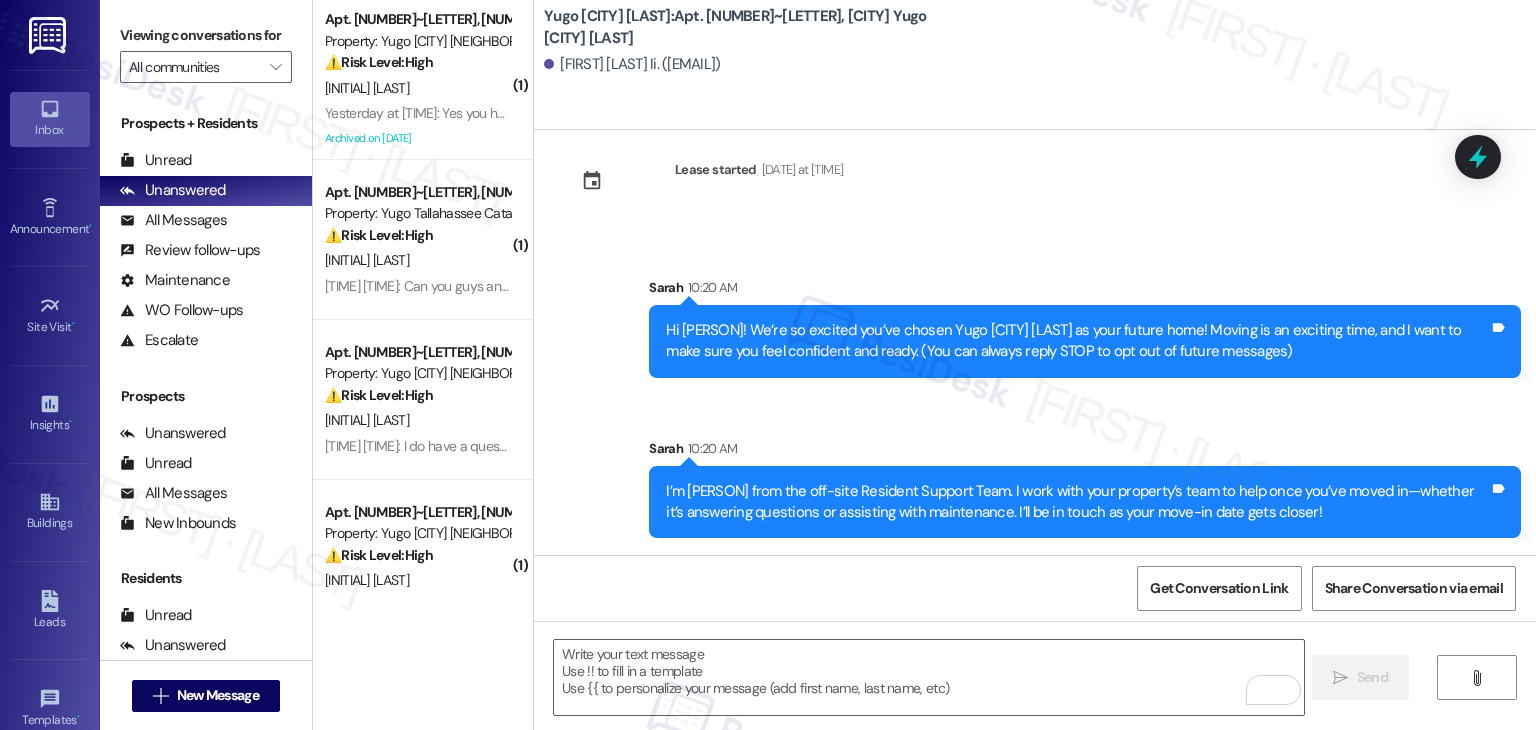 click on "Sent via SMS [PERSON] [TIME] I’m [PERSON] from the off-site Resident Support Team. I work with your property’s team to help once you’ve moved in—whether it’s answering questions or assisting with maintenance. I’ll be in touch as your move-in date gets closer! Tags and notes" at bounding box center (1085, 488) 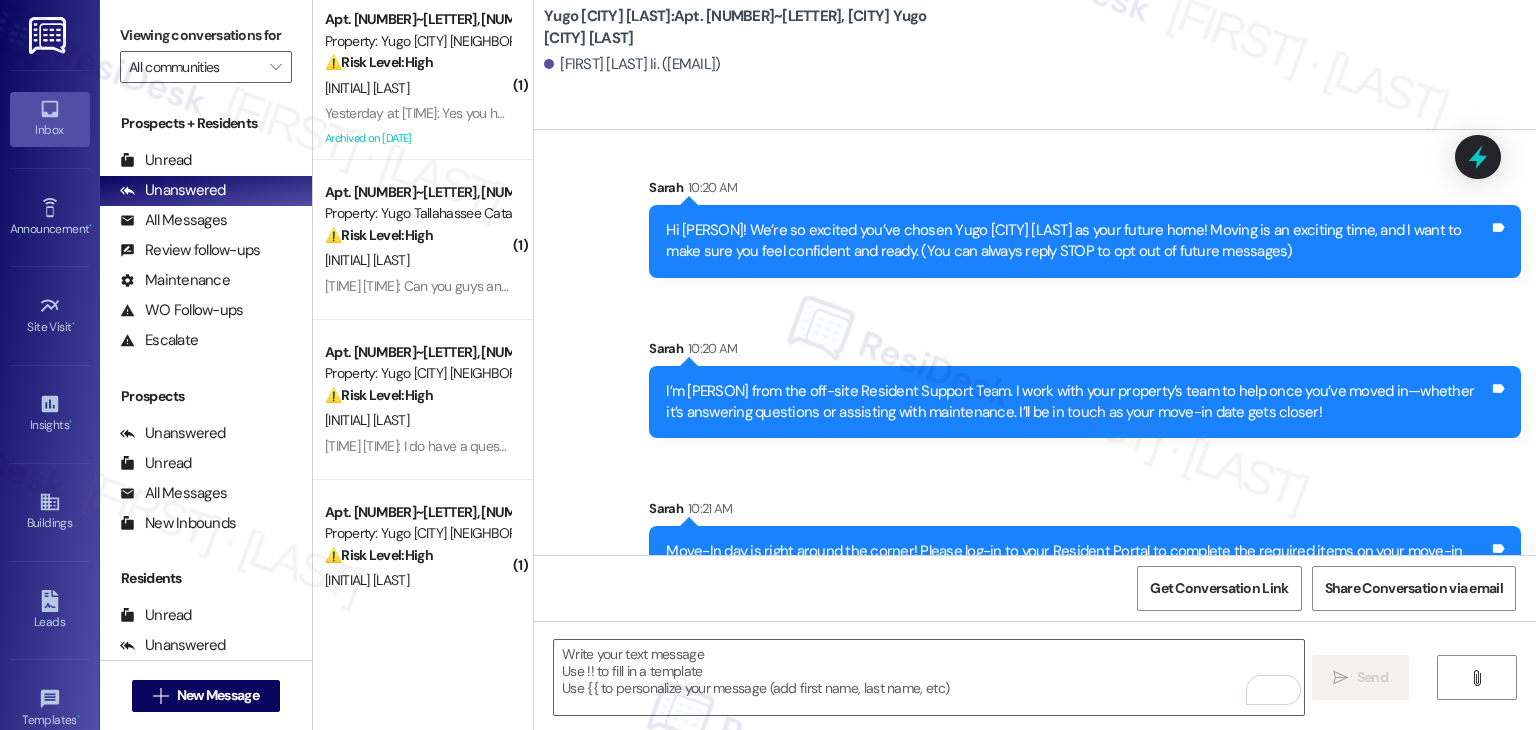 scroll, scrollTop: 213, scrollLeft: 0, axis: vertical 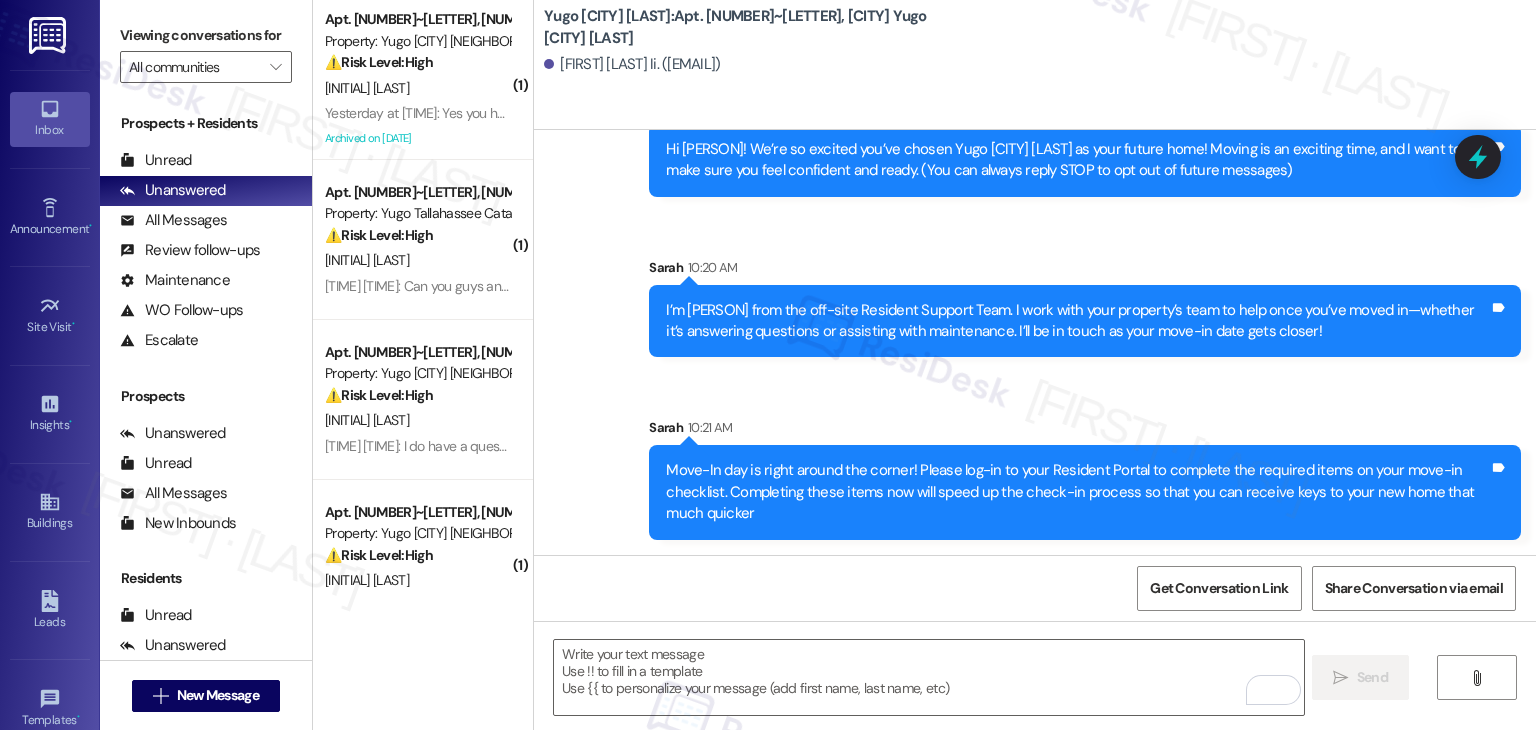 click on "Sent via SMS [PERSON] [TIME] Move-In day is right around the corner! Please log-in to your Resident Portal to complete the required items on your move-in checklist. Completing these items now will speed up the check-in process so that you can receive keys to your new home that much quicker Tags and notes" at bounding box center (1085, 478) 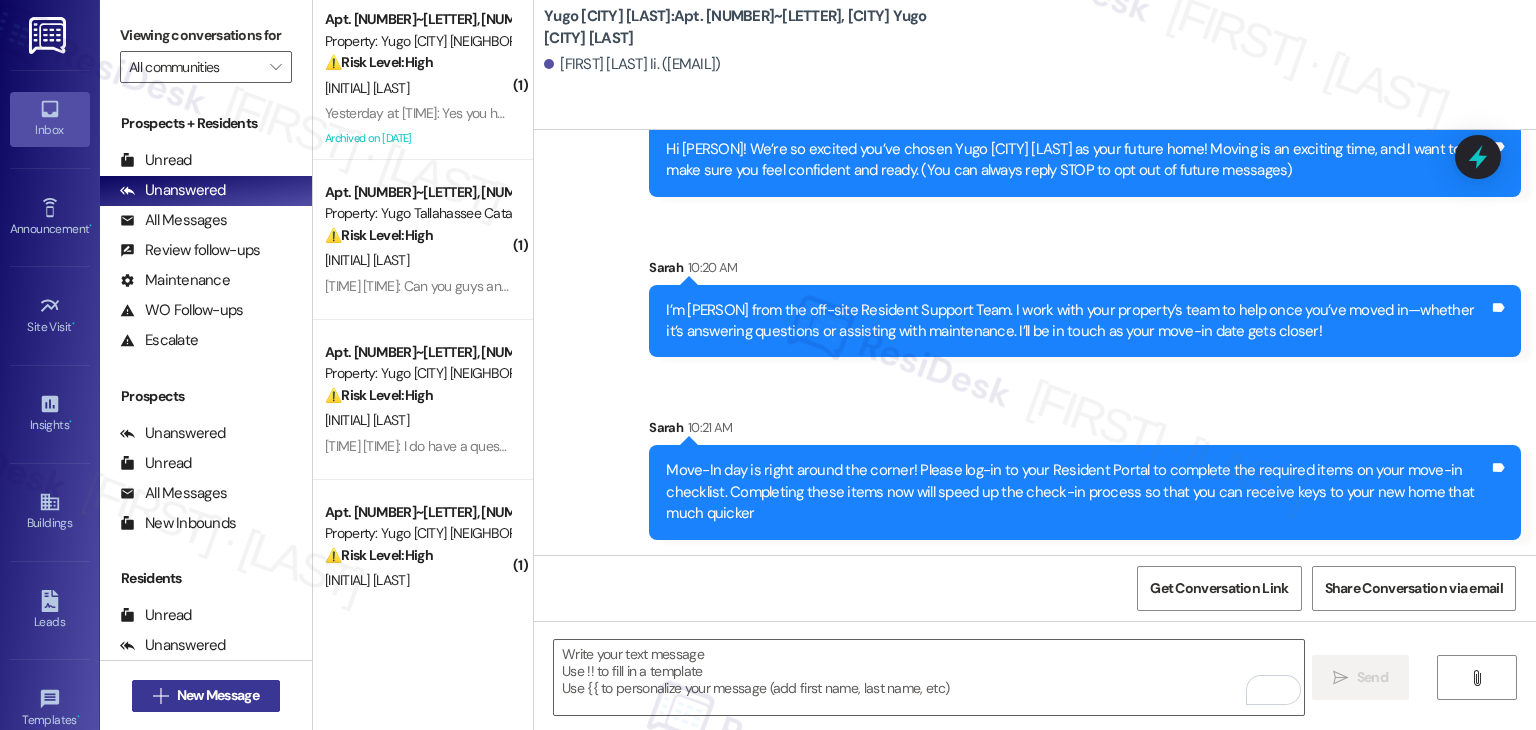 click on "New Message" at bounding box center [218, 695] 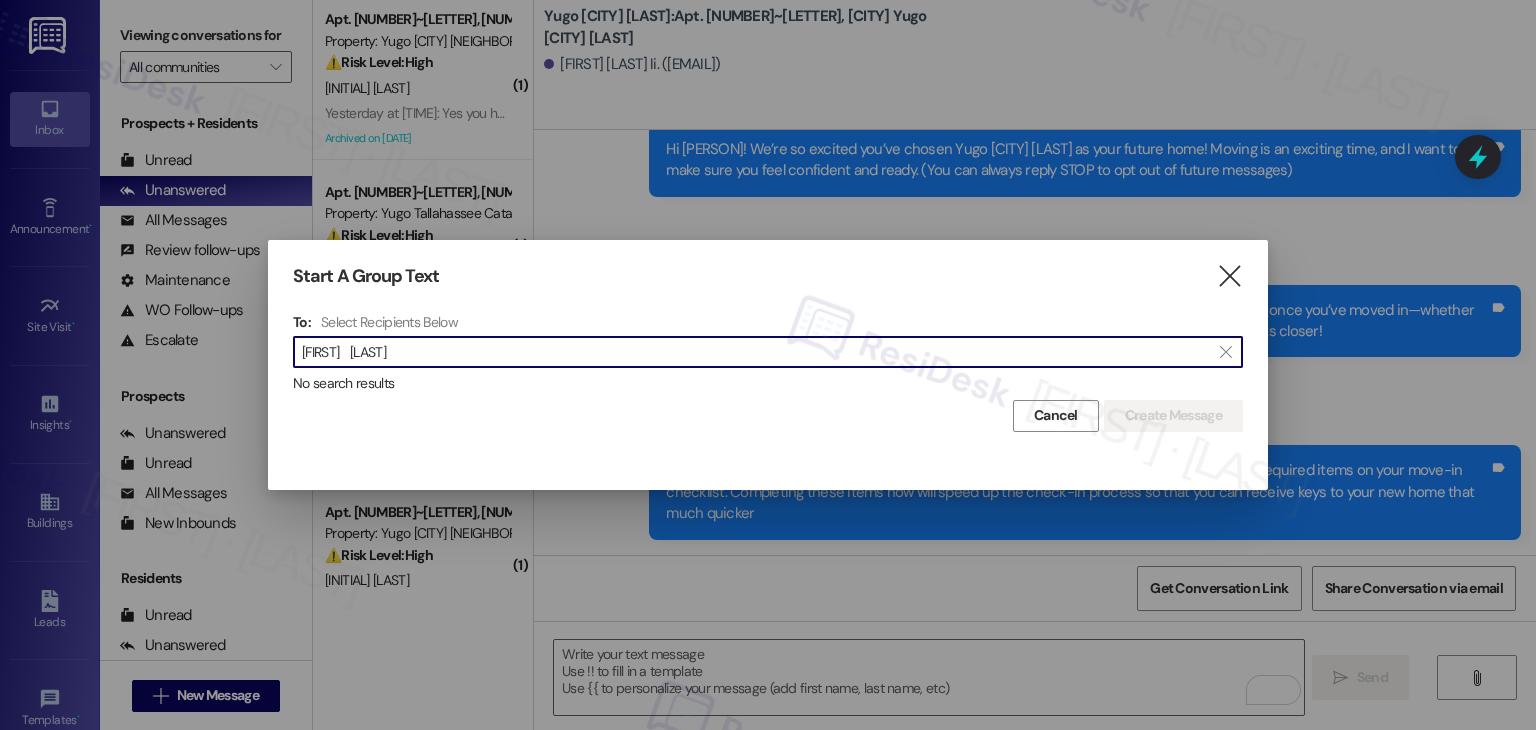 click on "[FIRST]	[LAST]" at bounding box center [756, 352] 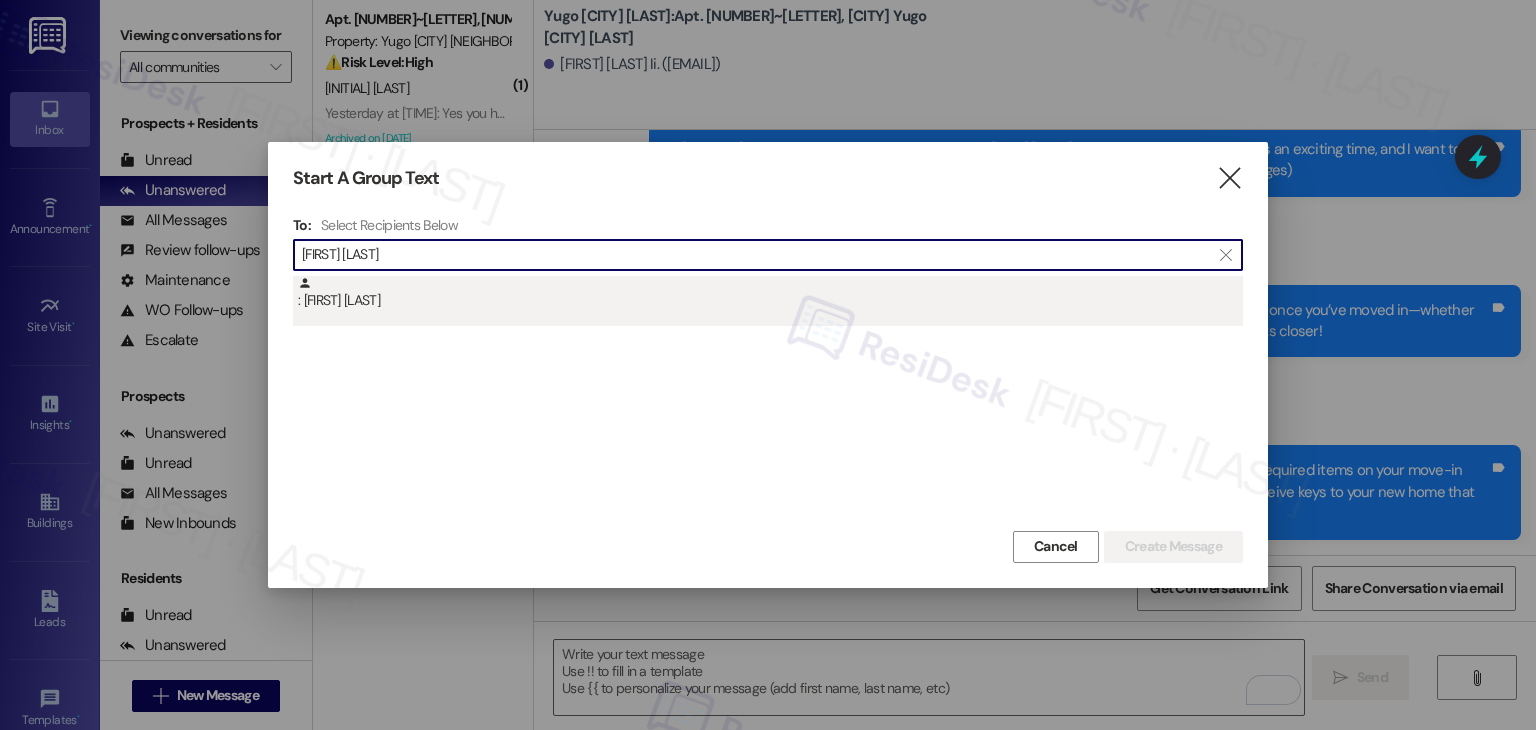 type on "[FIRST] [LAST]" 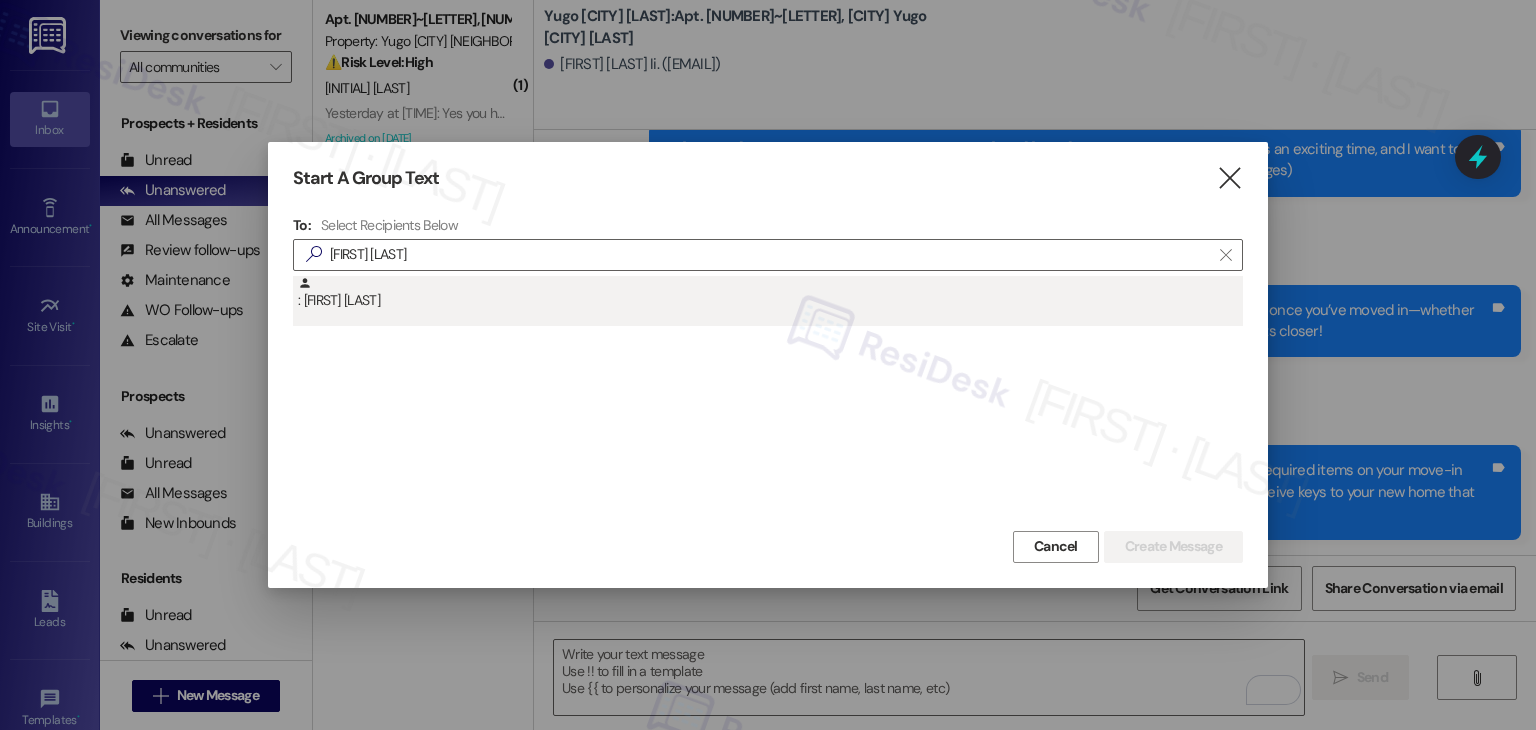 click on ": [FIRST] [LAST]" at bounding box center (770, 293) 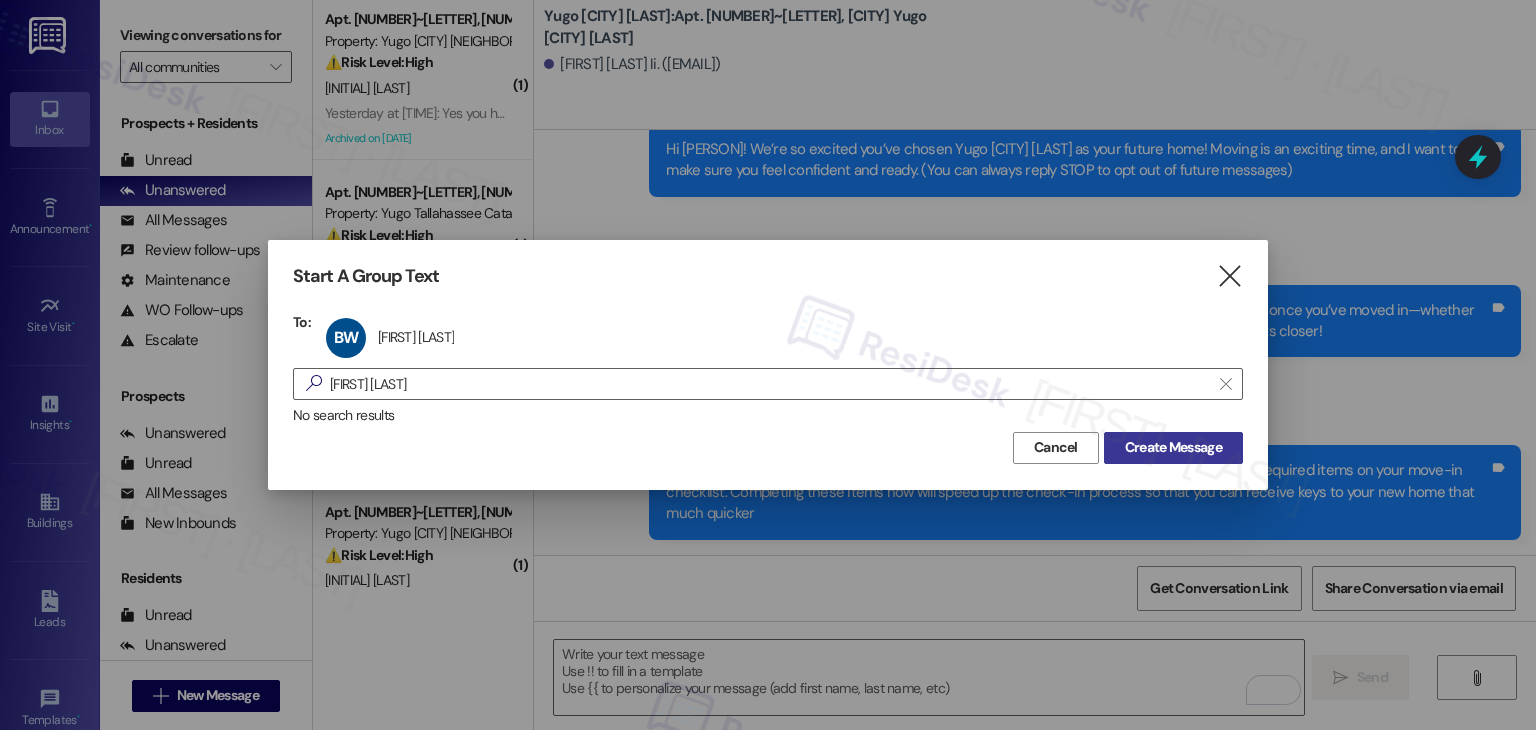 click on "Create Message" at bounding box center [1173, 447] 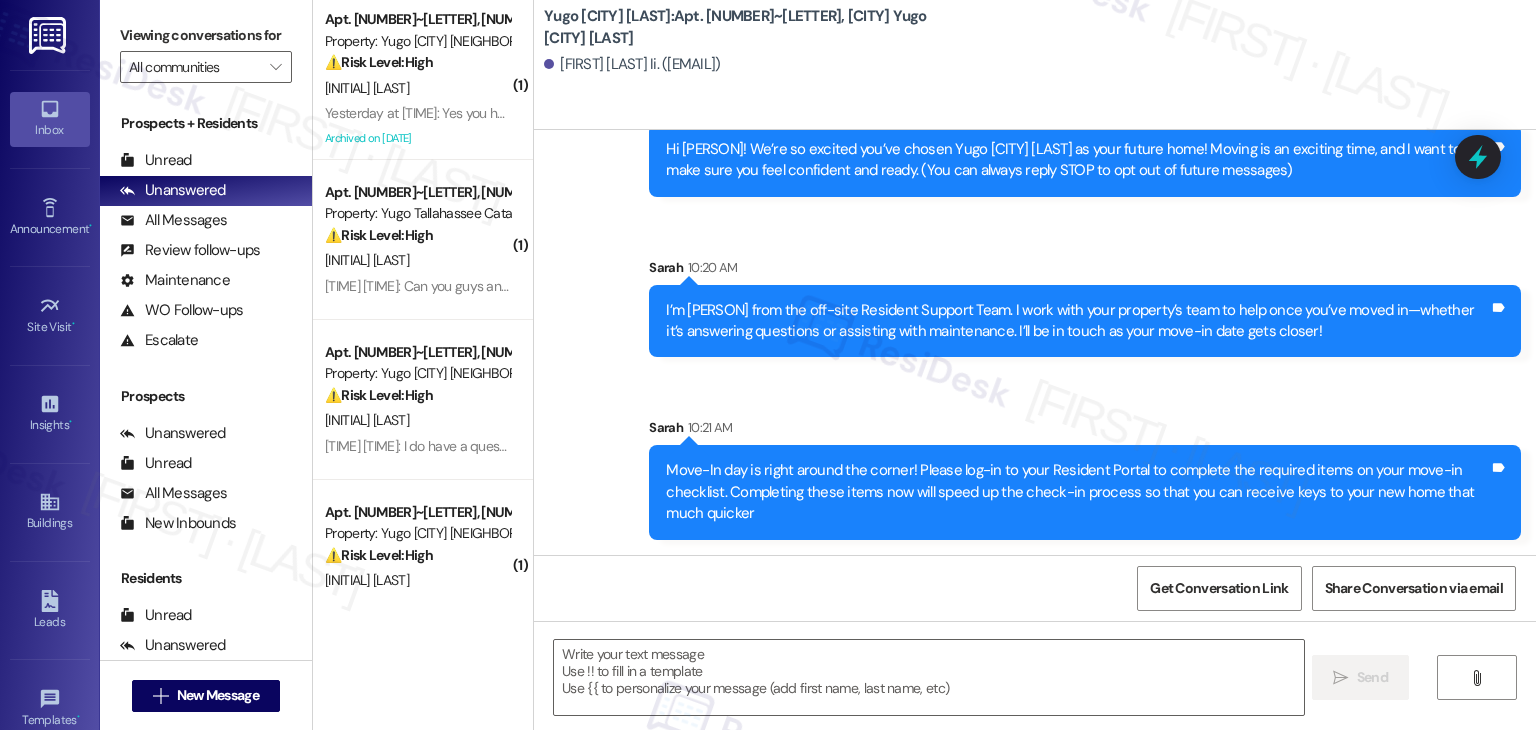type on "Fetching suggested responses. Please feel free to read through the conversation in the meantime." 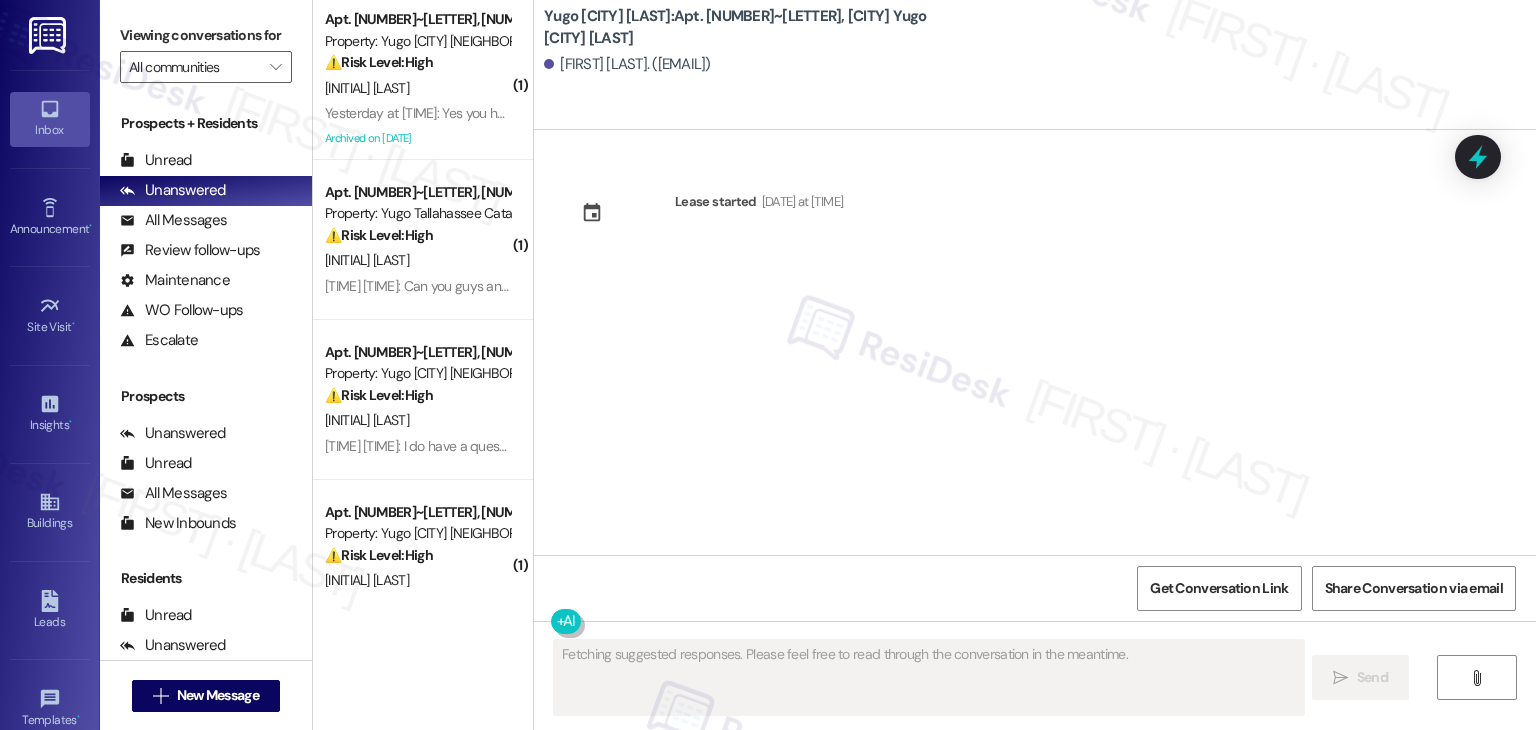 scroll, scrollTop: 0, scrollLeft: 0, axis: both 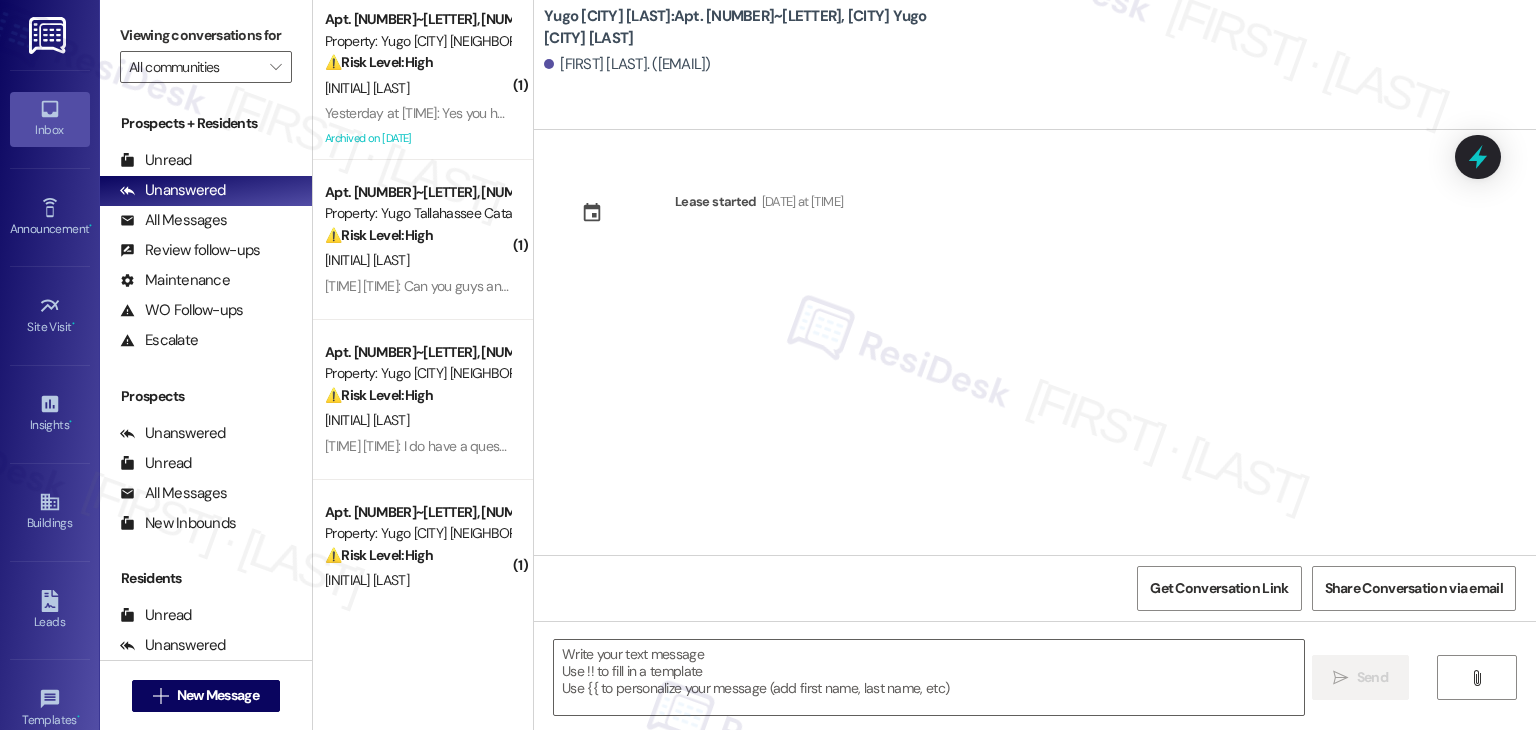 click on "Lease started [DATE] at [TIME]" at bounding box center [1035, 342] 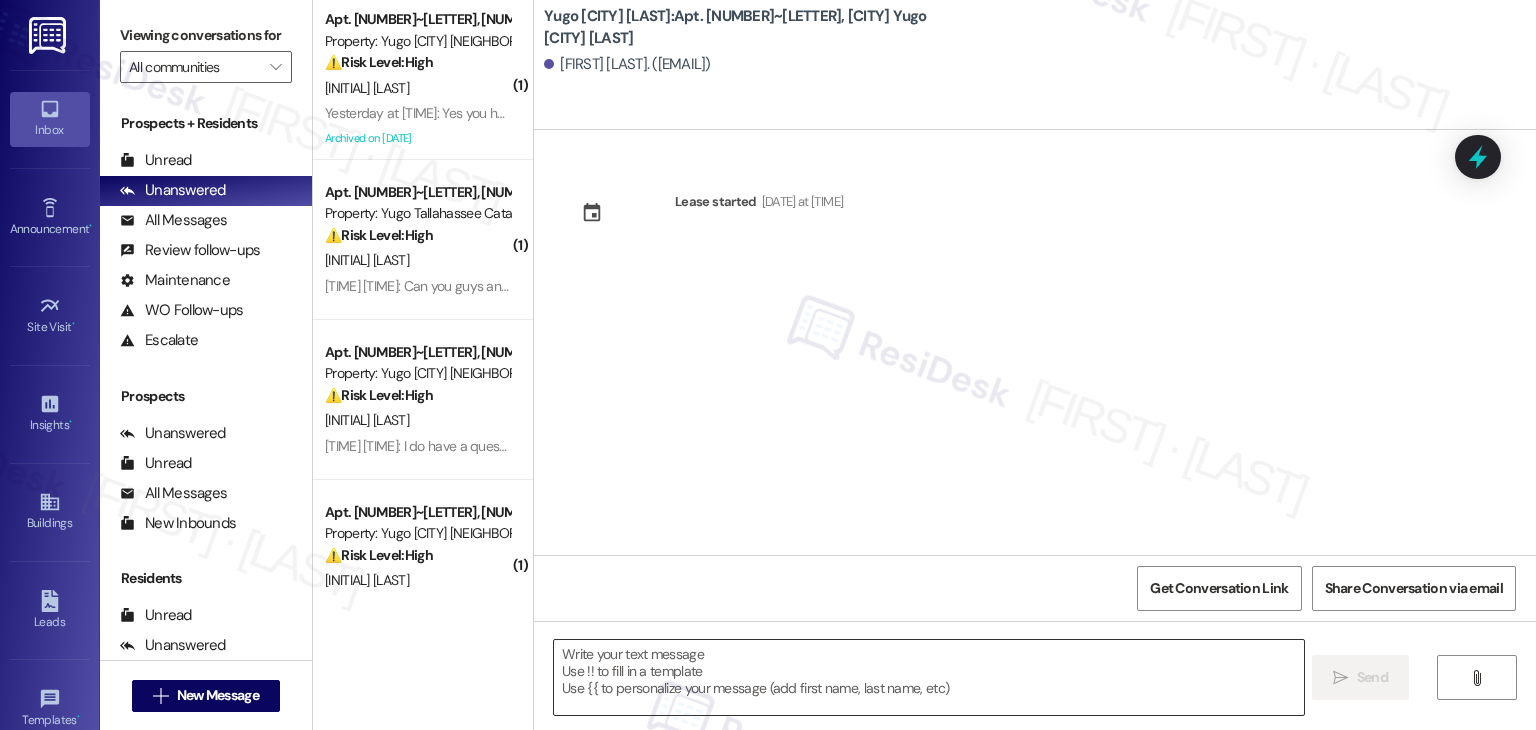 click at bounding box center (928, 677) 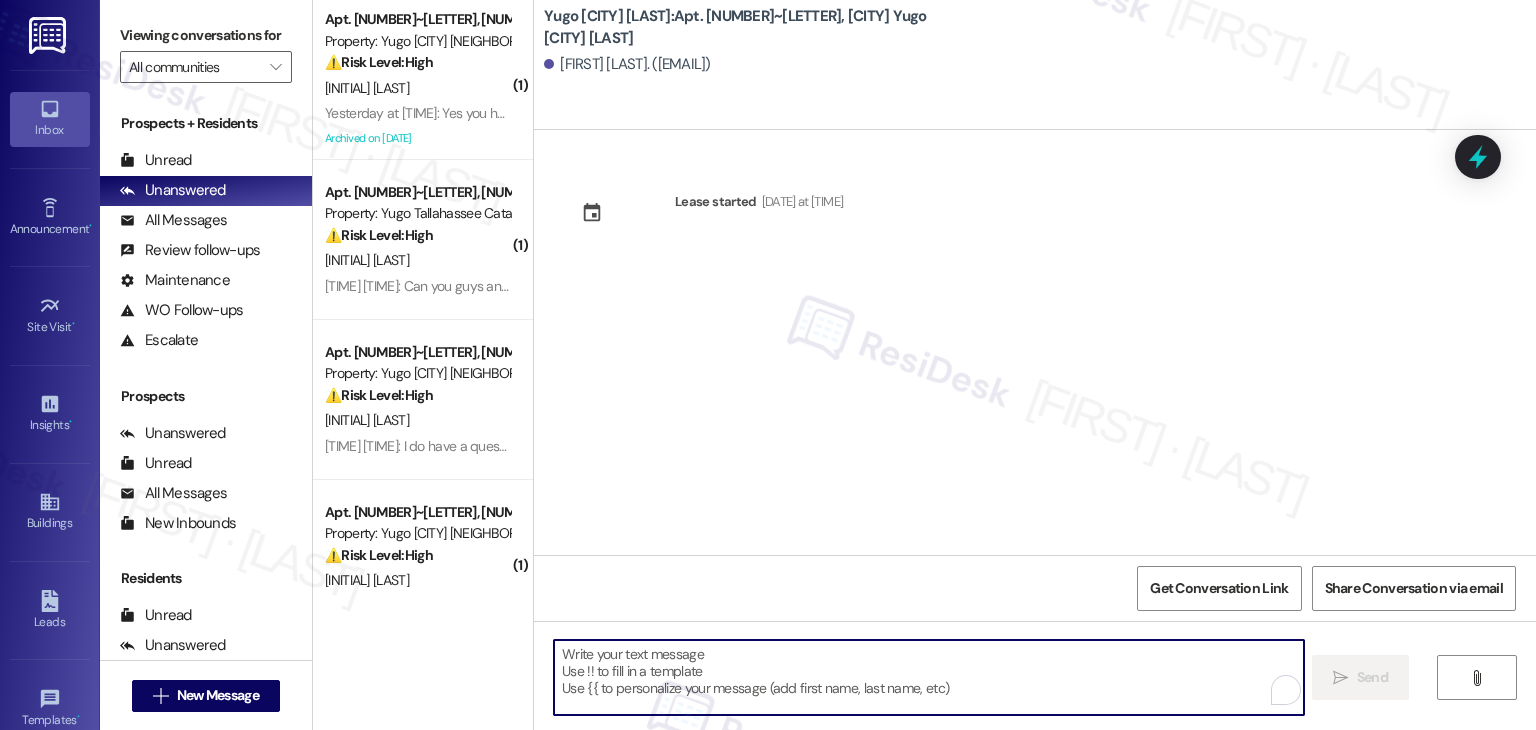 paste on "Hi {{first_name}}! We’re so excited you’ve chosen {{property}} as your future home! Moving is an exciting time, and I want to make sure you feel confident and ready." 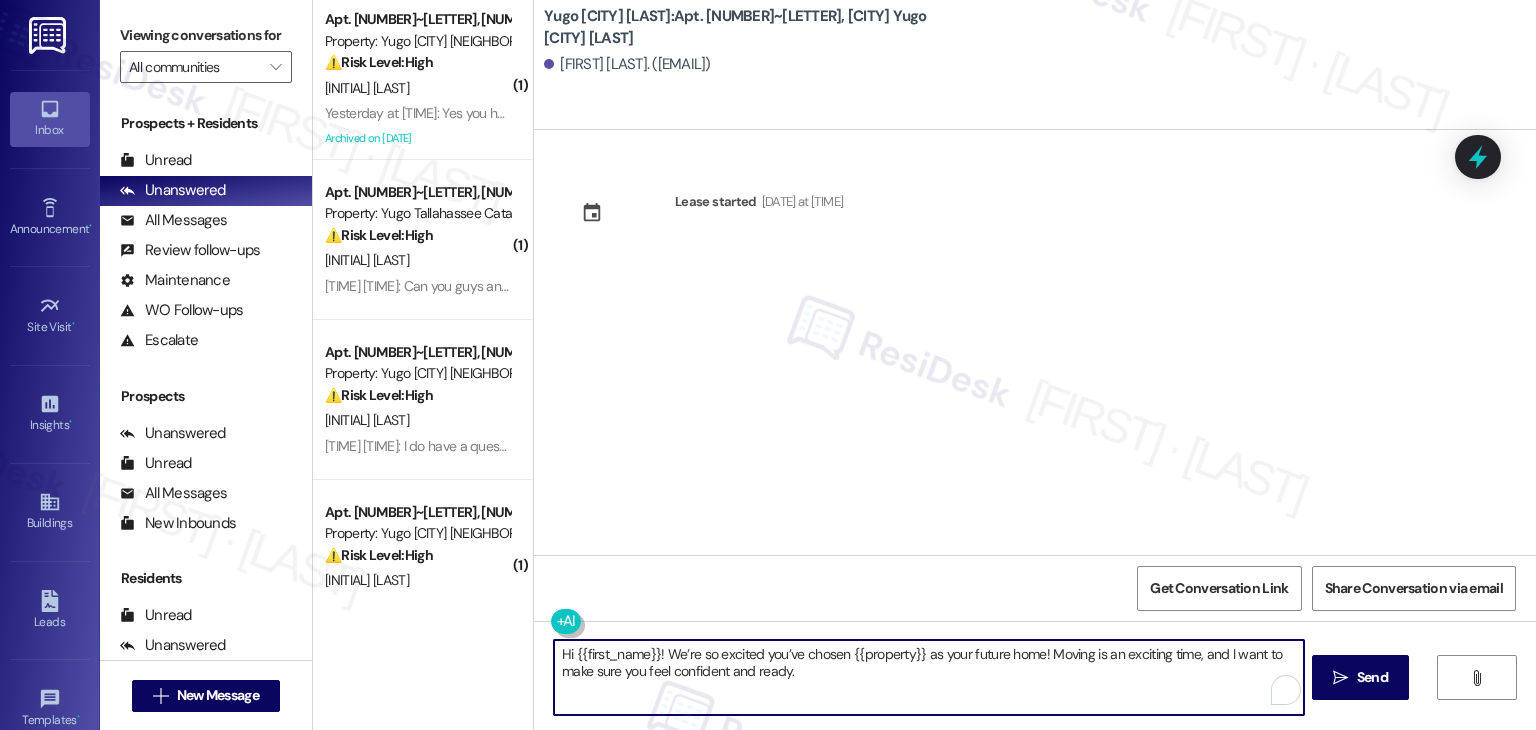 type on "Hi {{first_name}}! We’re so excited you’ve chosen {{property}} as your future home! Moving is an exciting time, and I want to make sure you feel confident and ready." 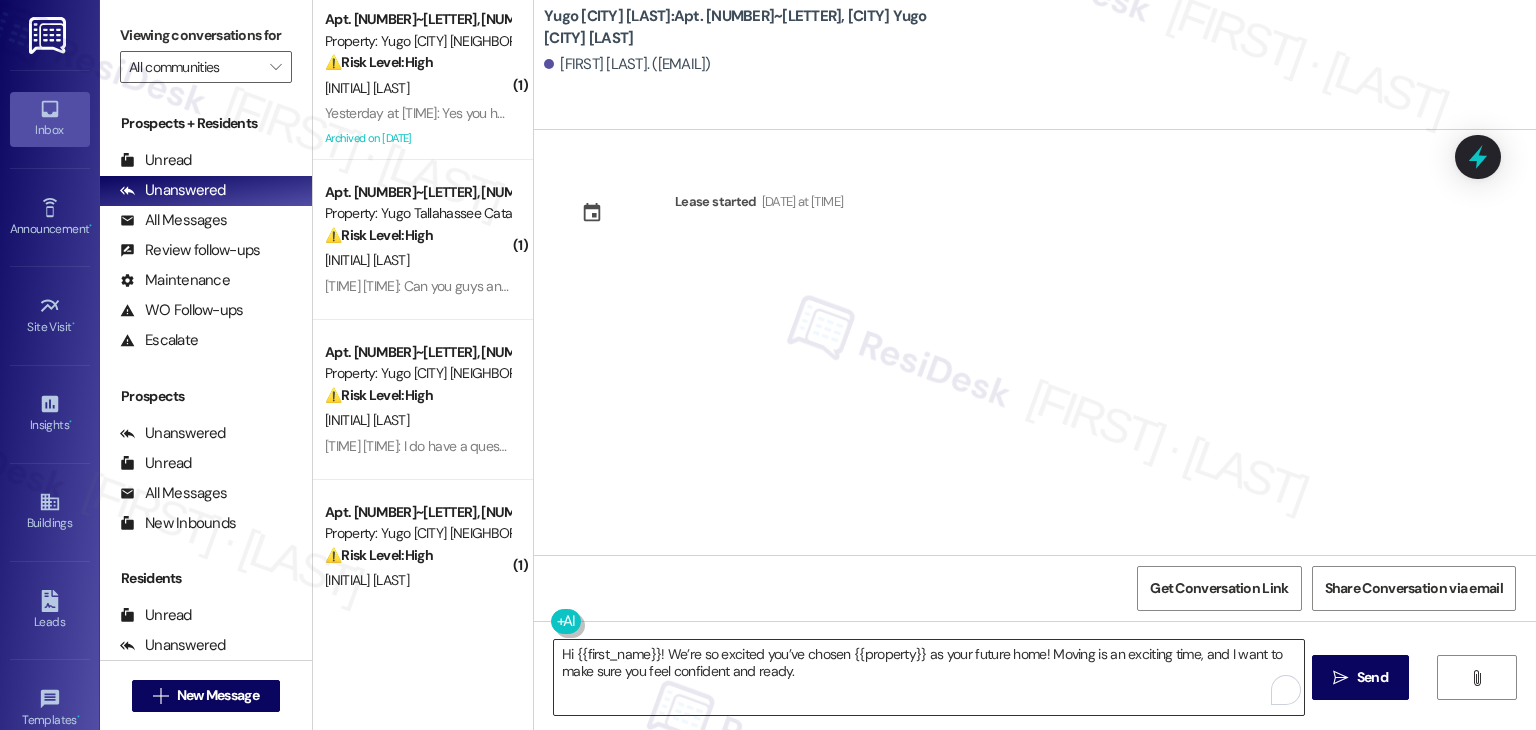 click on "Hi {{first_name}}! We’re so excited you’ve chosen {{property}} as your future home! Moving is an exciting time, and I want to make sure you feel confident and ready." at bounding box center (928, 677) 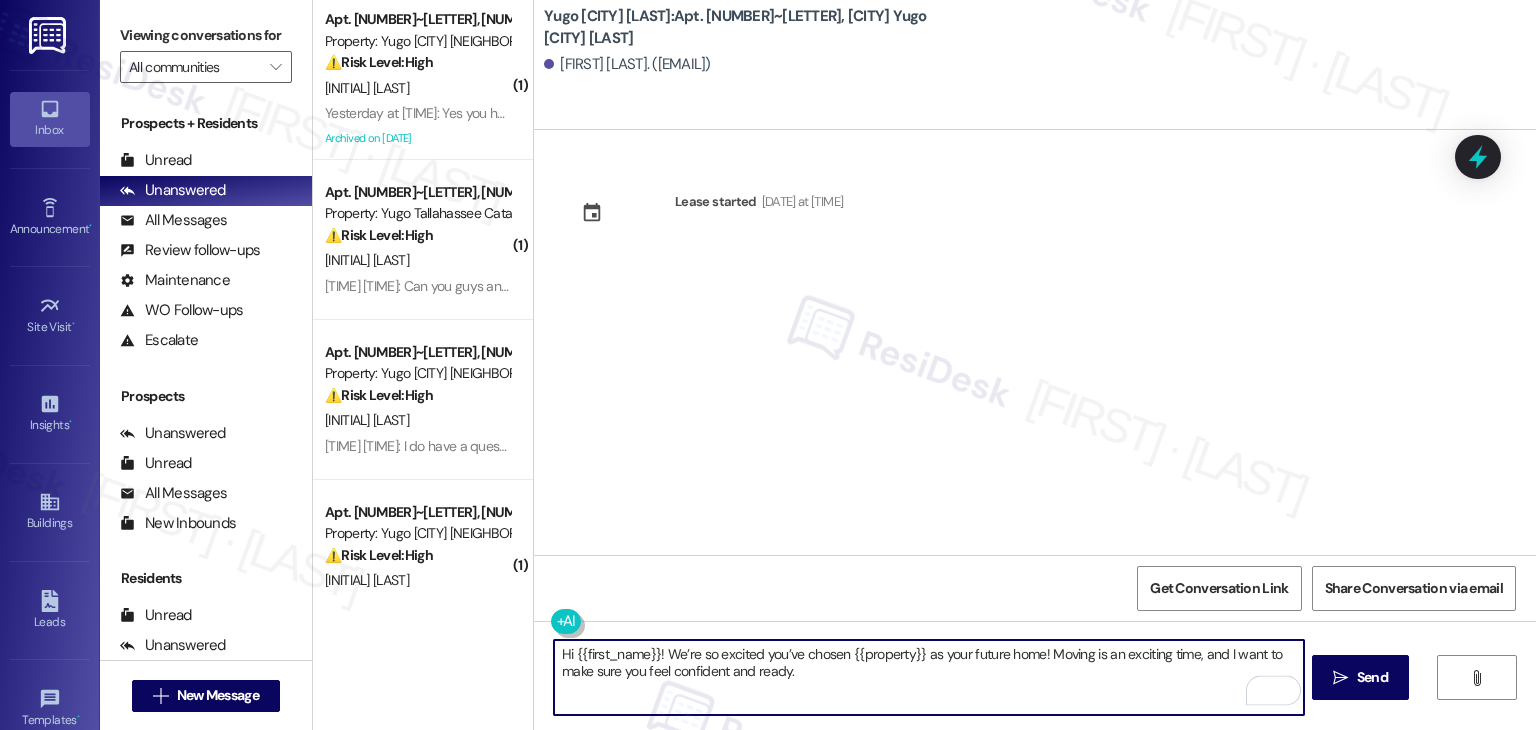 click on "Send" at bounding box center [1372, 677] 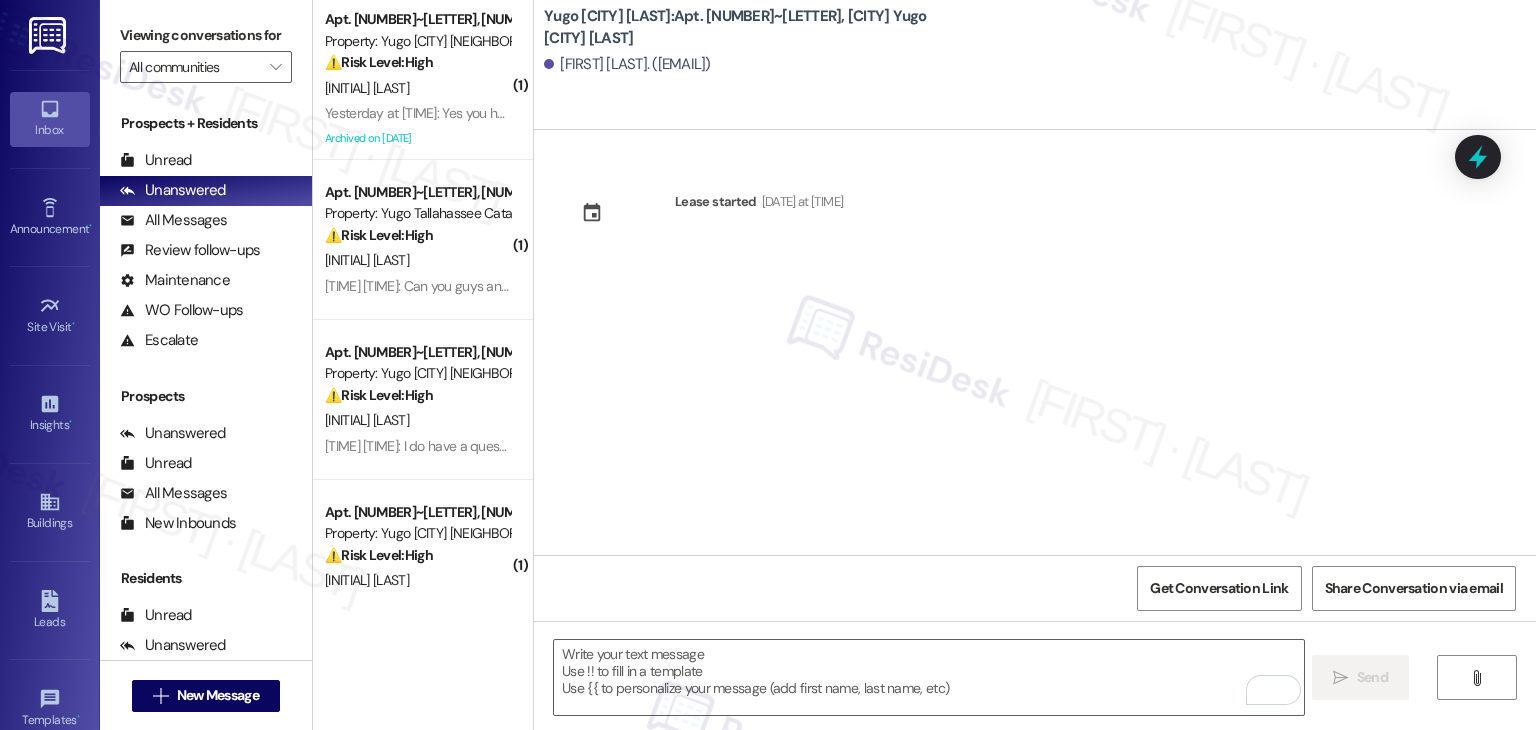 click on "Lease started [DATE] at [TIME]" at bounding box center (1035, 342) 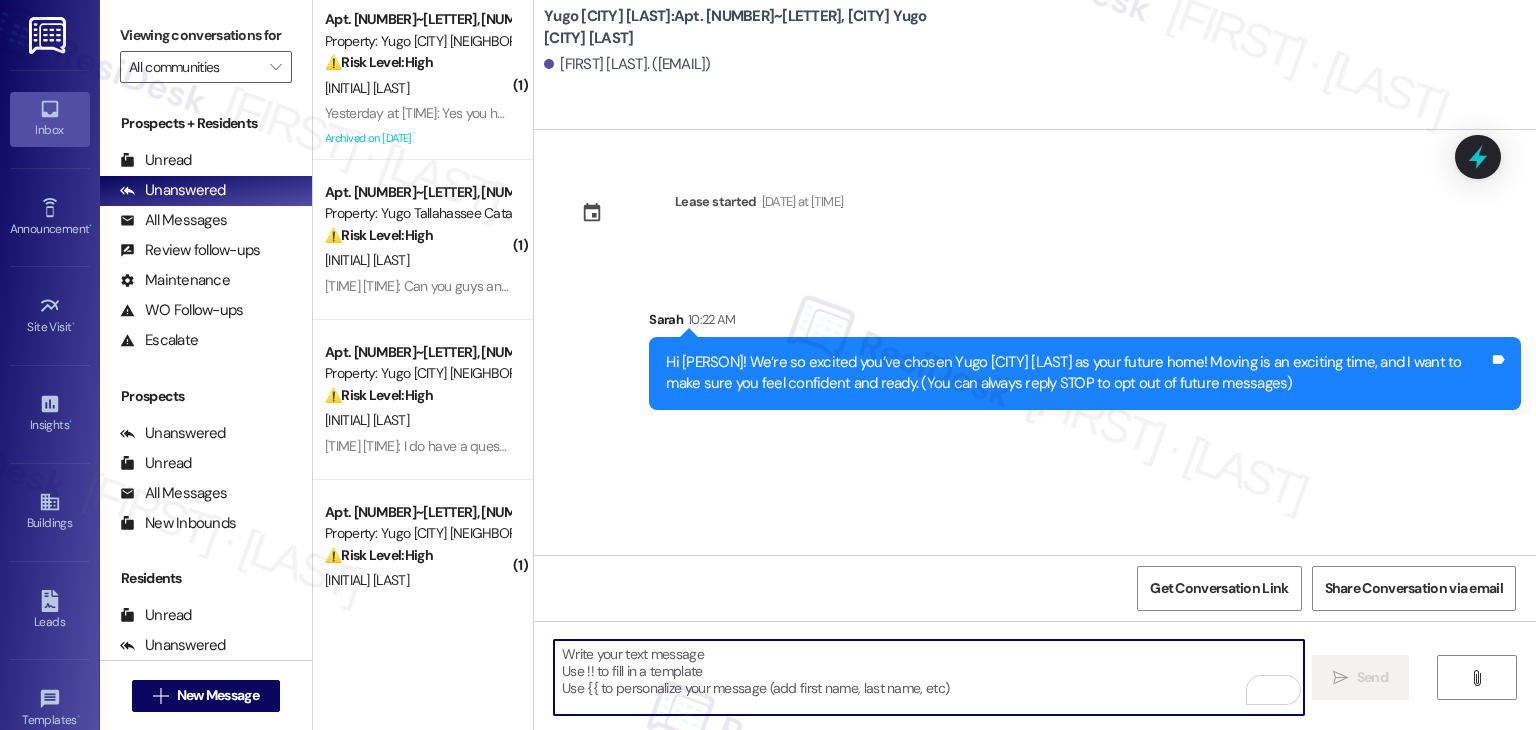 click at bounding box center (928, 677) 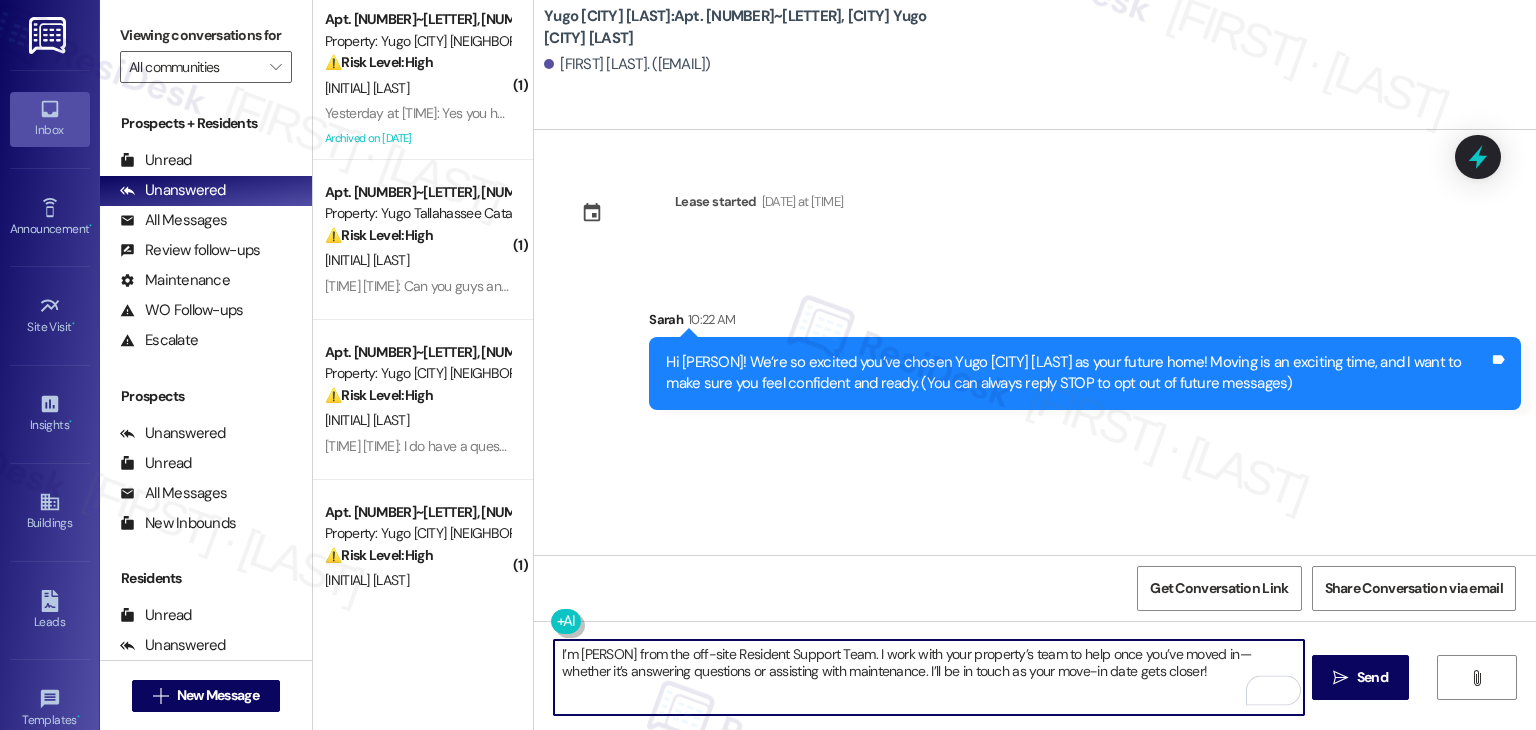type on "I’m [PERSON] from the off-site Resident Support Team. I work with your property’s team to help once you’ve moved in—whether it’s answering questions or assisting with maintenance. I’ll be in touch as your move-in date gets closer!" 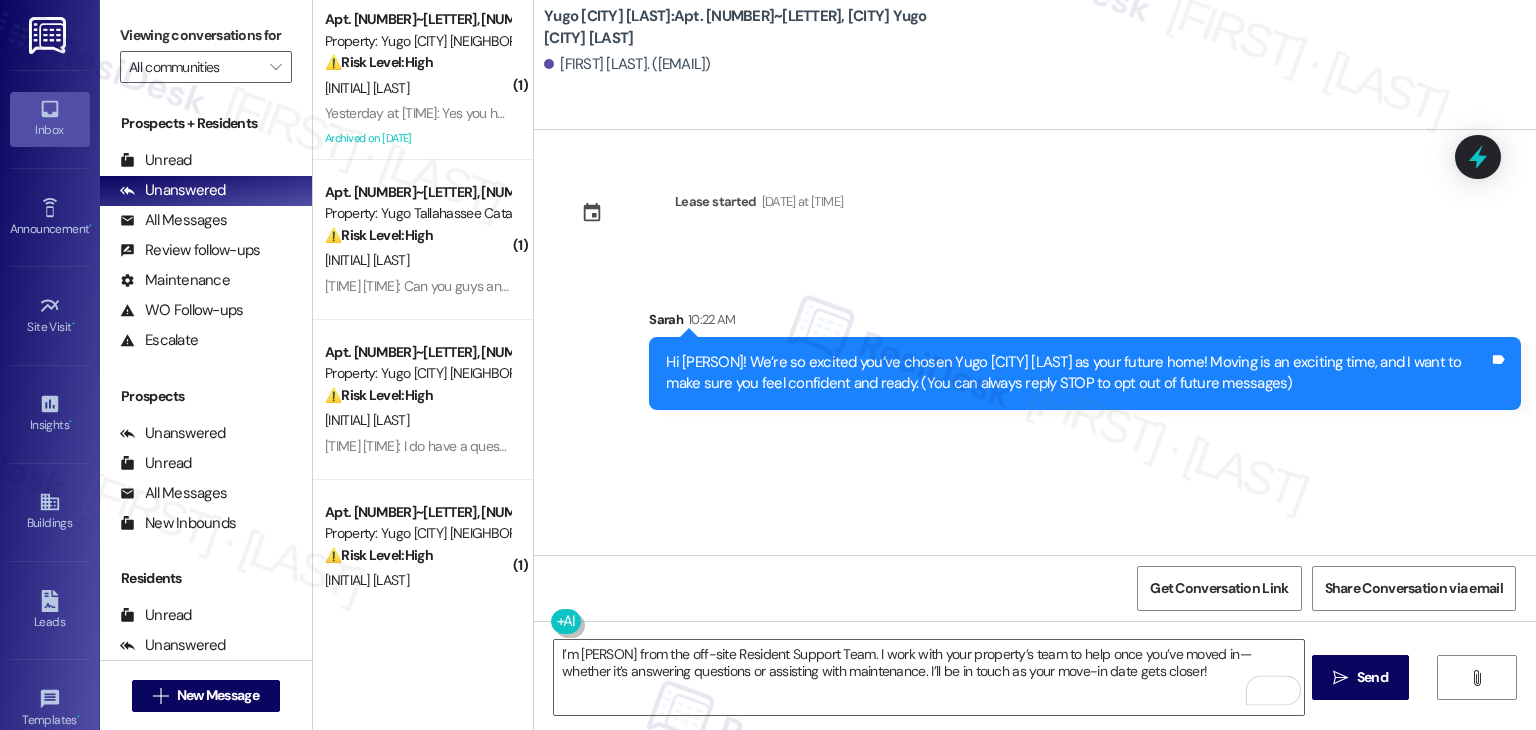 click on "Lease started [DATE] at [TIME] Sent via SMS [PERSON] [TIME] Hi [PERSON]! We’re so excited you’ve chosen Yugo [CITY] [LAST] as your future home! Moving is an exciting time, and I want to make sure you feel confident and ready. (You can always reply STOP to opt out of future messages) Tags and notes" at bounding box center [1035, 342] 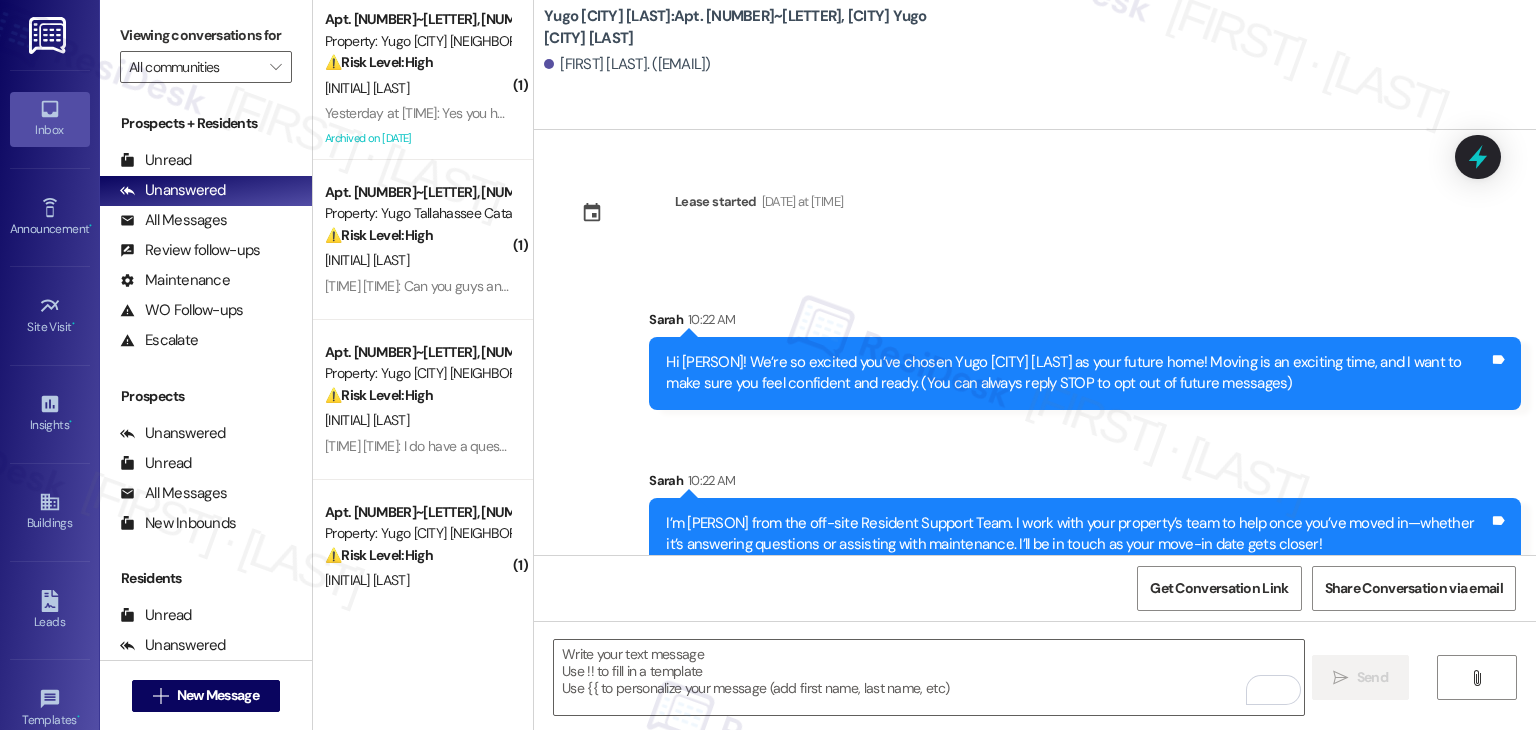 click on "Sent via SMS [PERSON] [TIME] Hi [PERSON]! We’re so excited you’ve chosen Yugo [CITY] [LAST] as your future home! Moving is an exciting time, and I want to make sure you feel confident and ready. (You can always reply STOP to opt out of future messages) Tags and notes Sent via SMS [PERSON] [TIME] I’m [PERSON] from the off-site Resident Support Team. I work with your property’s team to help once you’ve moved in—whether it’s answering questions or assisting with maintenance. I’ll be in touch as your move-in date gets closer! Tags and notes" at bounding box center [1035, 425] 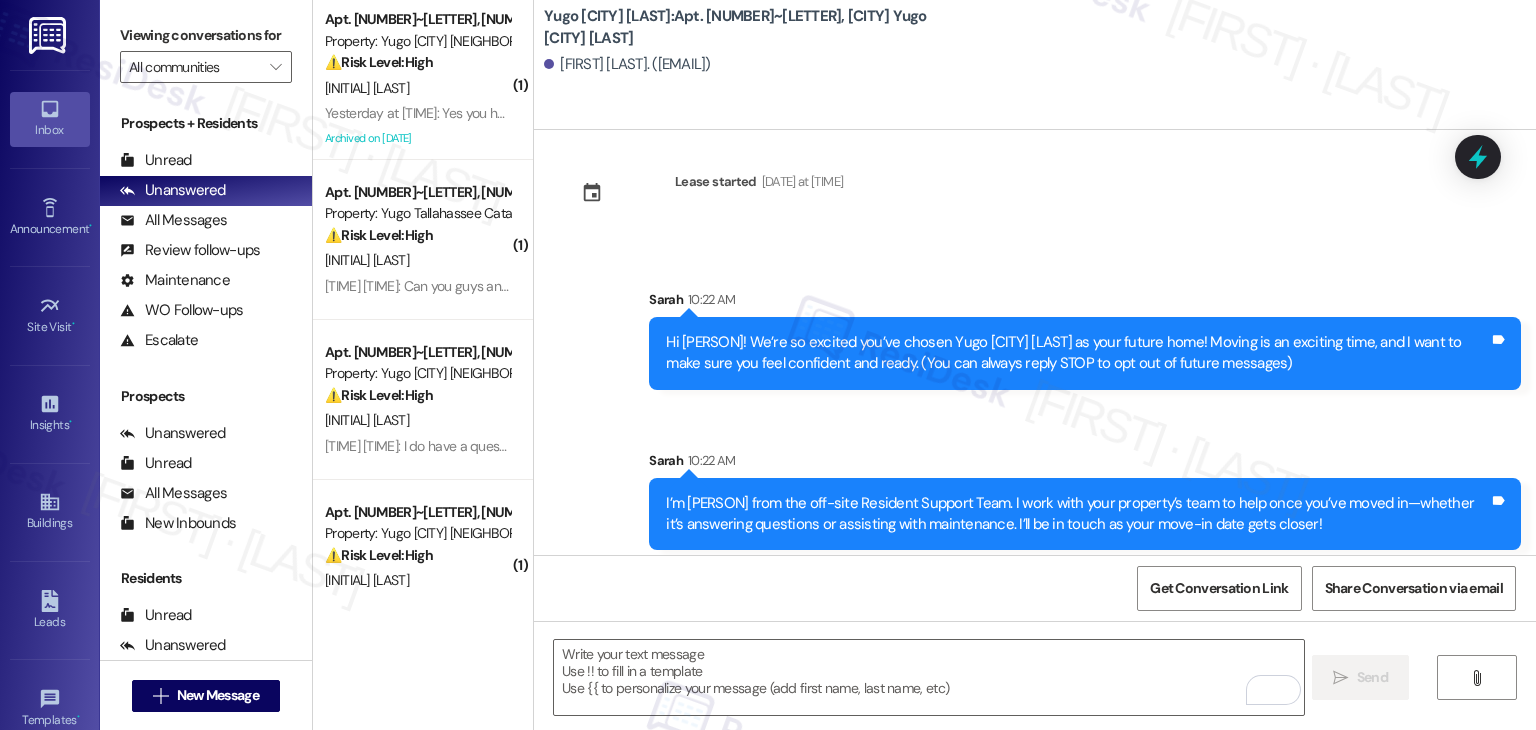 scroll, scrollTop: 32, scrollLeft: 0, axis: vertical 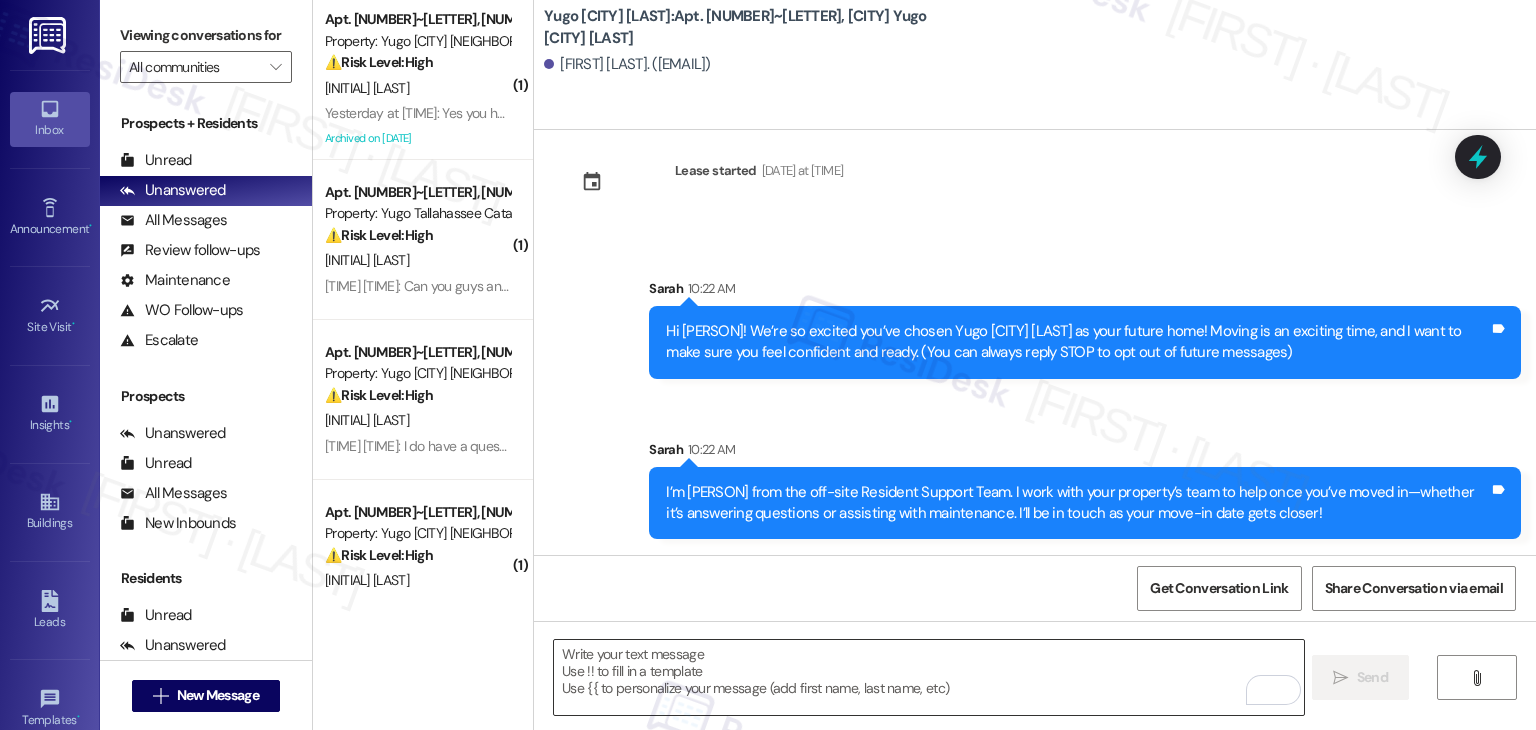 click at bounding box center [928, 677] 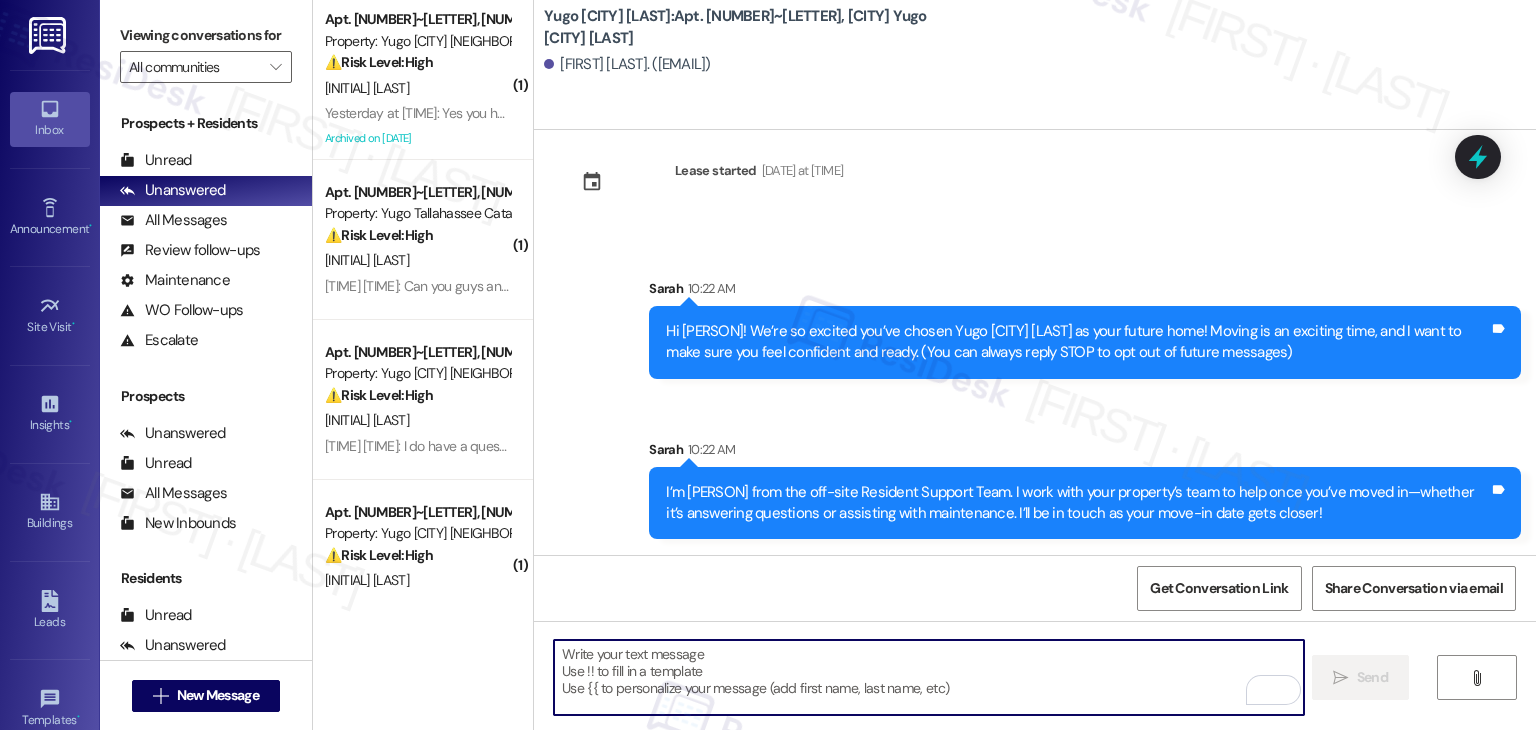 paste on "Move-In day is right around the corner! Please log-in to your Resident Portal to complete the required items on your move-in checklist. Completing these items now will speed up the check-in process so that you can receive keys to your new home that much quicker" 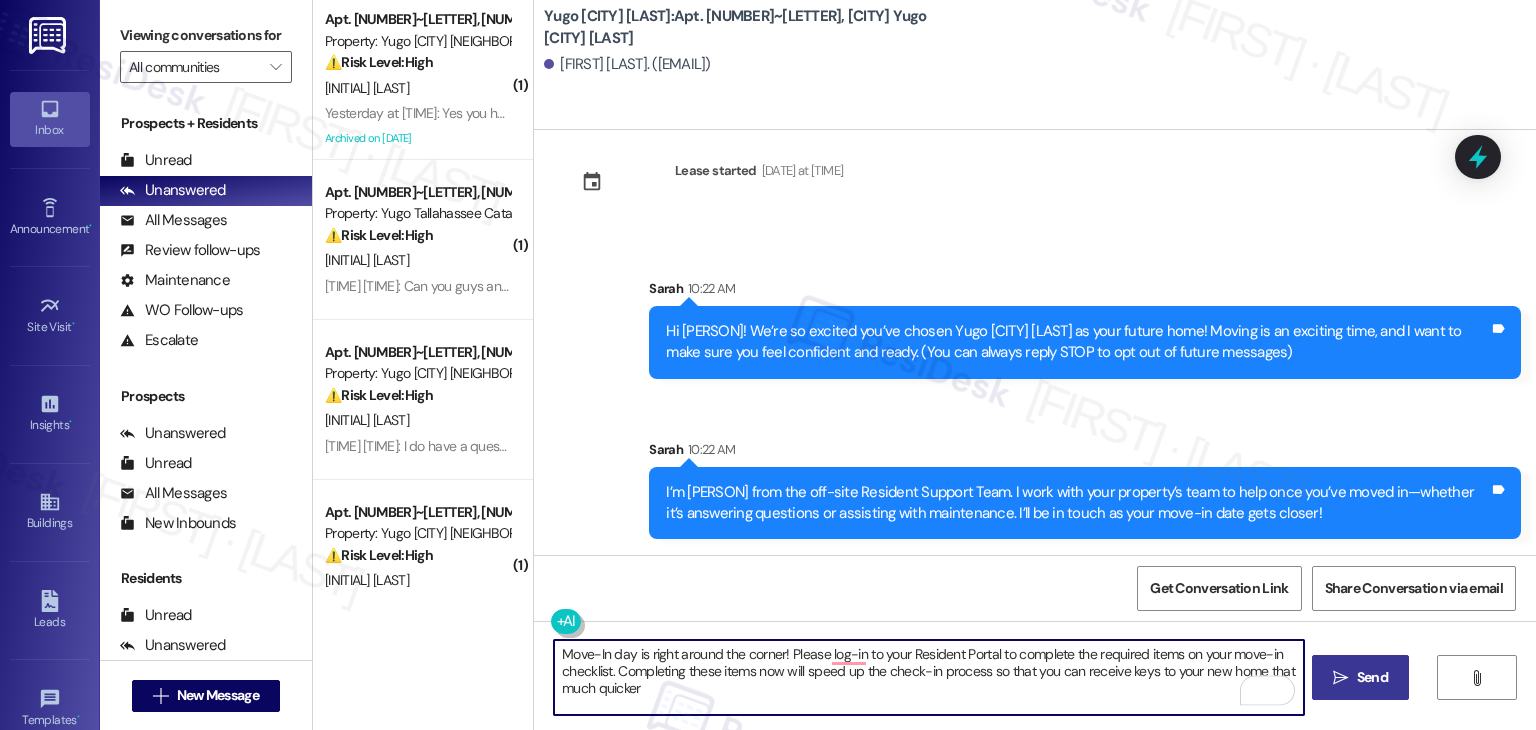 type on "Move-In day is right around the corner! Please log-in to your Resident Portal to complete the required items on your move-in checklist. Completing these items now will speed up the check-in process so that you can receive keys to your new home that much quicker" 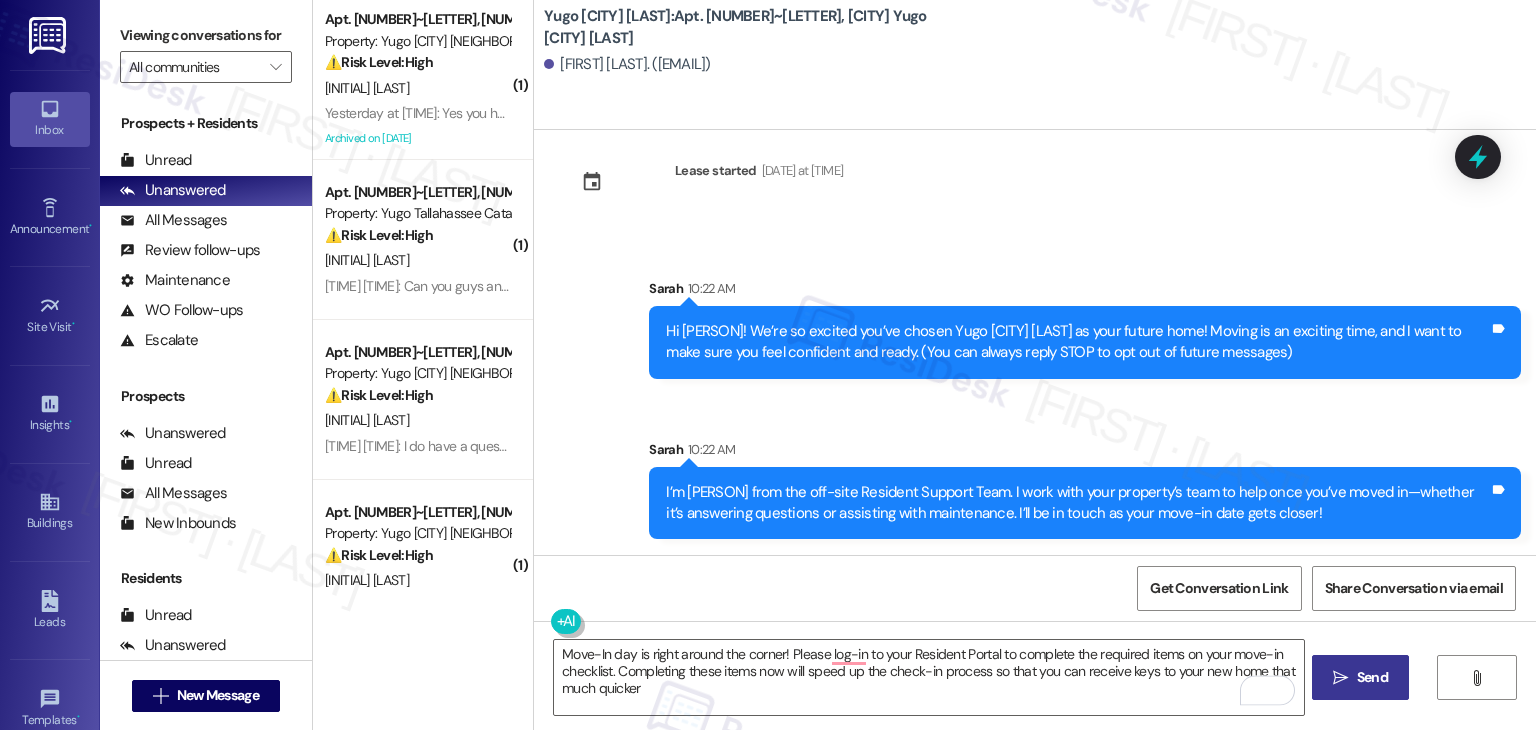 click on "Send" at bounding box center [1372, 677] 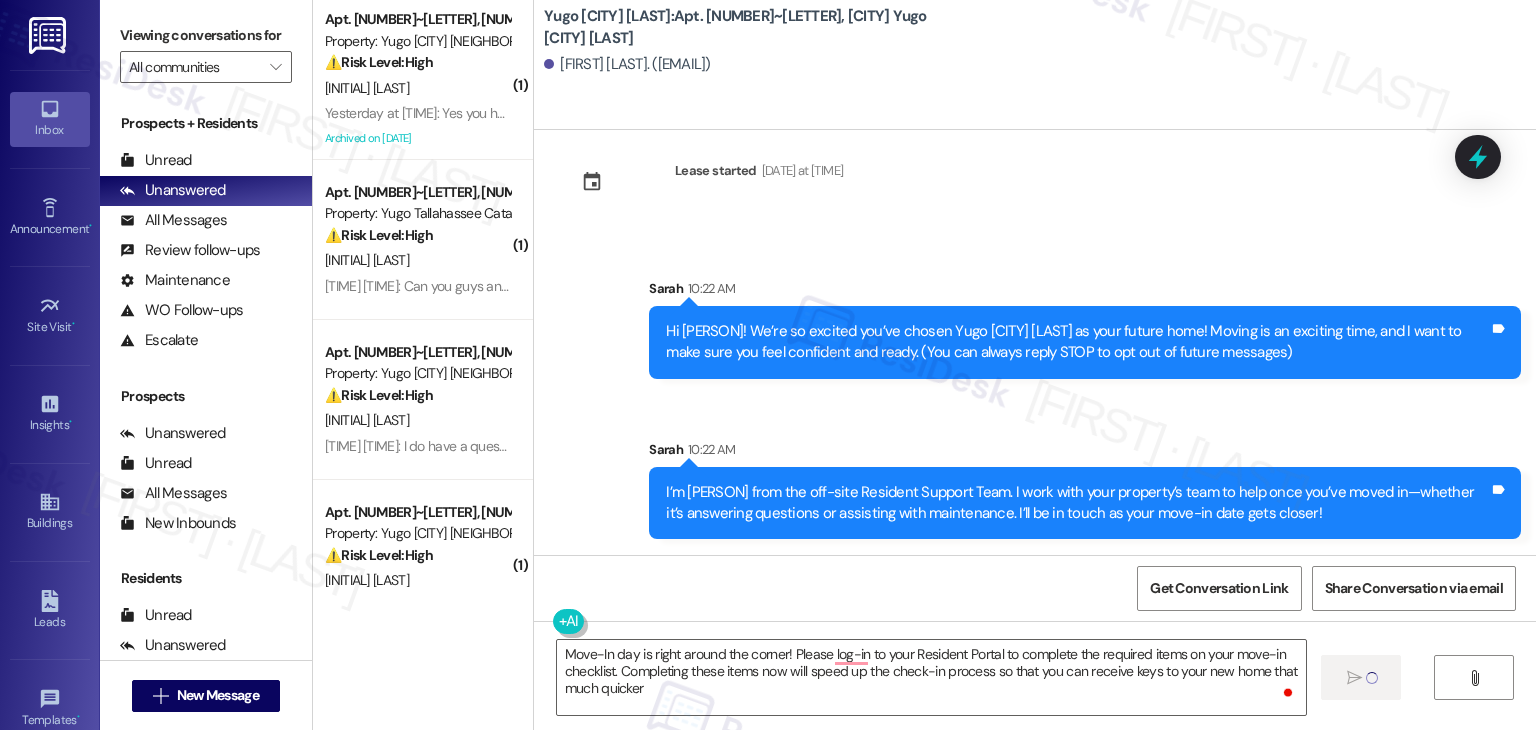 type 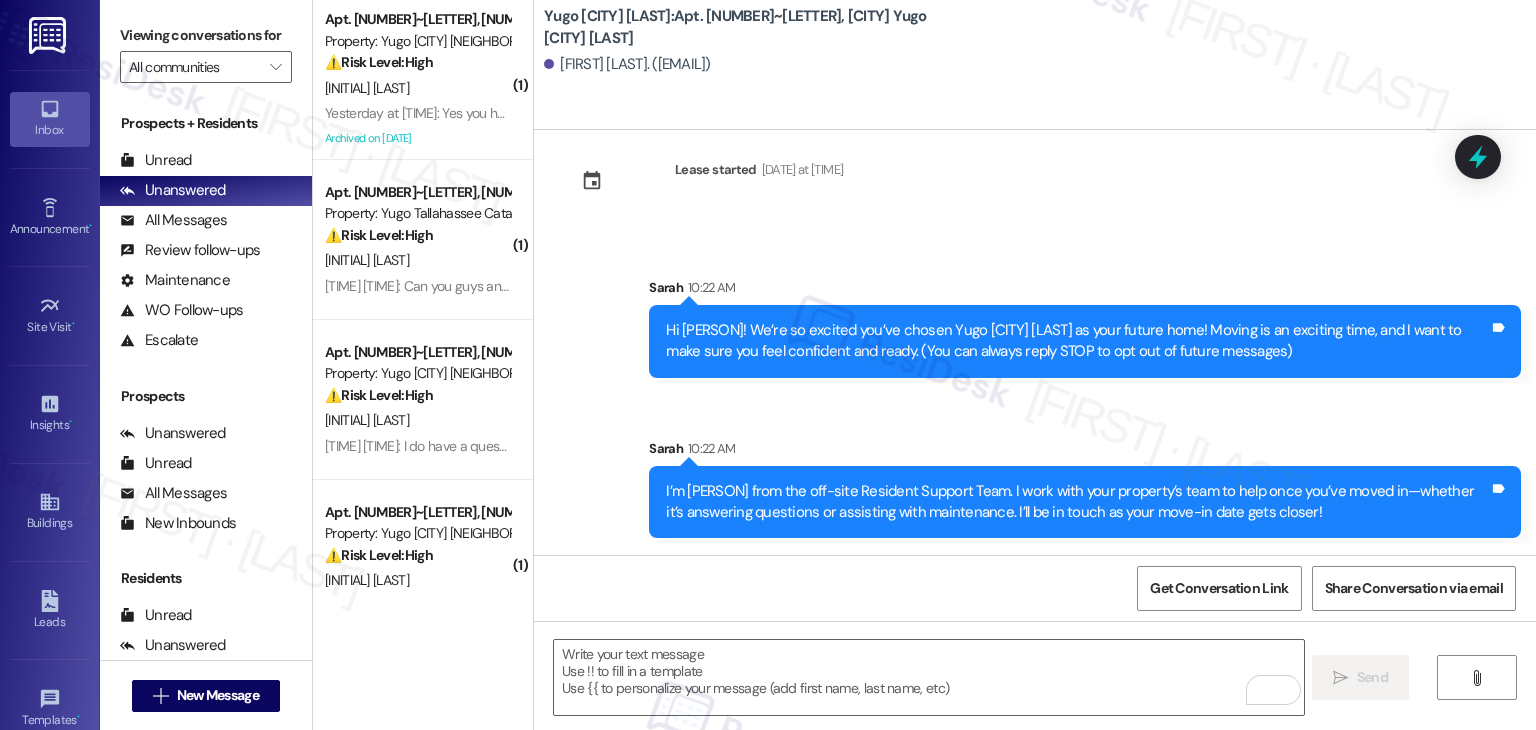 scroll, scrollTop: 213, scrollLeft: 0, axis: vertical 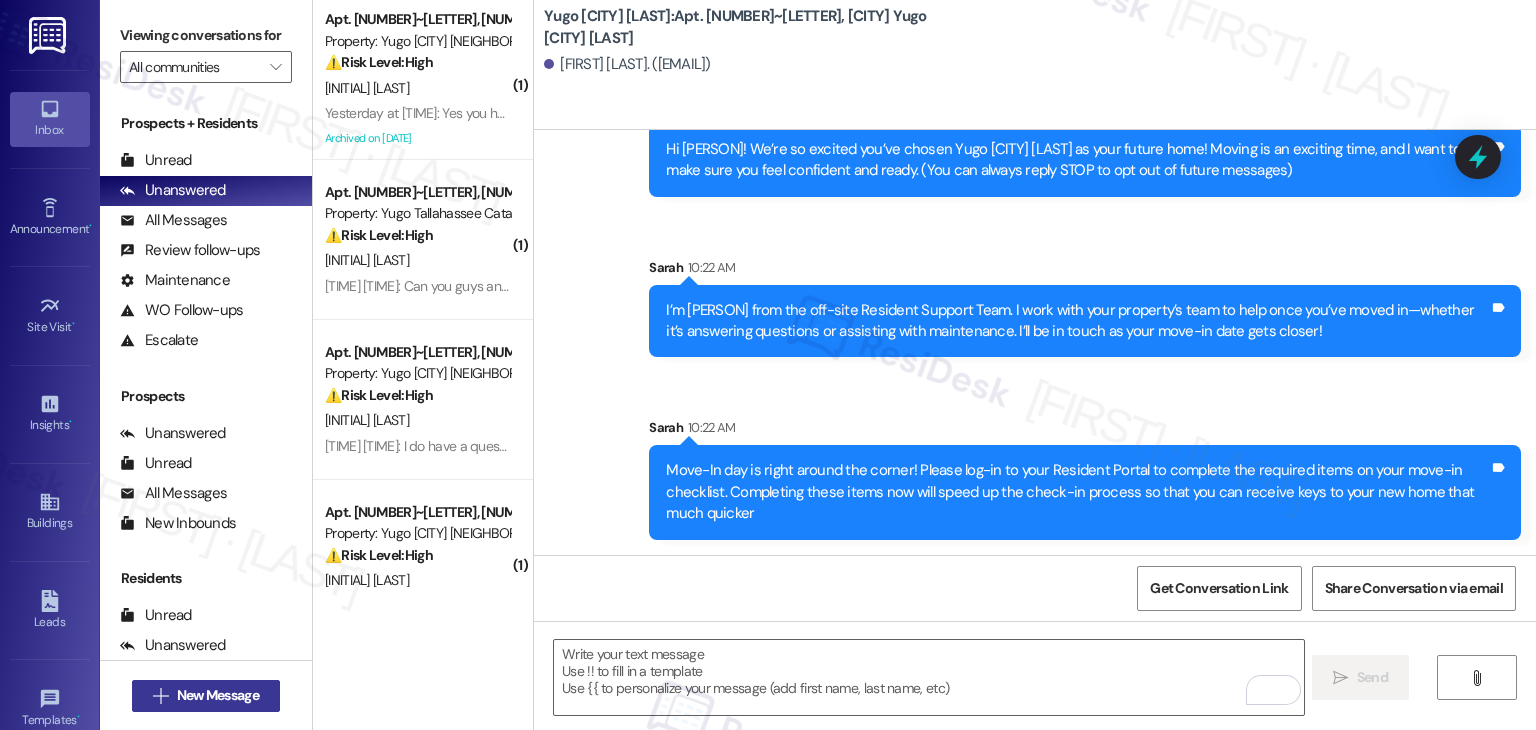 click on " New Message" at bounding box center [206, 696] 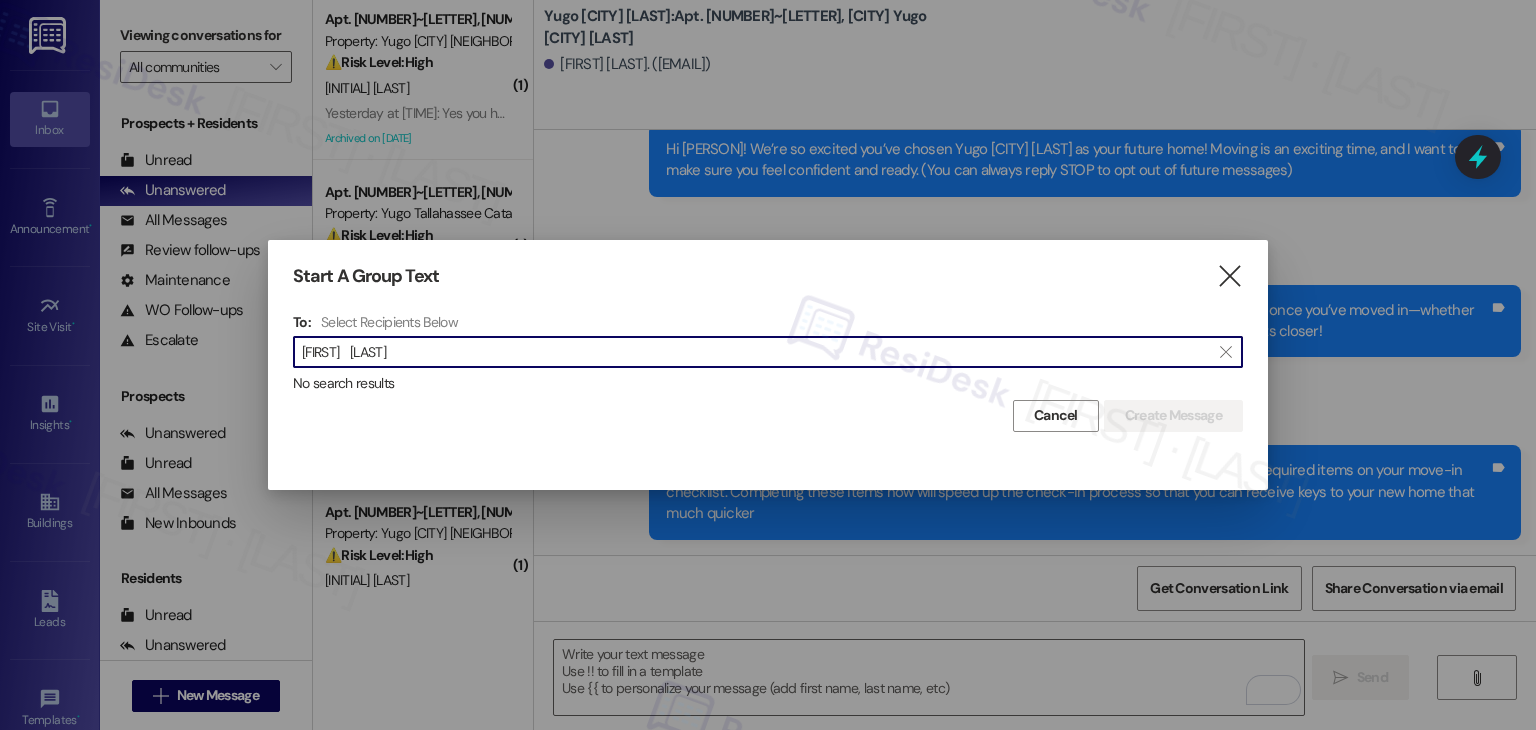 click on "[FIRST]	[LAST]" at bounding box center (756, 352) 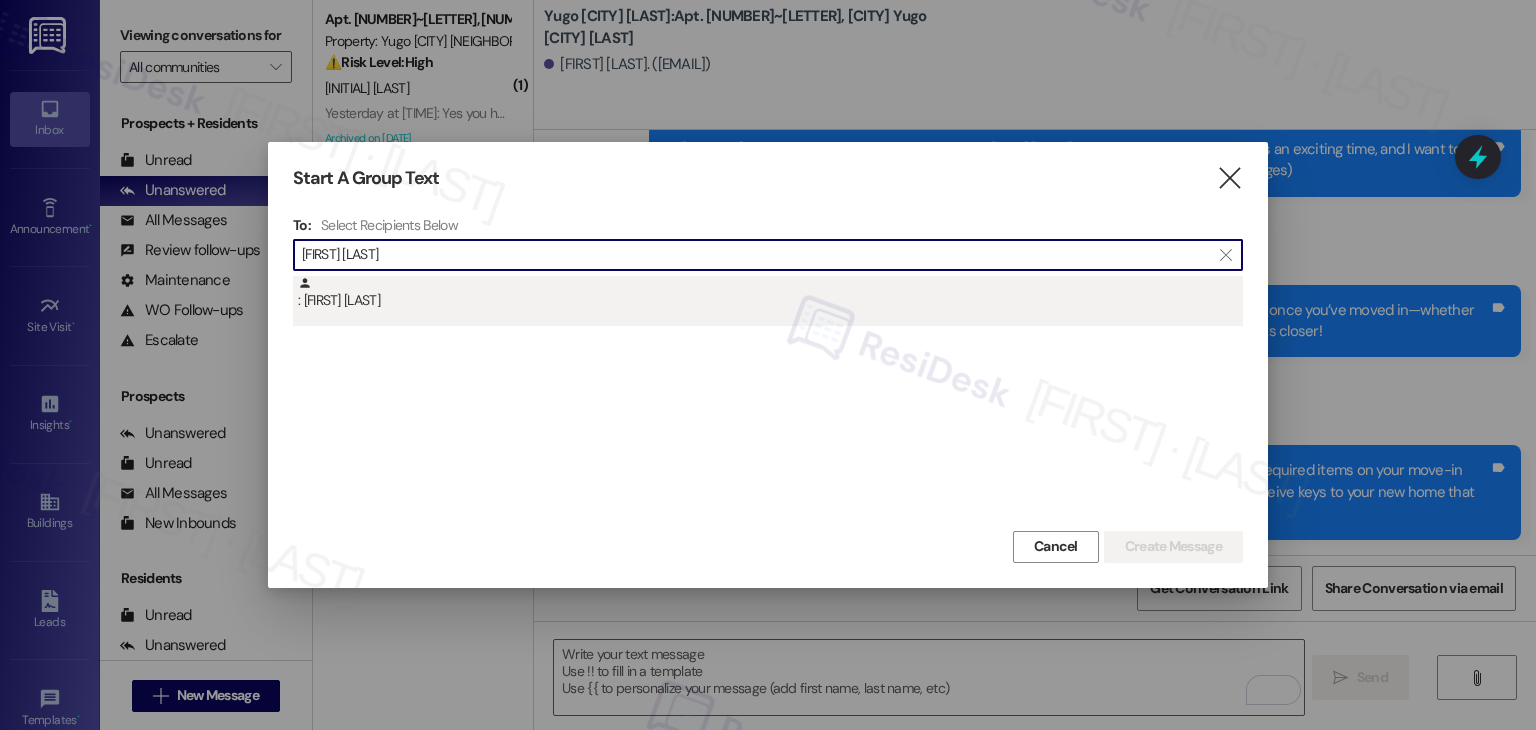click on ": [FIRST] [LAST]" at bounding box center (770, 293) 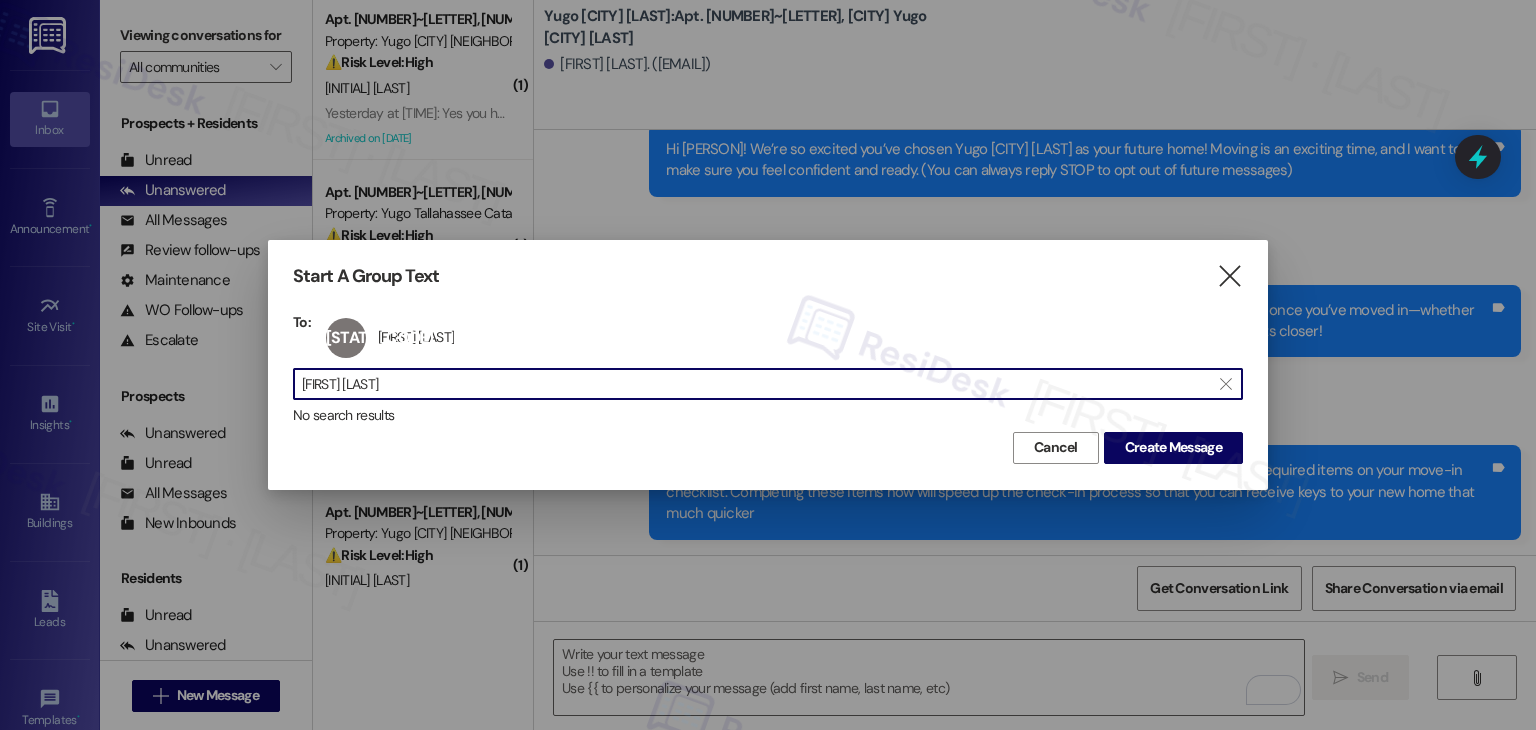 click on "[FIRST] [LAST]" at bounding box center (756, 384) 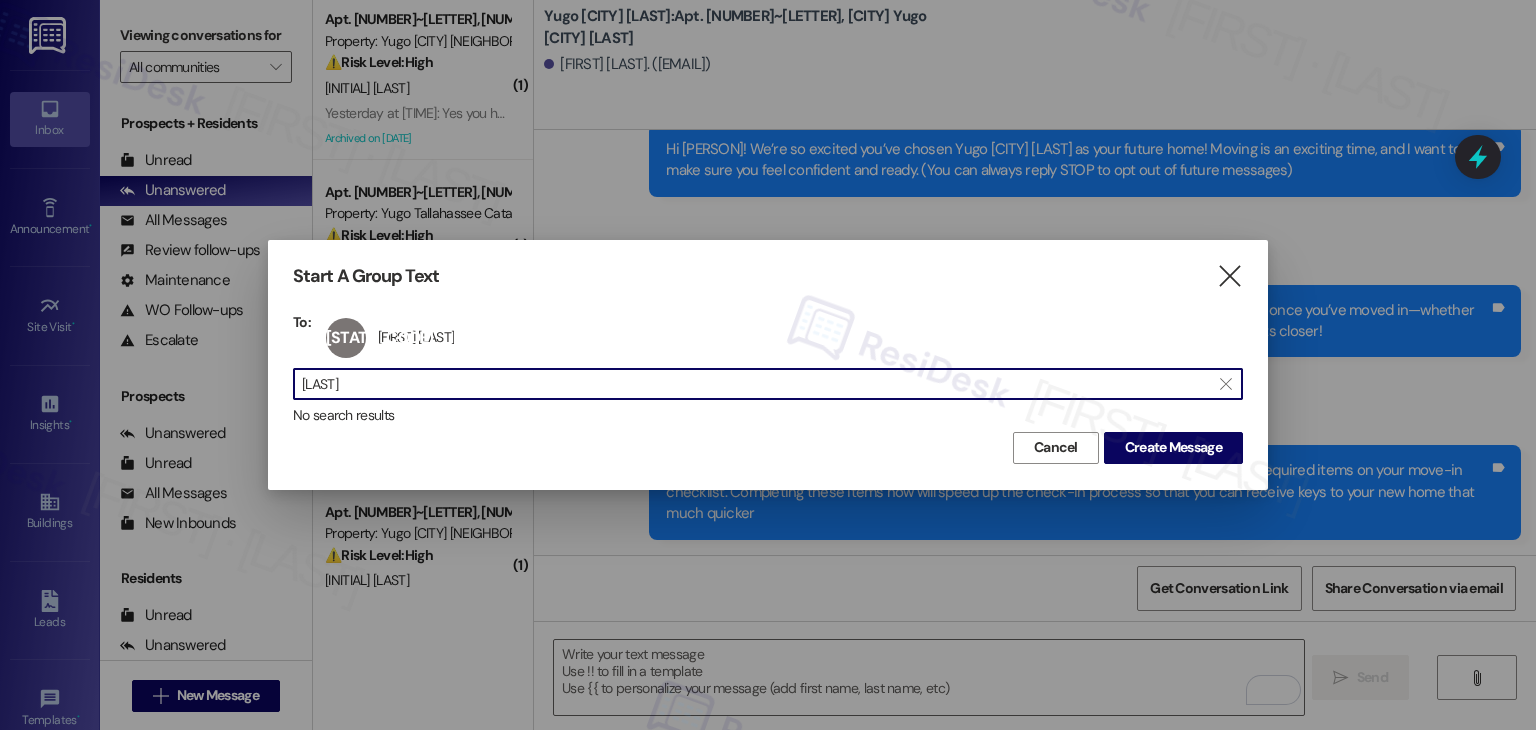 click on "[LAST]" at bounding box center (756, 384) 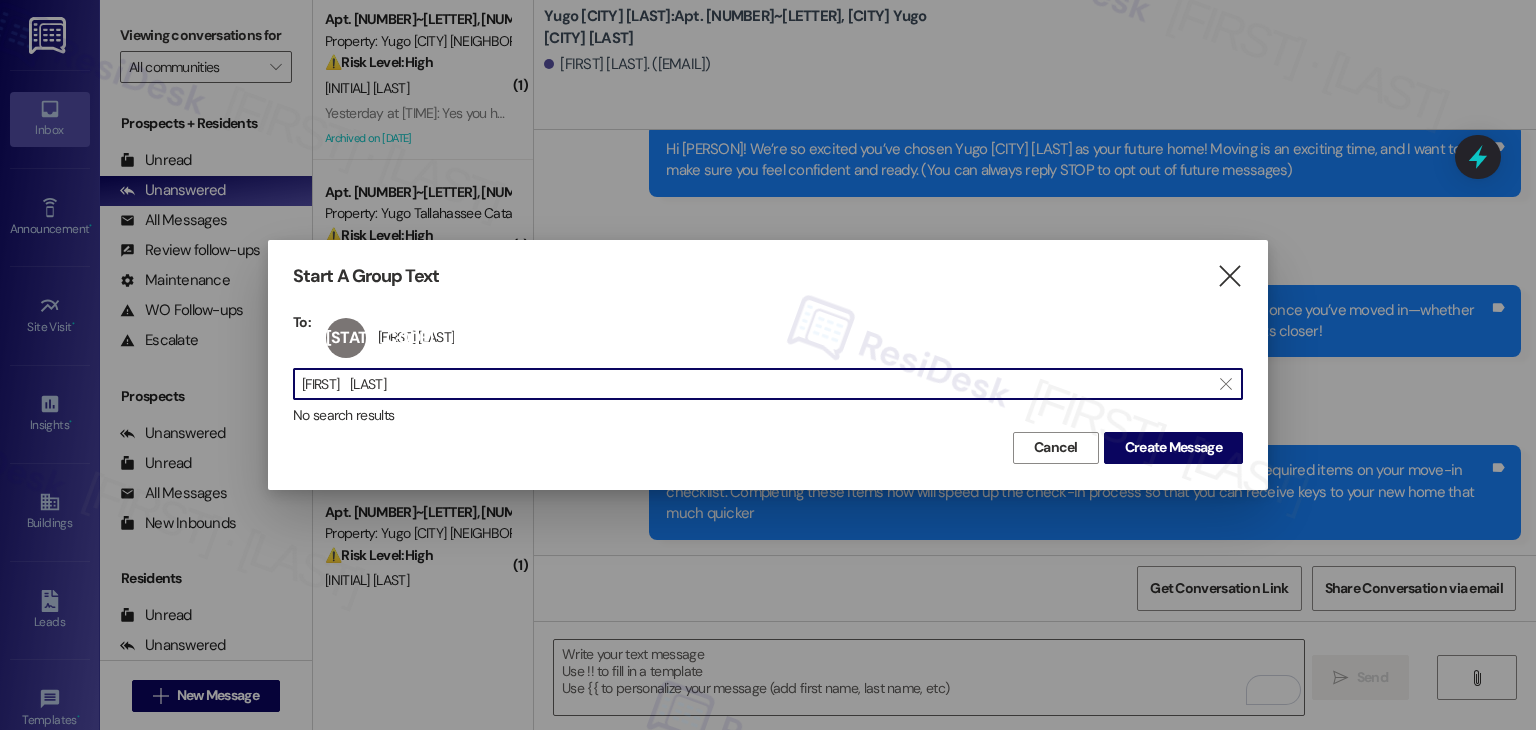 click on "[FIRST]	[LAST]" at bounding box center [756, 384] 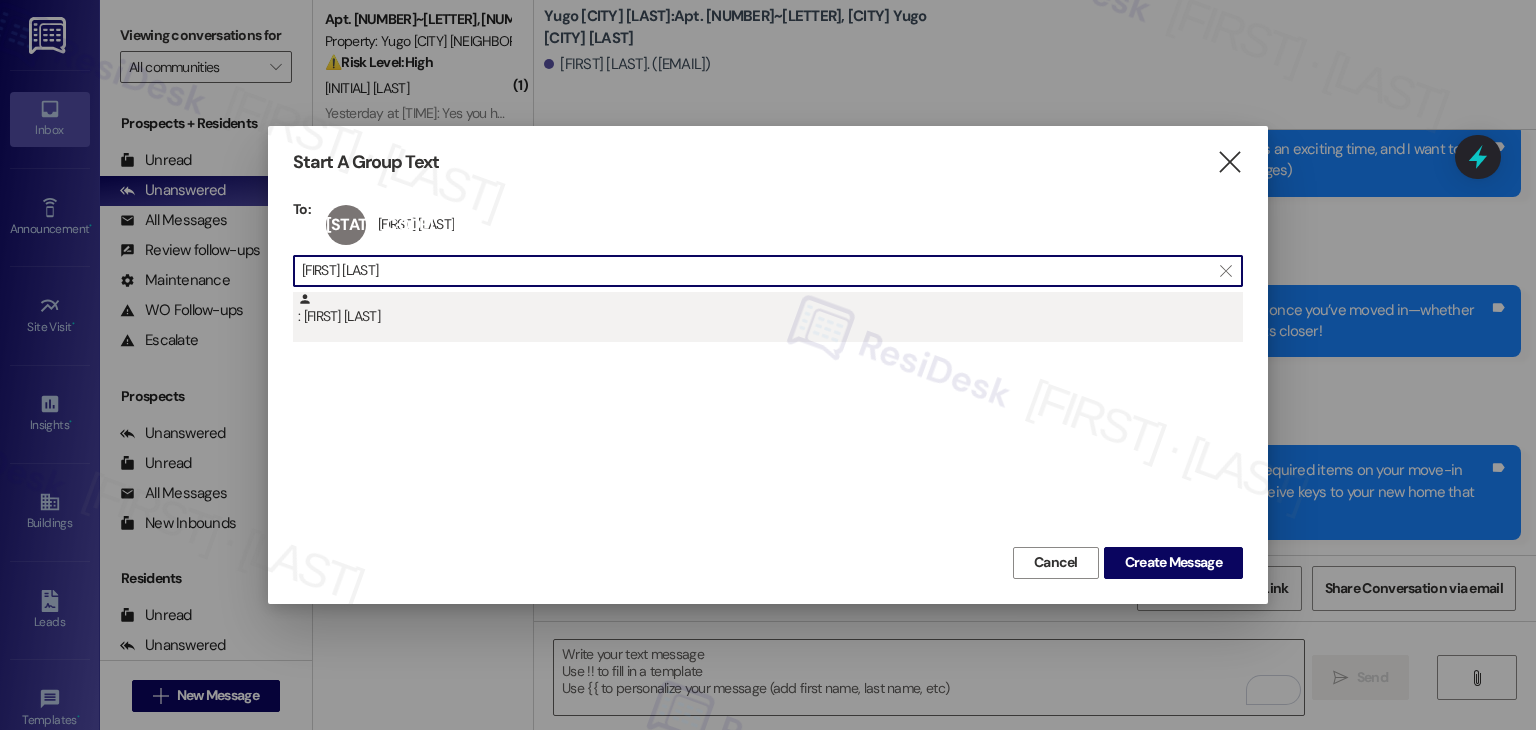 type on "[FIRST] [LAST]" 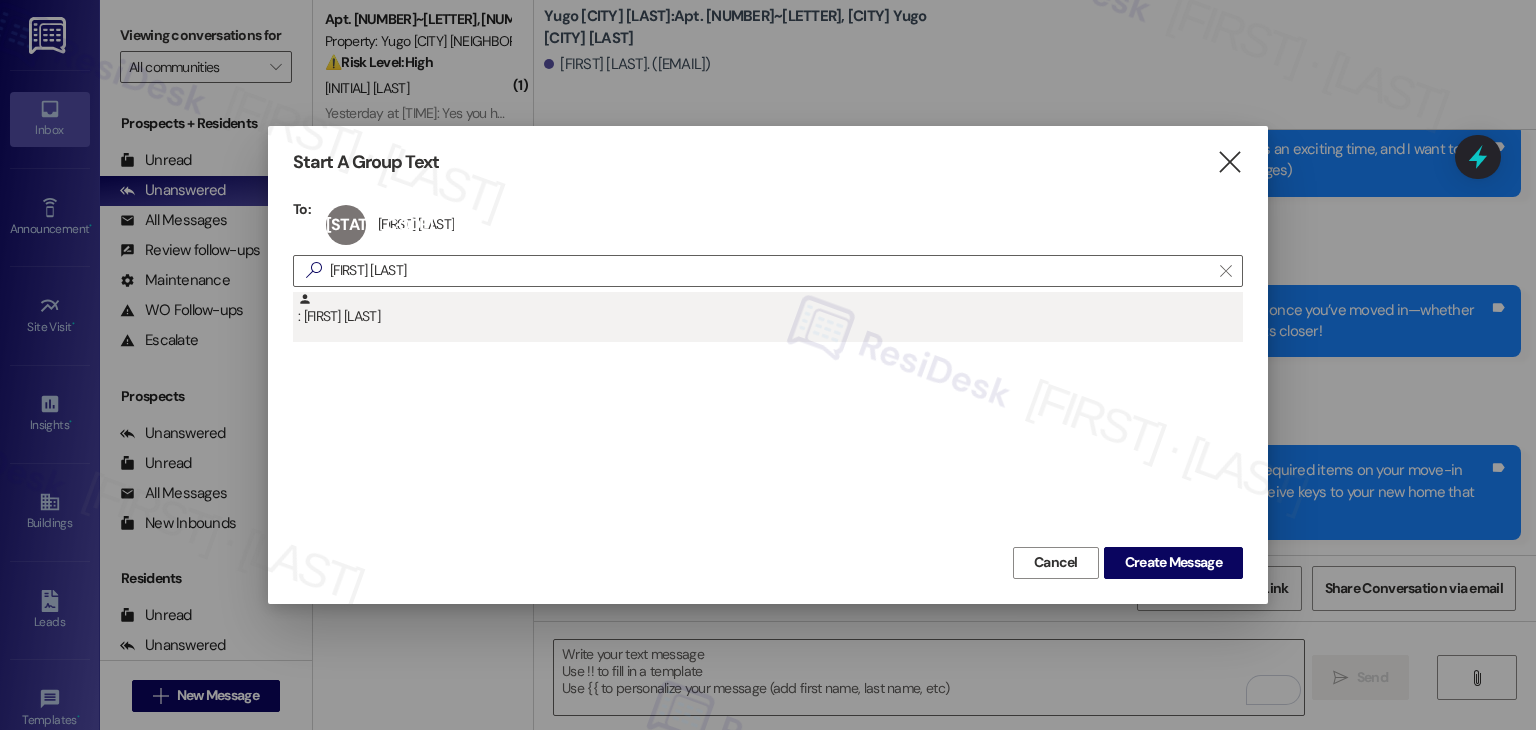 click on ": [FIRST] [LAST]" at bounding box center (770, 309) 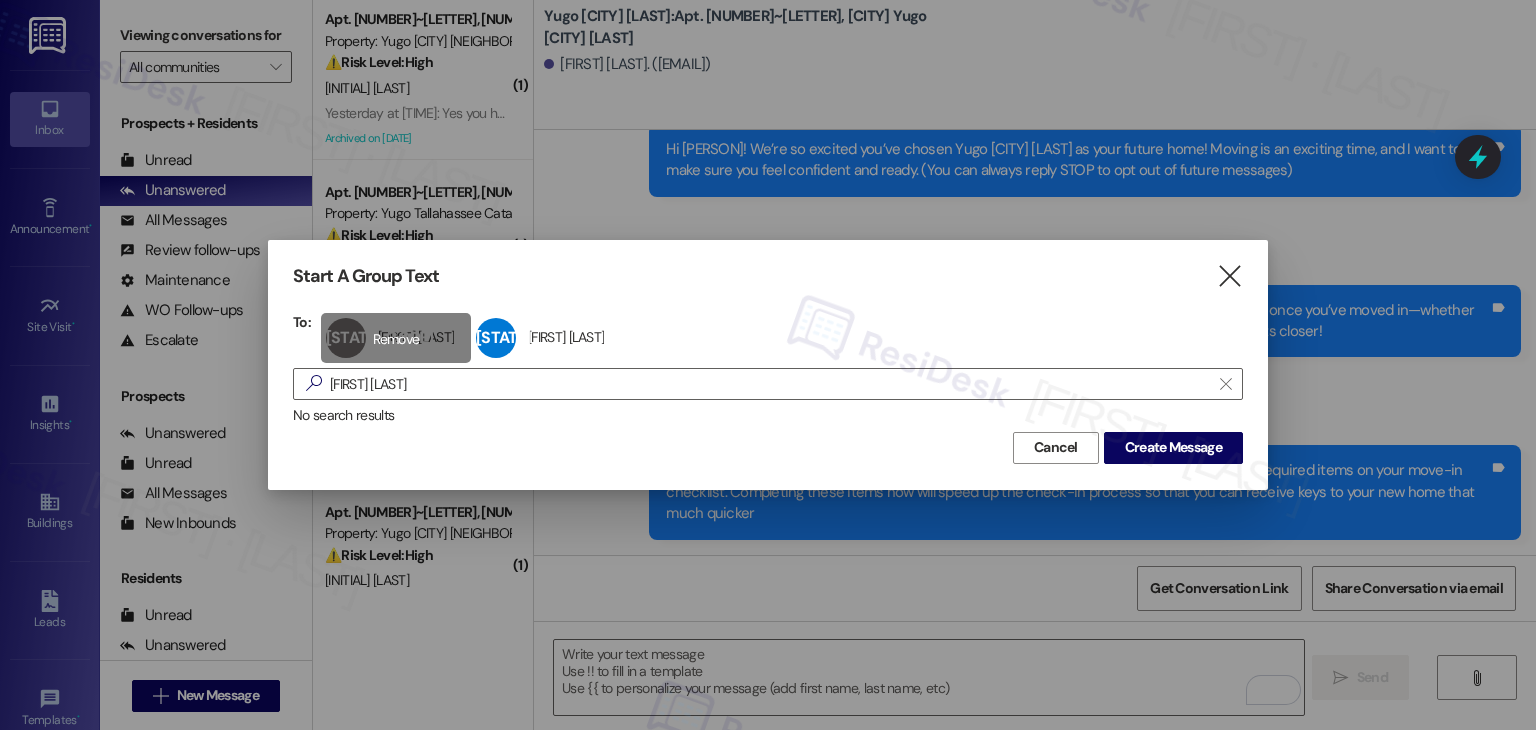 click on "[INITIALS] [FIRST] [LAST] [FIRST] [LAST] click to remove" at bounding box center [396, 338] 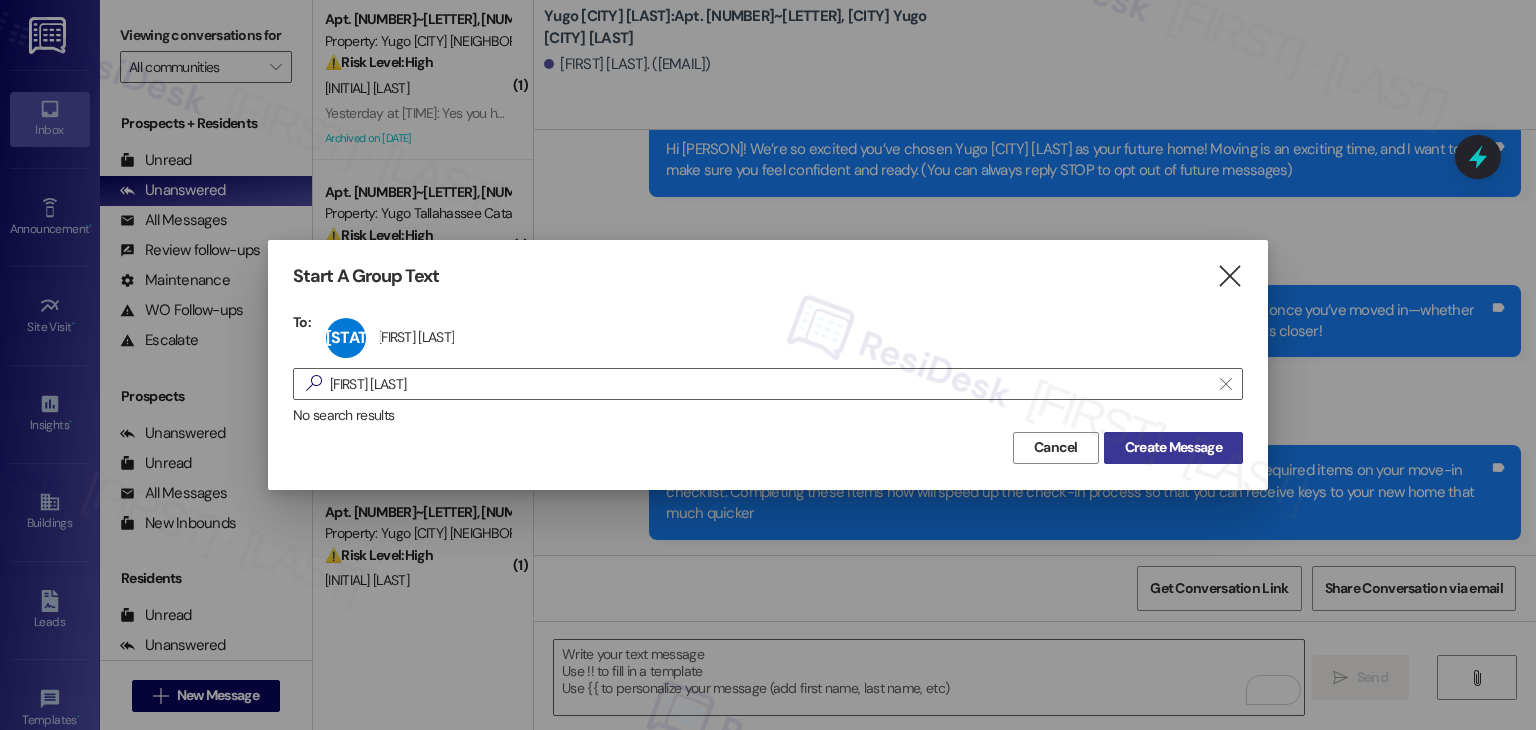 click on "Create Message" at bounding box center (1173, 447) 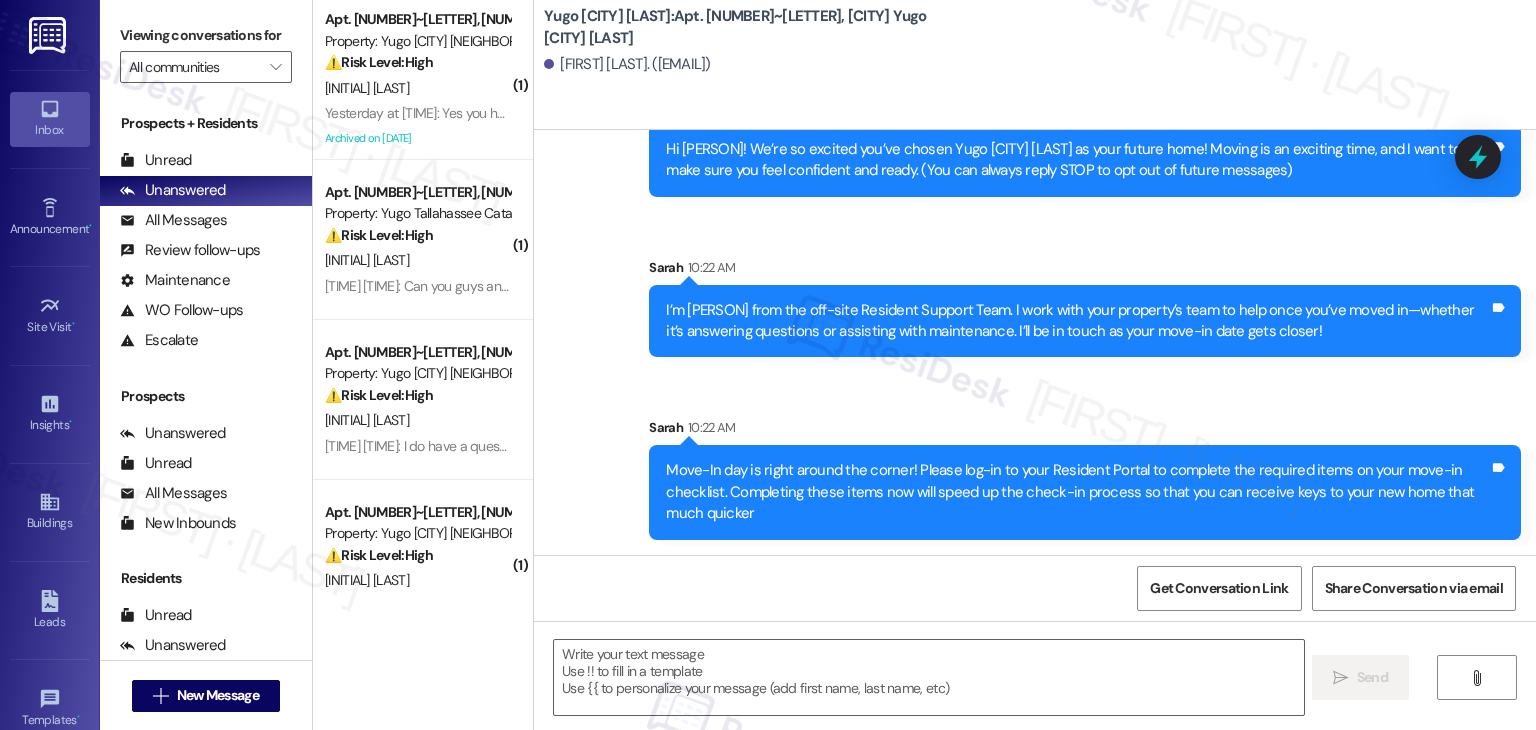 type on "Fetching suggested responses. Please feel free to read through the conversation in the meantime." 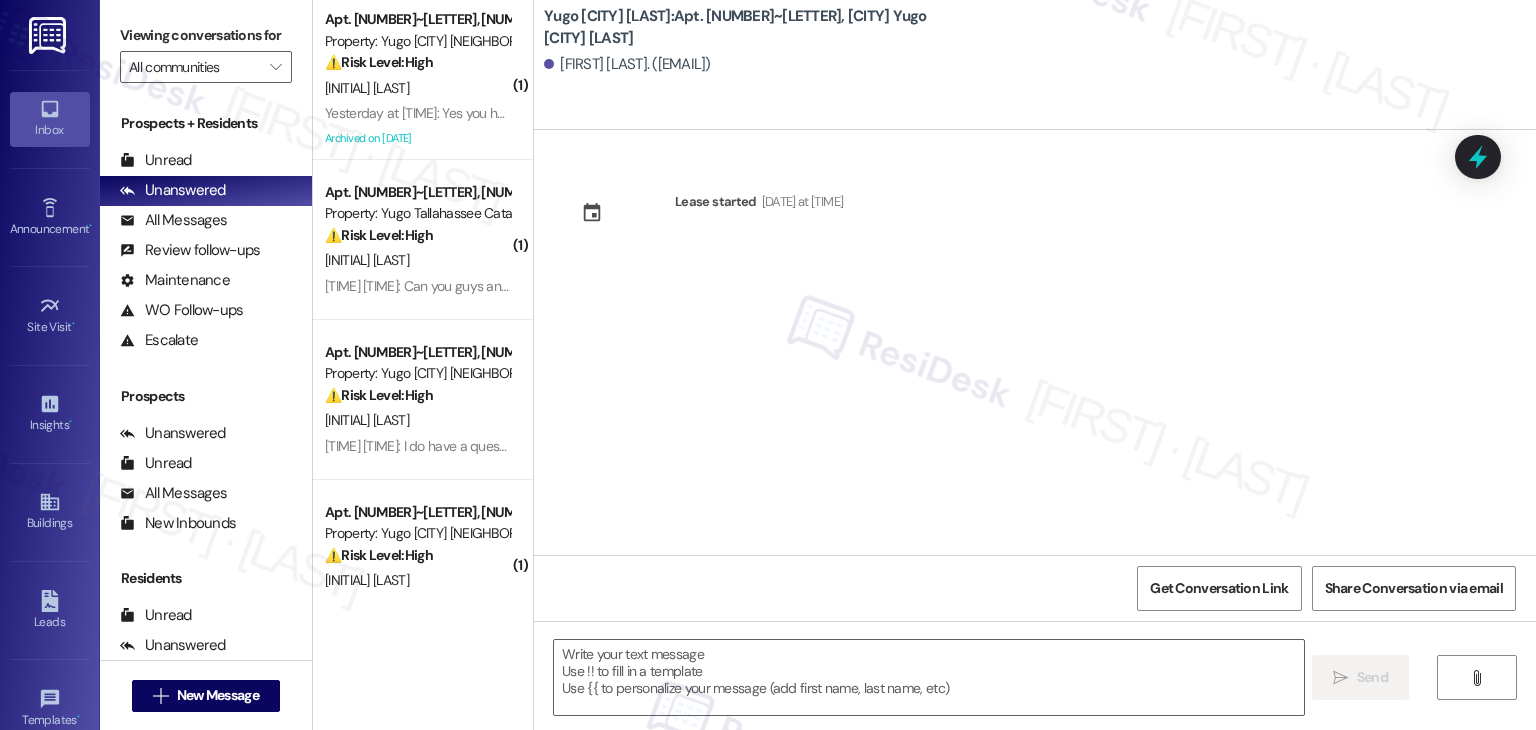 type on "Fetching suggested responses. Please feel free to read through the conversation in the meantime." 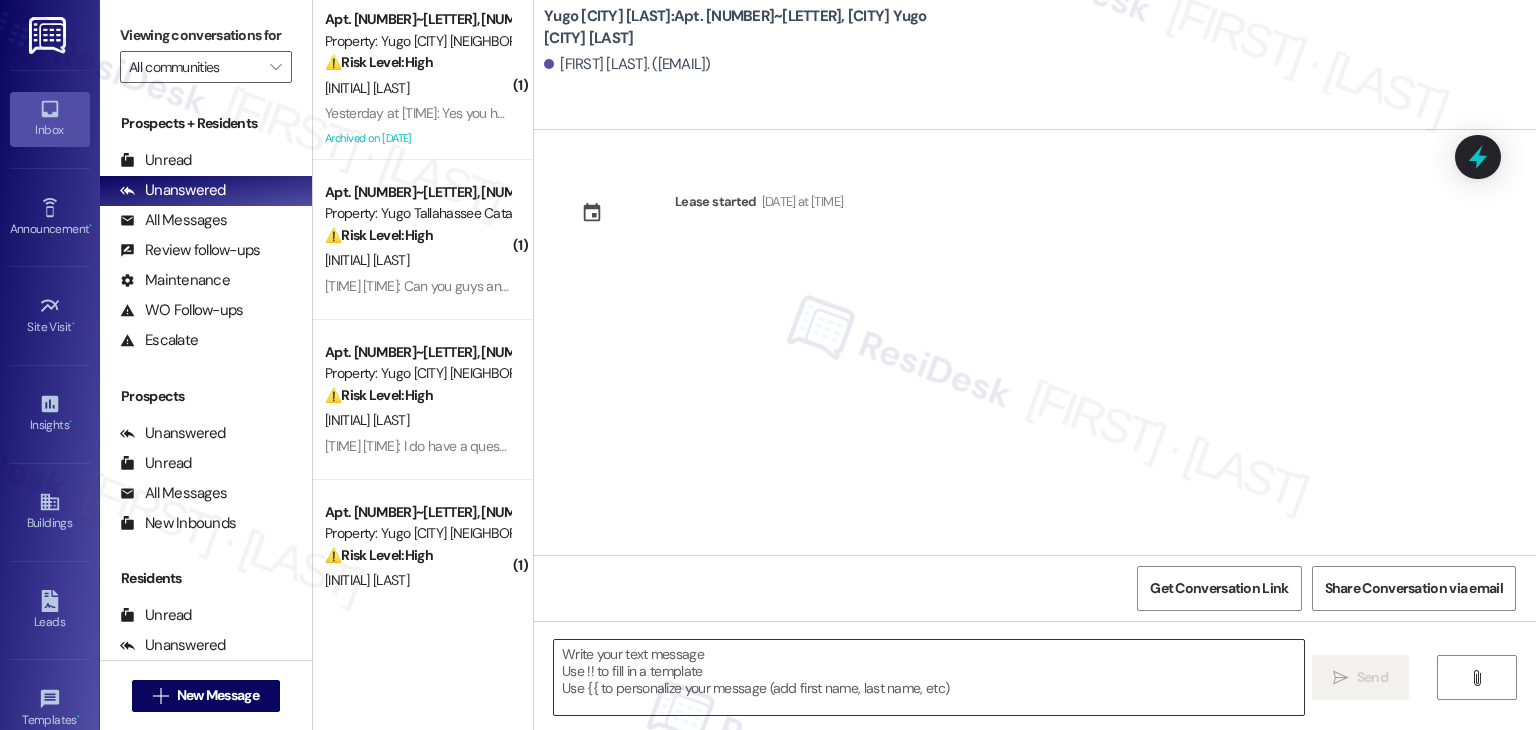 click at bounding box center [928, 677] 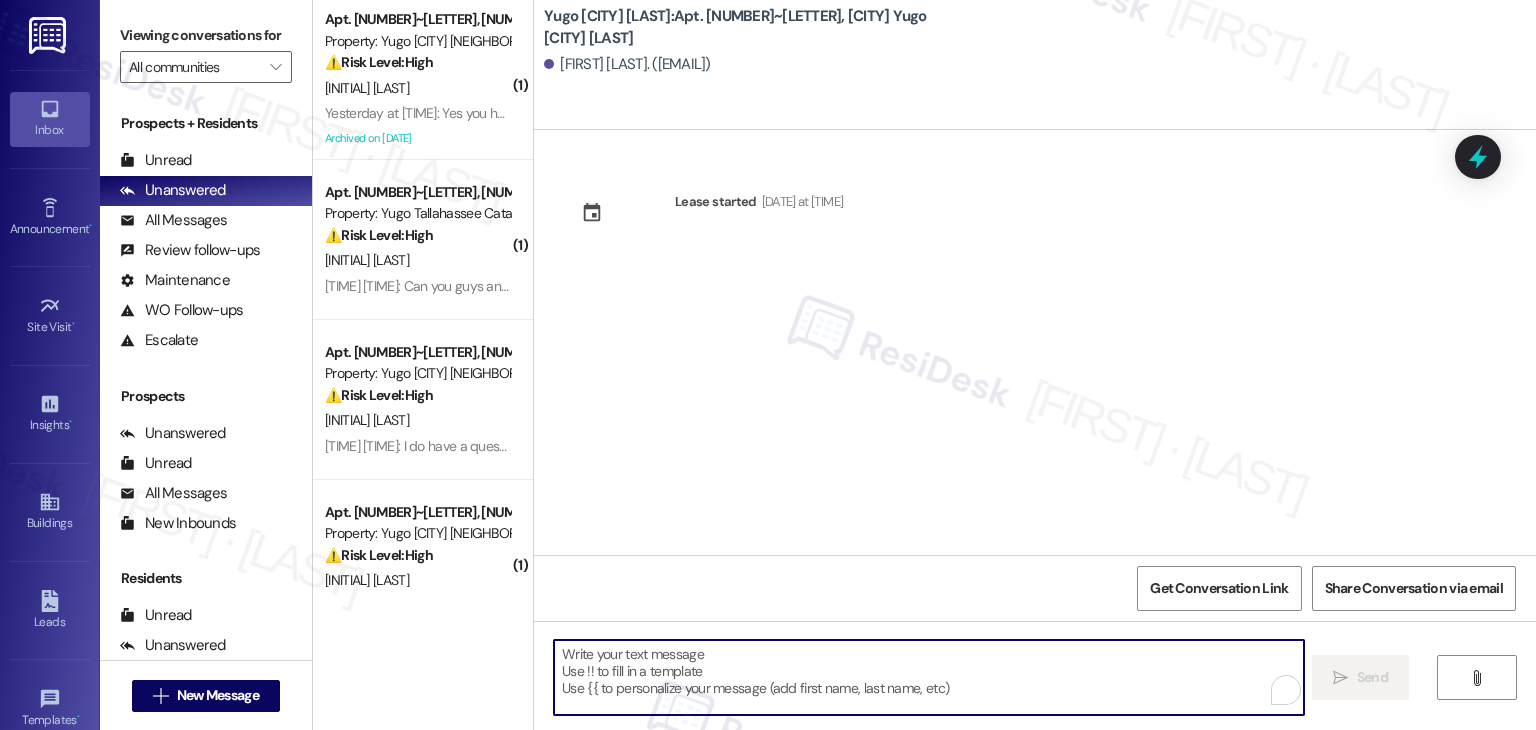 paste on "Hi {{first_name}}! We’re so excited you’ve chosen {{property}} as your future home! Moving is an exciting time, and I want to make sure you feel confident and ready." 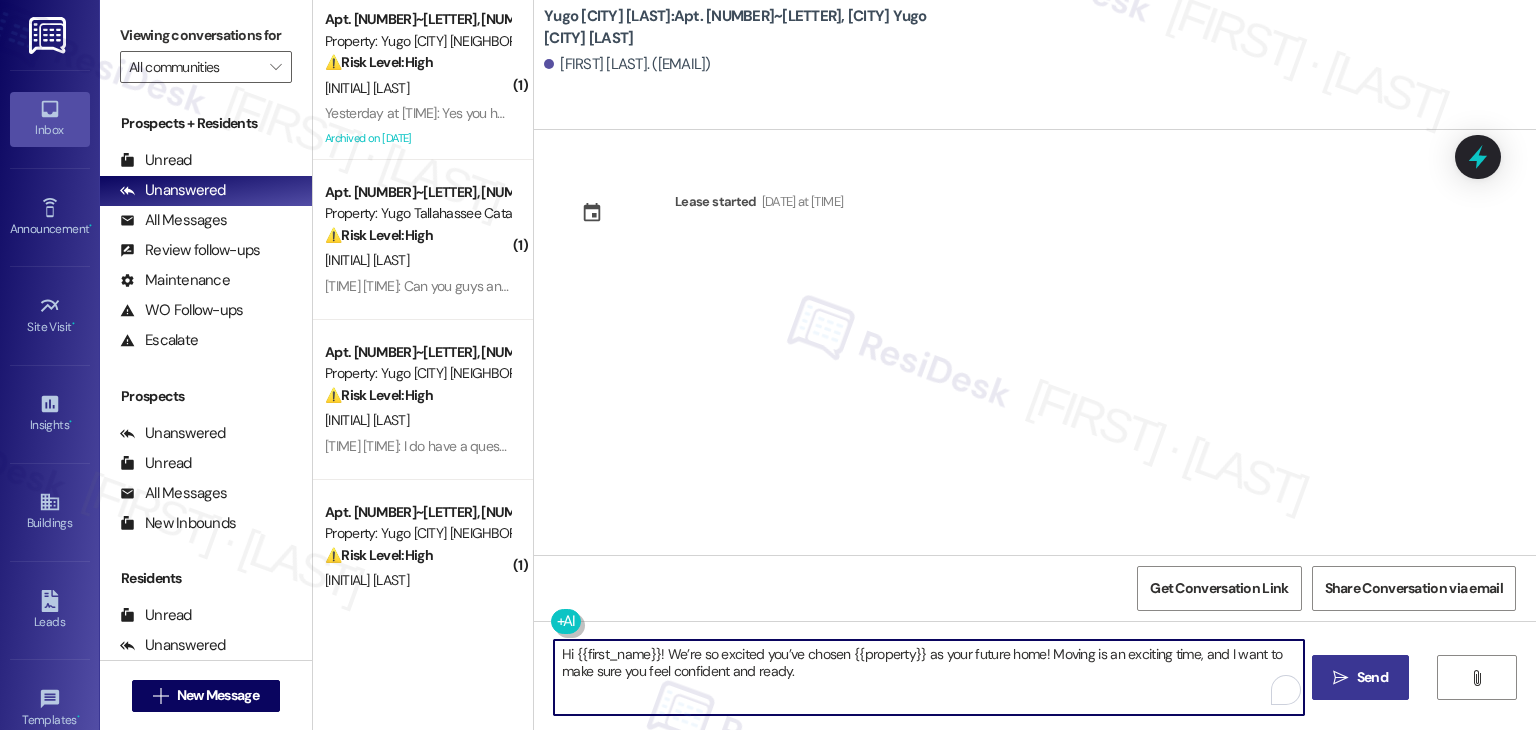 type on "Hi {{first_name}}! We’re so excited you’ve chosen {{property}} as your future home! Moving is an exciting time, and I want to make sure you feel confident and ready." 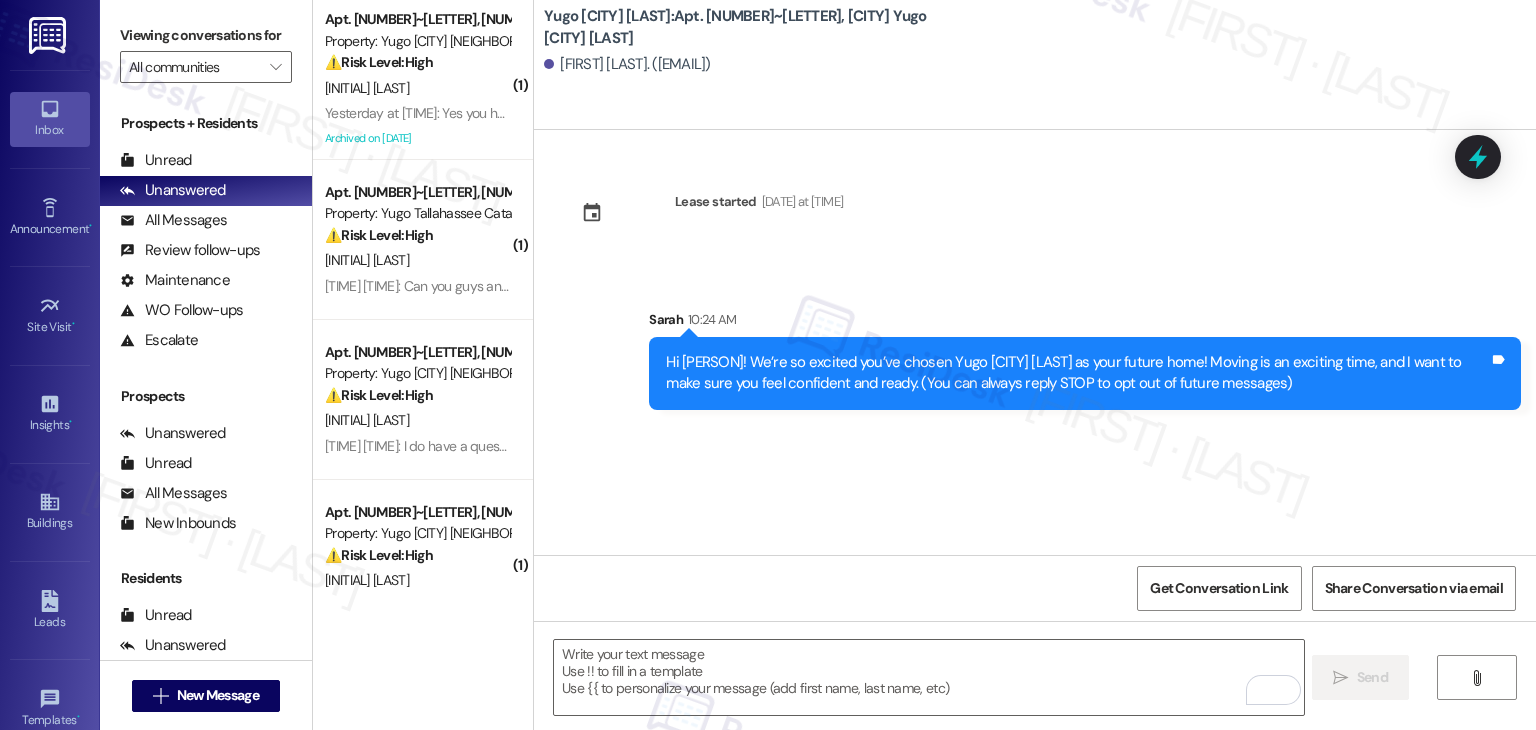 click on "Lease started [DATE] at [TIME] Sent via SMS [PERSON] [TIME] Hi [PERSON]! We’re so excited you’ve chosen Yugo [CITY] [LAST] as your future home! Moving is an exciting time, and I want to make sure you feel confident and ready. (You can always reply STOP to opt out of future messages) Tags and notes" at bounding box center (1035, 342) 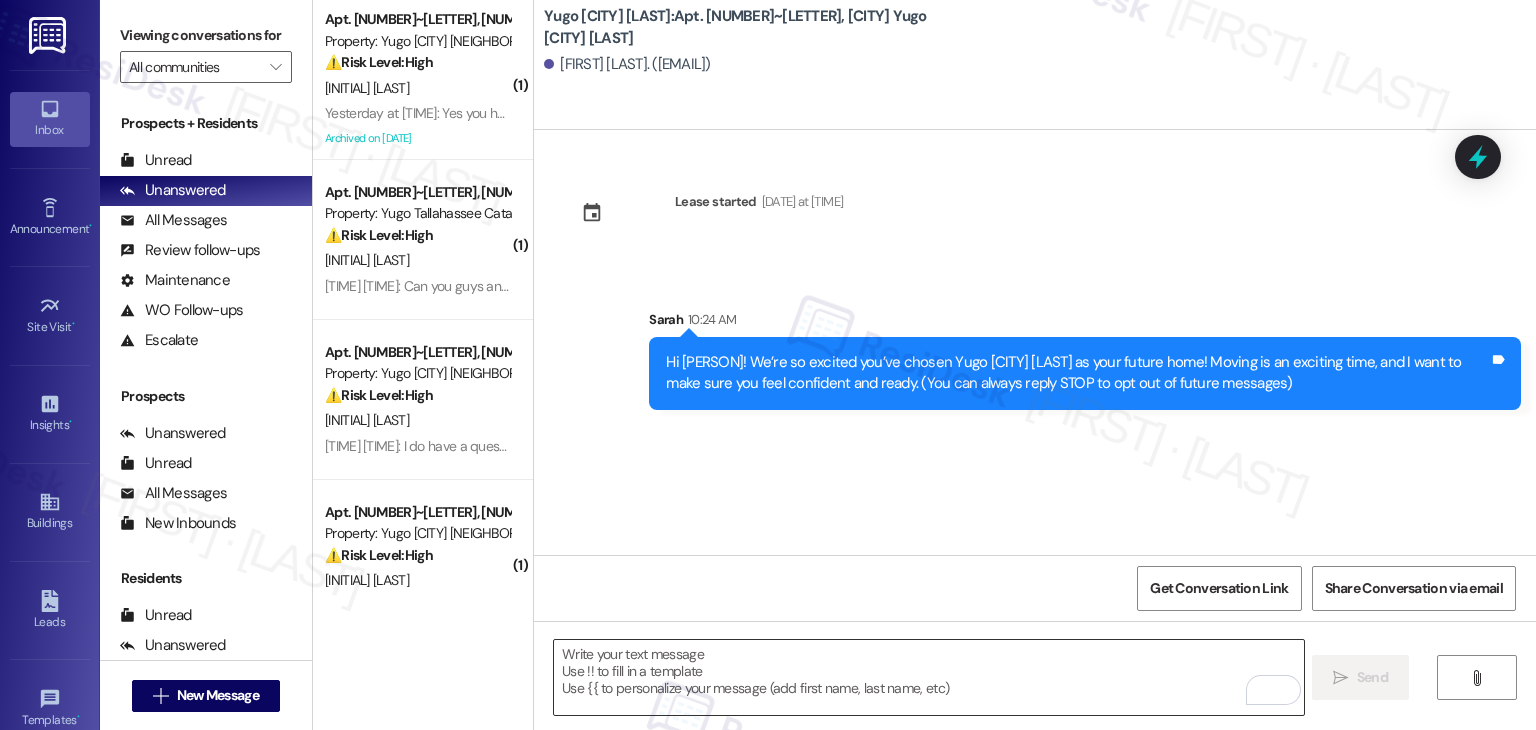 drag, startPoint x: 836, startPoint y: 502, endPoint x: 805, endPoint y: 667, distance: 167.88687 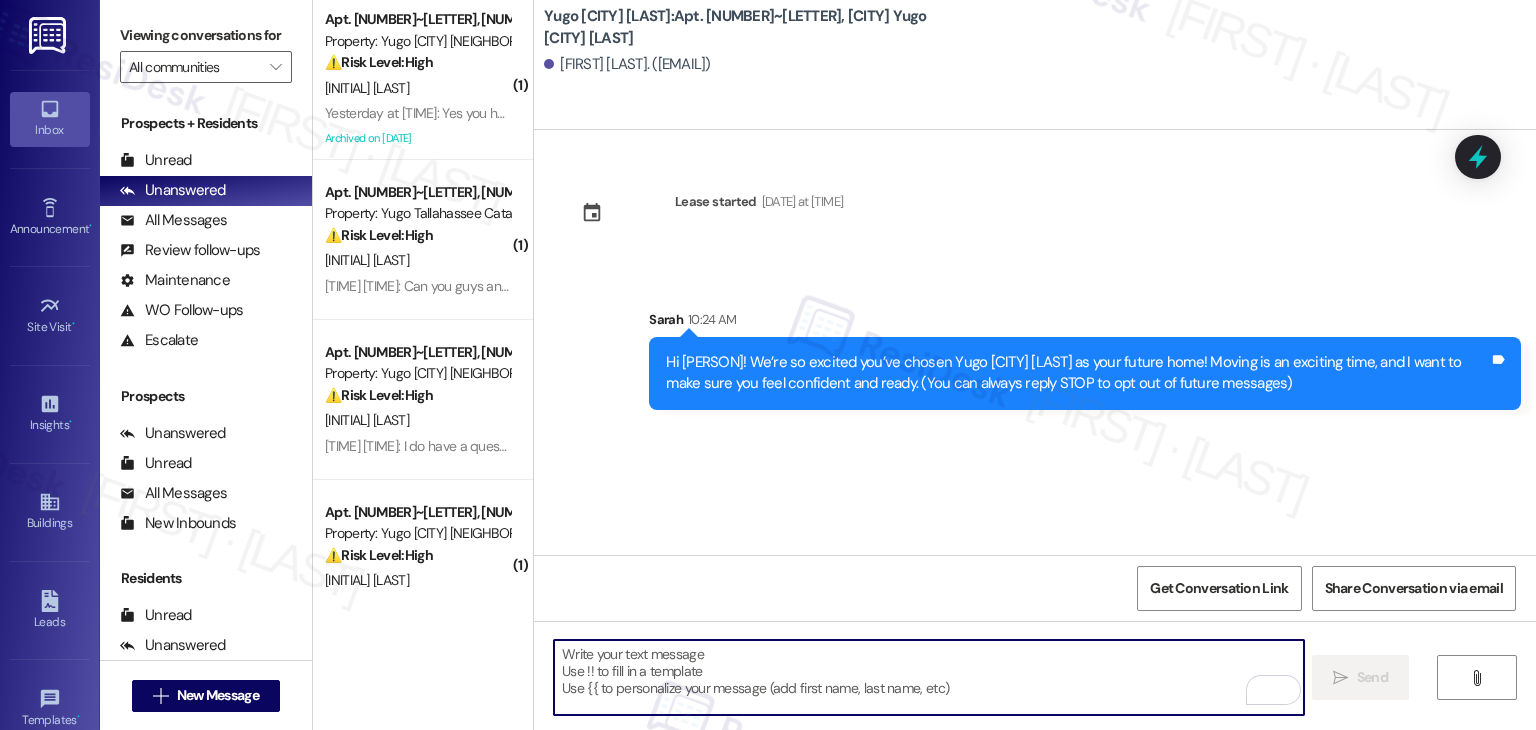 paste on "I’m [PERSON] from the off-site Resident Support Team. I work with your property’s team to help once you’ve moved in—whether it’s answering questions or assisting with maintenance. I’ll be in touch as your move-in date gets closer!" 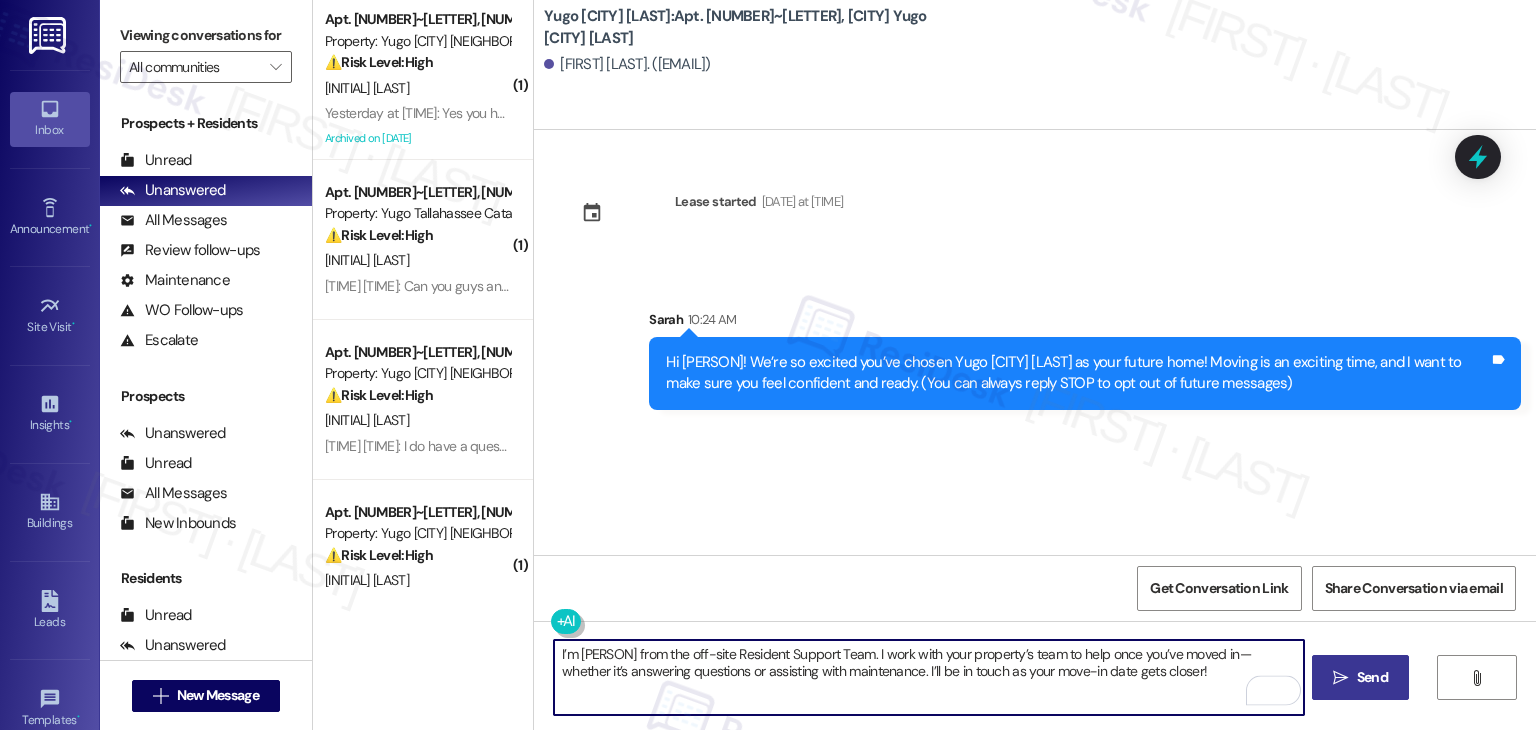 type on "I’m [PERSON] from the off-site Resident Support Team. I work with your property’s team to help once you’ve moved in—whether it’s answering questions or assisting with maintenance. I’ll be in touch as your move-in date gets closer!" 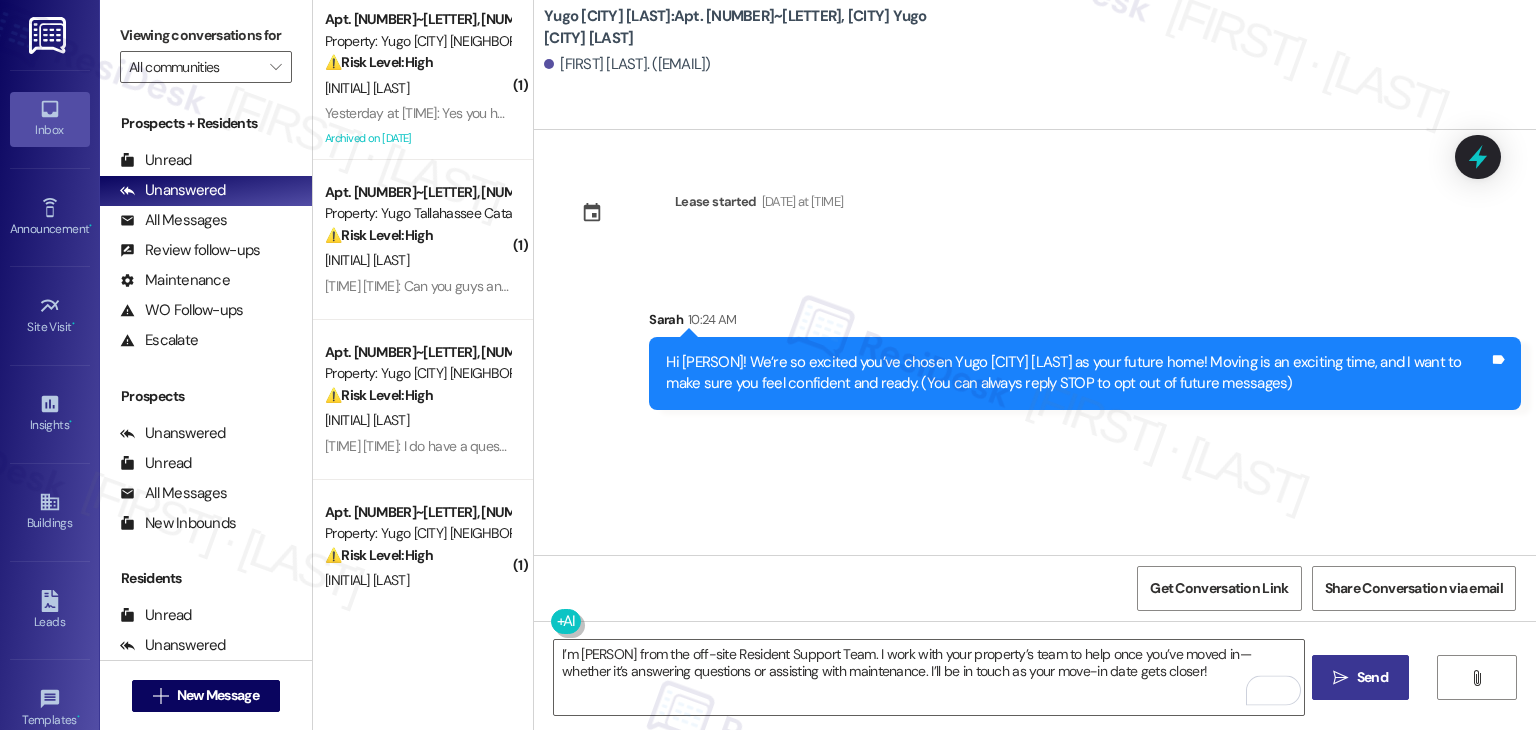 click on "Lease started [DATE] at [TIME] Sent via SMS [PERSON] [TIME] Hi [PERSON]! We’re so excited you’ve chosen Yugo [CITY] [LAST] as your future home! Moving is an exciting time, and I want to make sure you feel confident and ready. (You can always reply STOP to opt out of future messages) Tags and notes" at bounding box center (1035, 342) 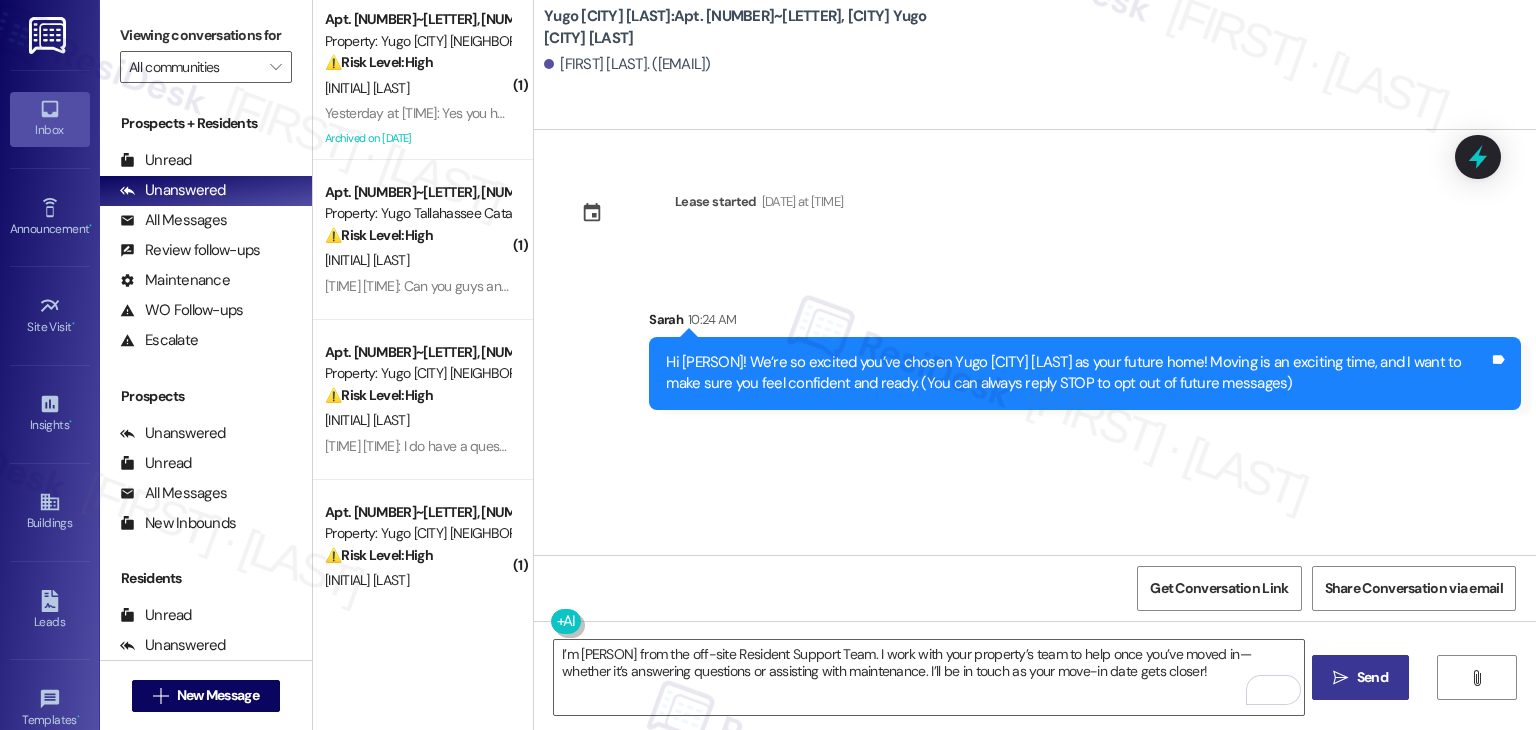 click on "Lease started [DATE] at [TIME] Sent via SMS [PERSON] [TIME] Hi [PERSON]! We’re so excited you’ve chosen Yugo [CITY] [LAST] as your future home! Moving is an exciting time, and I want to make sure you feel confident and ready. (You can always reply STOP to opt out of future messages) Tags and notes" at bounding box center [1035, 342] 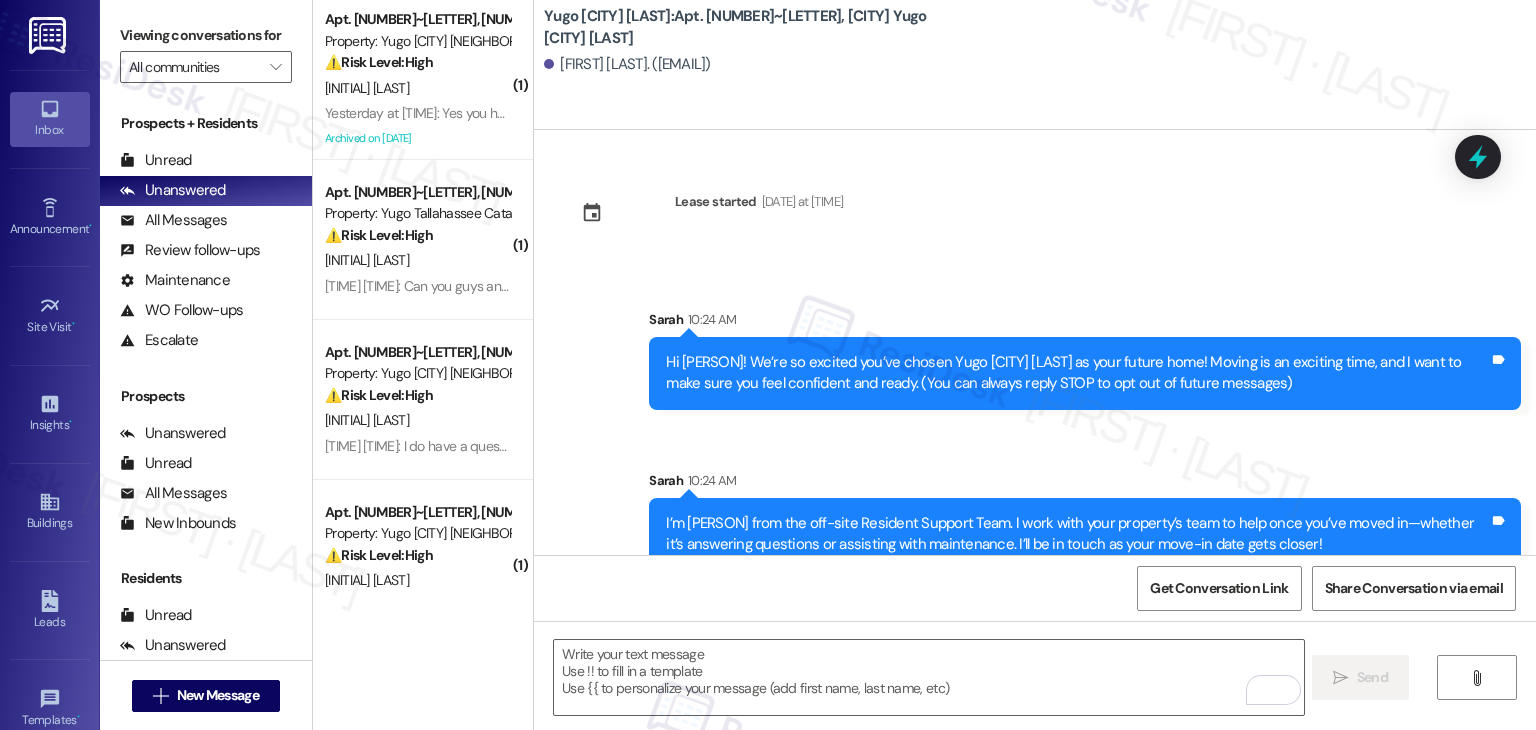 click on "Sent via SMS [PERSON] [TIME] Hi [PERSON]! We’re so excited you’ve chosen Yugo [CITY] [LAST] as your future home! Moving is an exciting time, and I want to make sure you feel confident and ready. (You can always reply STOP to opt out of future messages) Tags and notes Sent via SMS [PERSON] [TIME] I’m [PERSON] from the off-site Resident Support Team. I work with your property’s team to help once you’ve moved in—whether it’s answering questions or assisting with maintenance. I’ll be in touch as your move-in date gets closer! Tags and notes" at bounding box center [1035, 425] 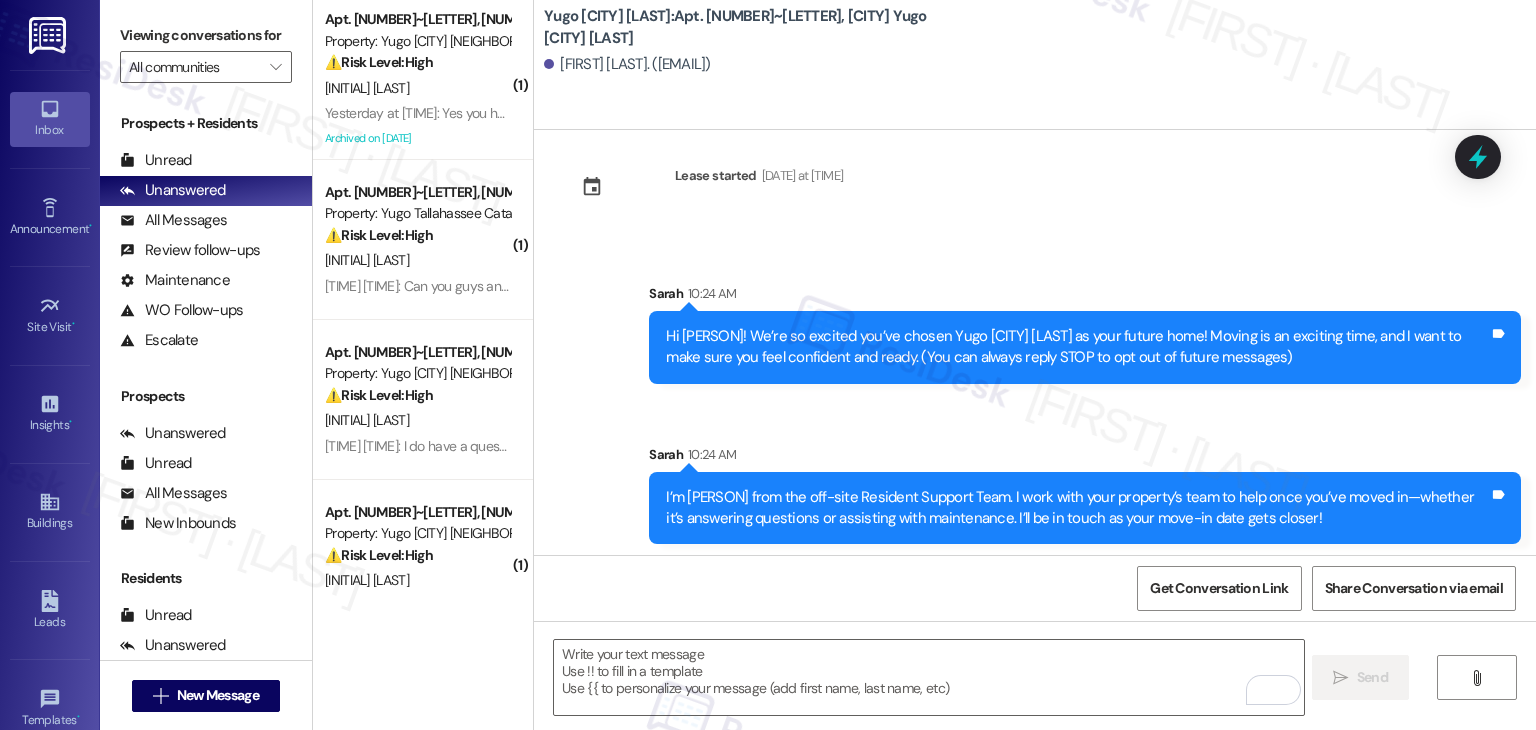 scroll, scrollTop: 32, scrollLeft: 0, axis: vertical 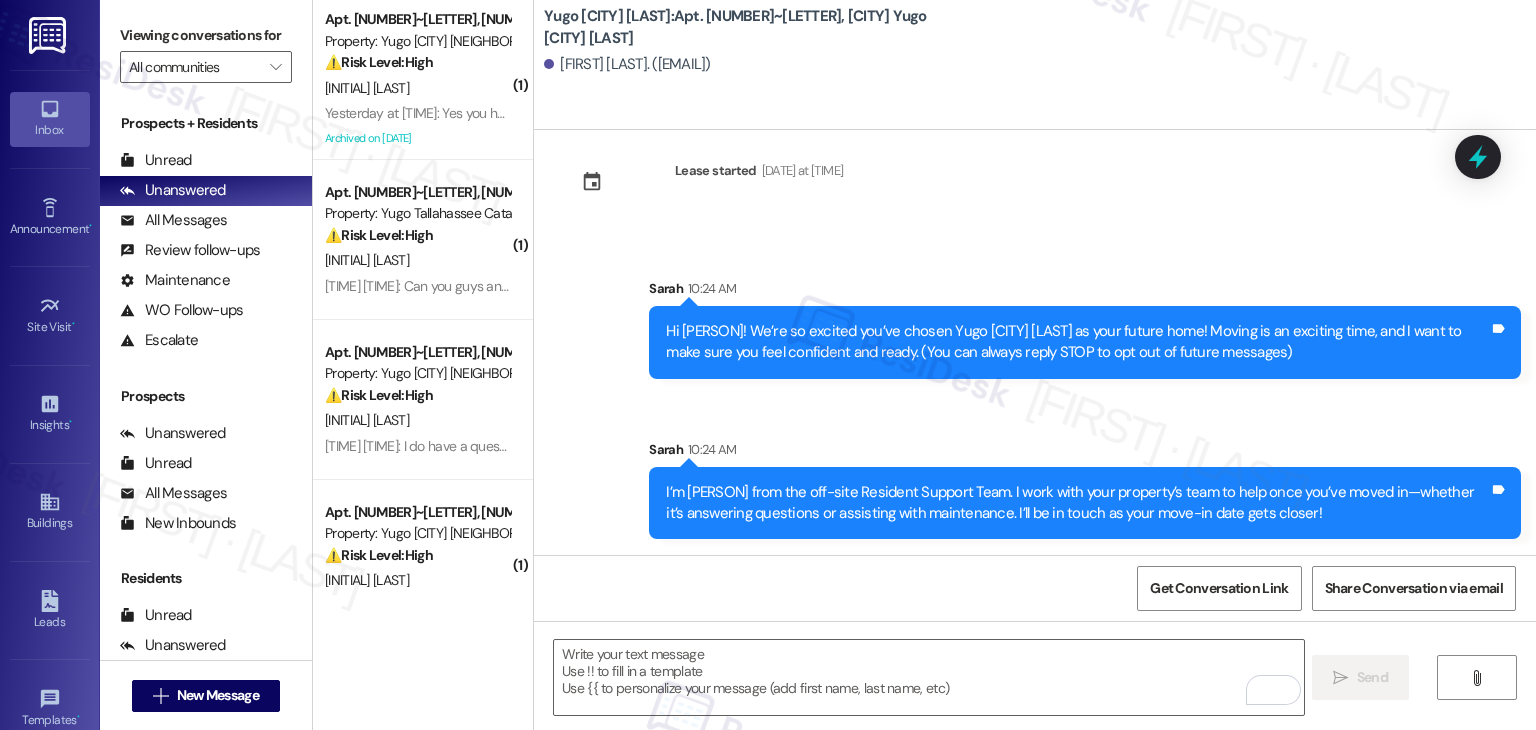 click on "Get Conversation Link Share Conversation via email" at bounding box center (1035, 588) 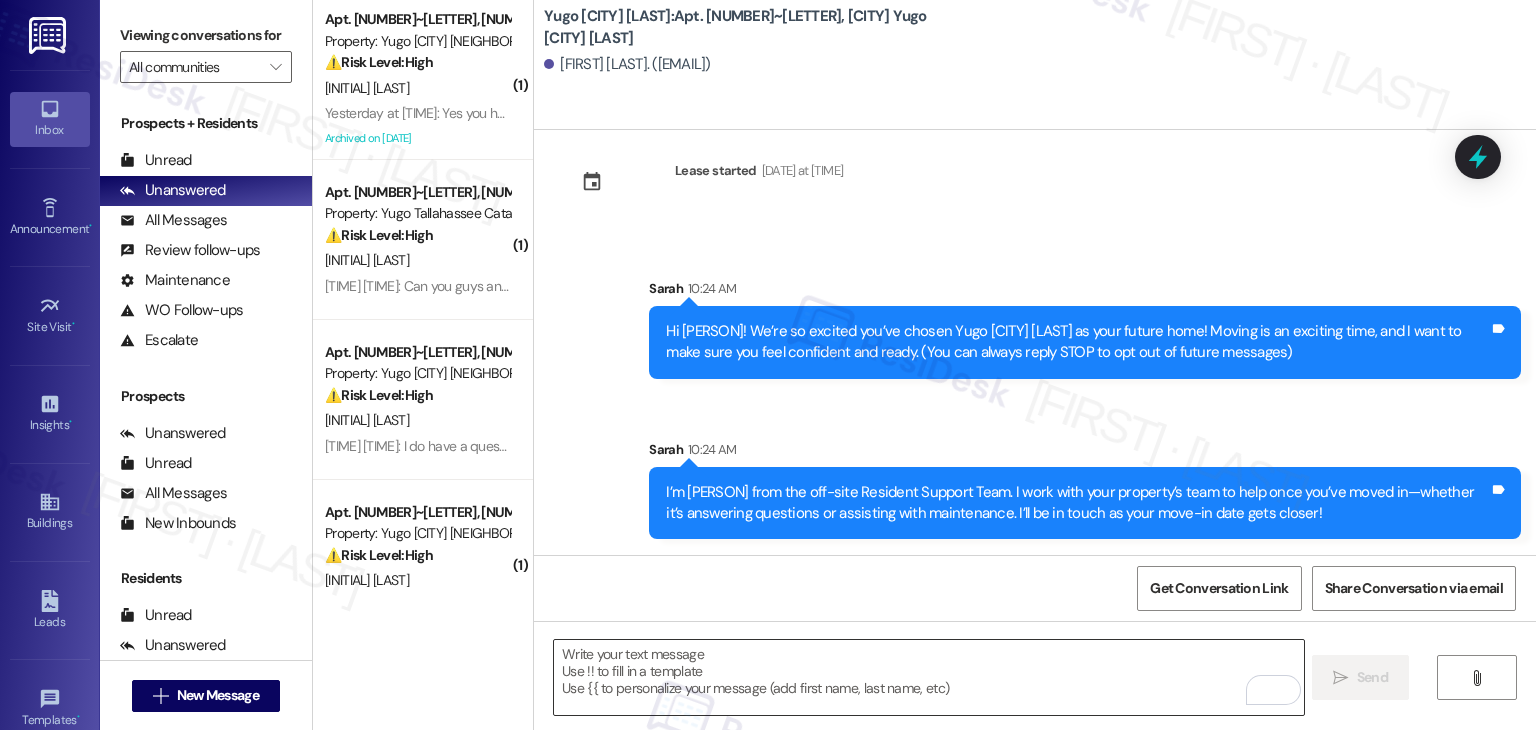 click at bounding box center (928, 677) 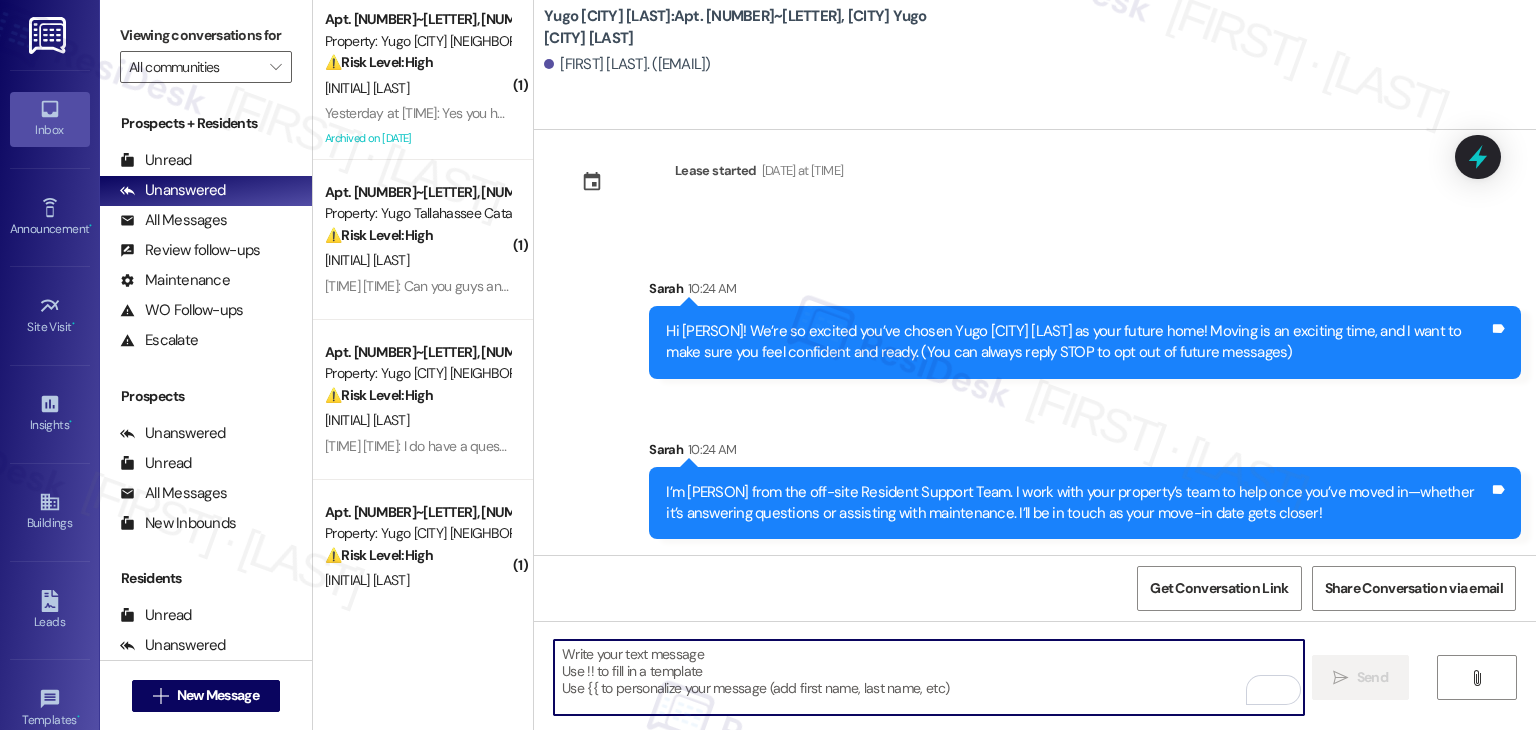 paste on "Move-In day is right around the corner! Please log-in to your Resident Portal to complete the required items on your move-in checklist. Completing these items now will speed up the check-in process so that you can receive keys to your new home that much quicker" 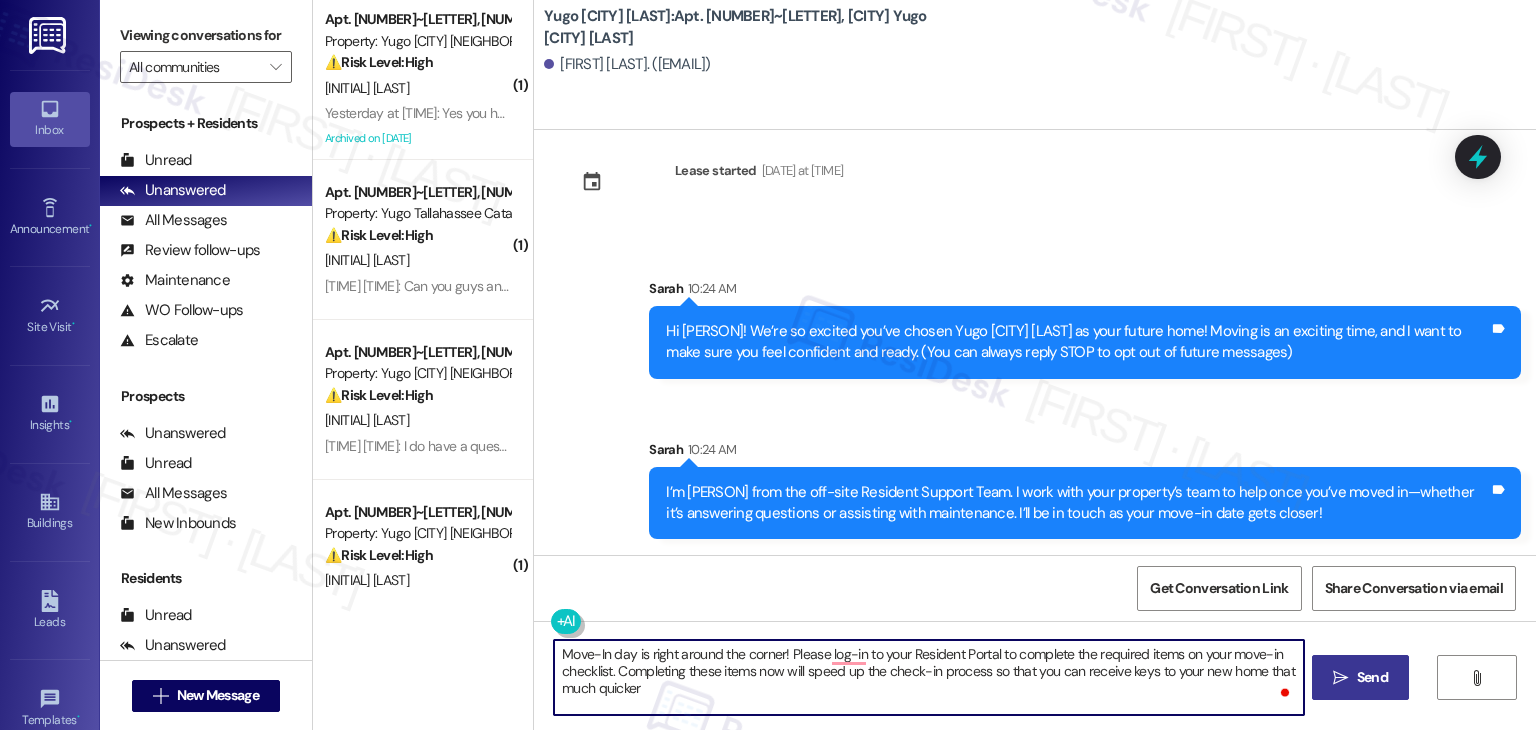 type on "Move-In day is right around the corner! Please log-in to your Resident Portal to complete the required items on your move-in checklist. Completing these items now will speed up the check-in process so that you can receive keys to your new home that much quicker" 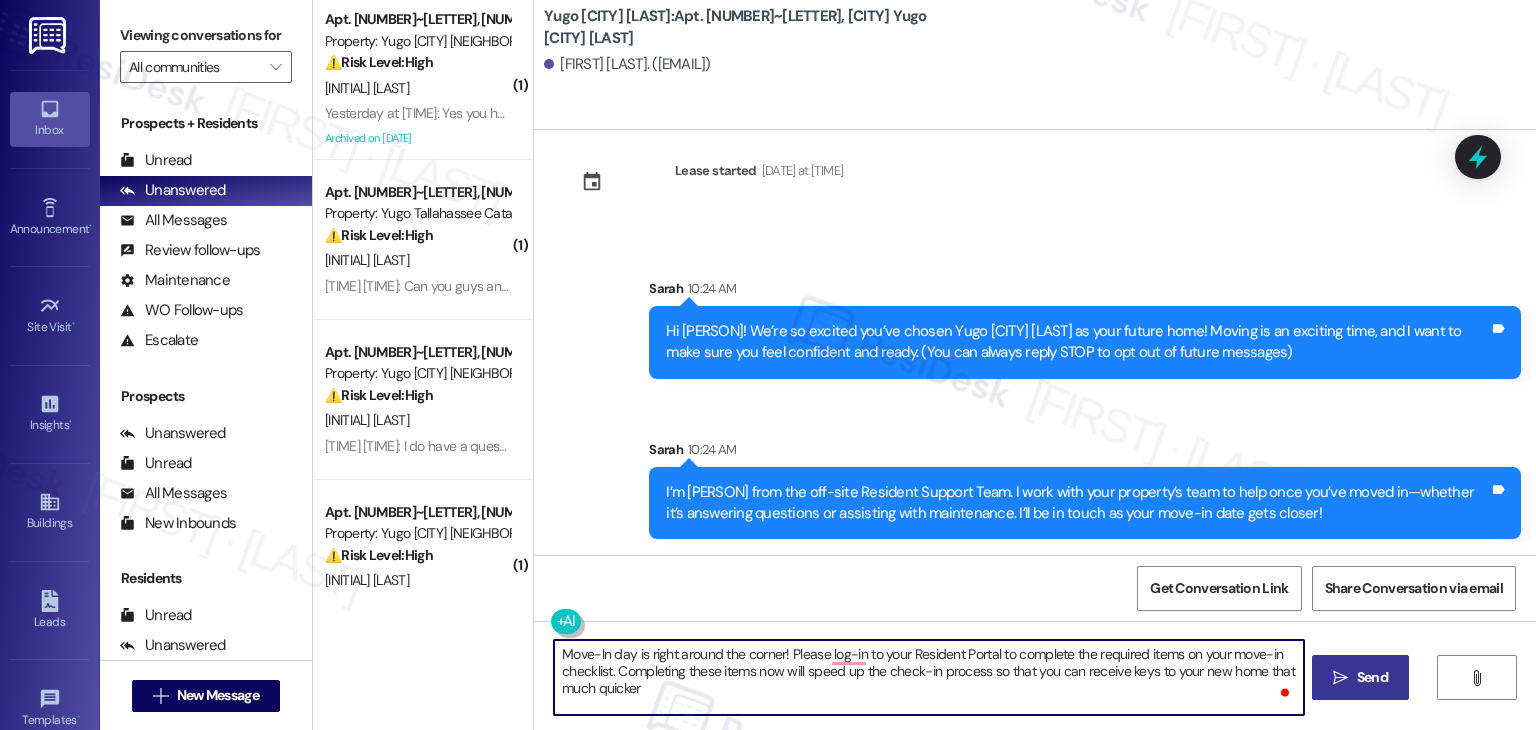 click on "Move-In day is right around the corner! Please log-in to your Resident Portal to complete the required items on your move-in checklist. Completing these items now will speed up the check-in process so that you can receive keys to your new home that much quicker" at bounding box center [928, 677] 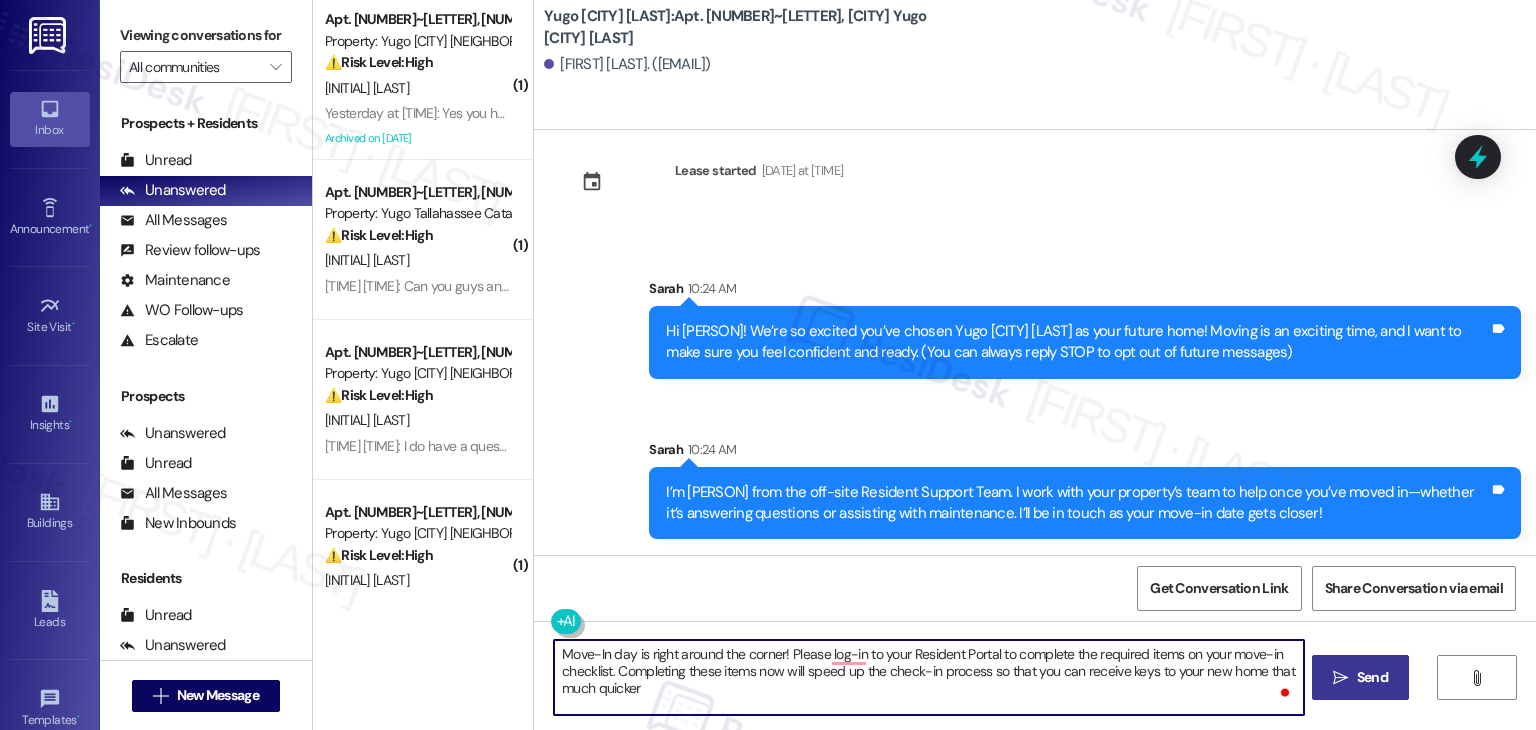click on " Send" at bounding box center (1360, 677) 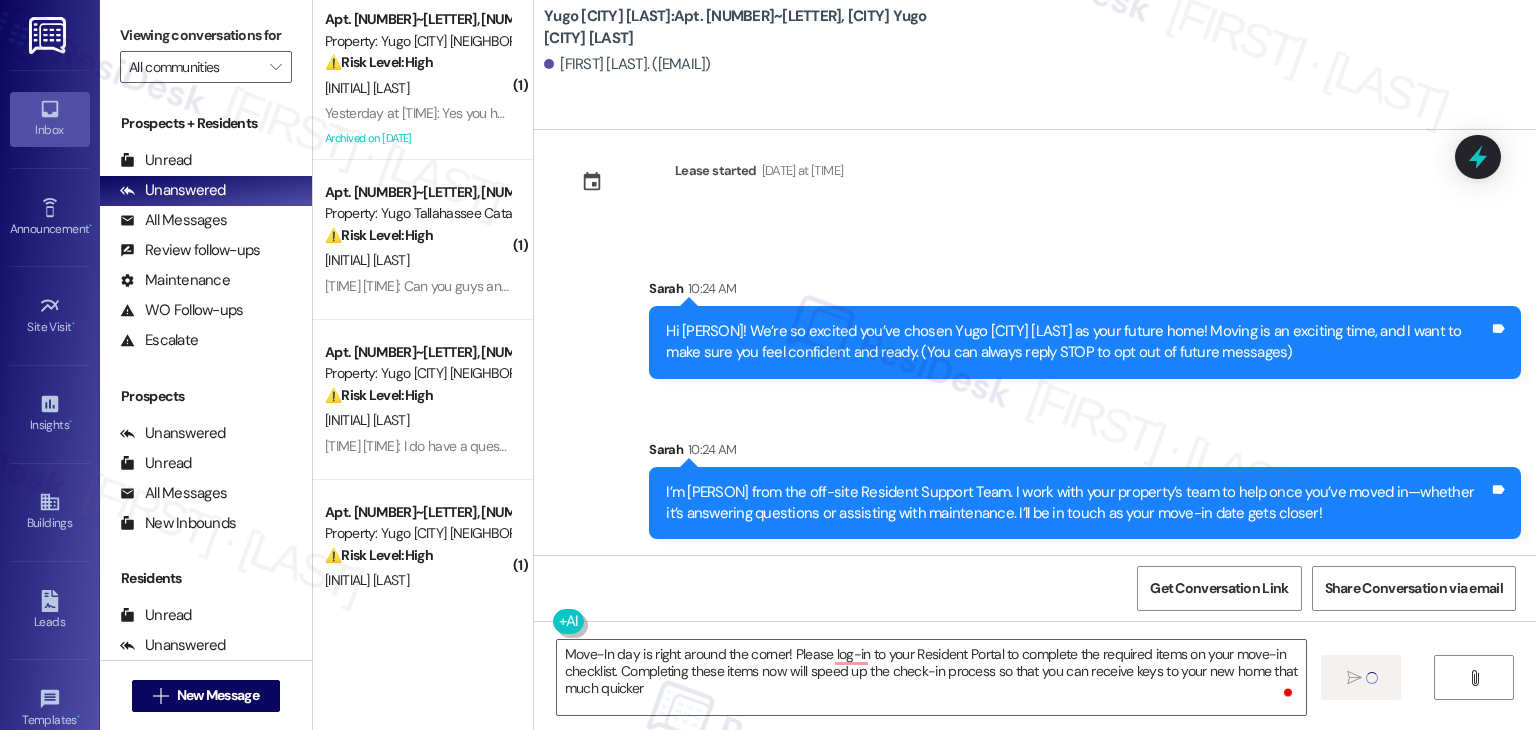 type 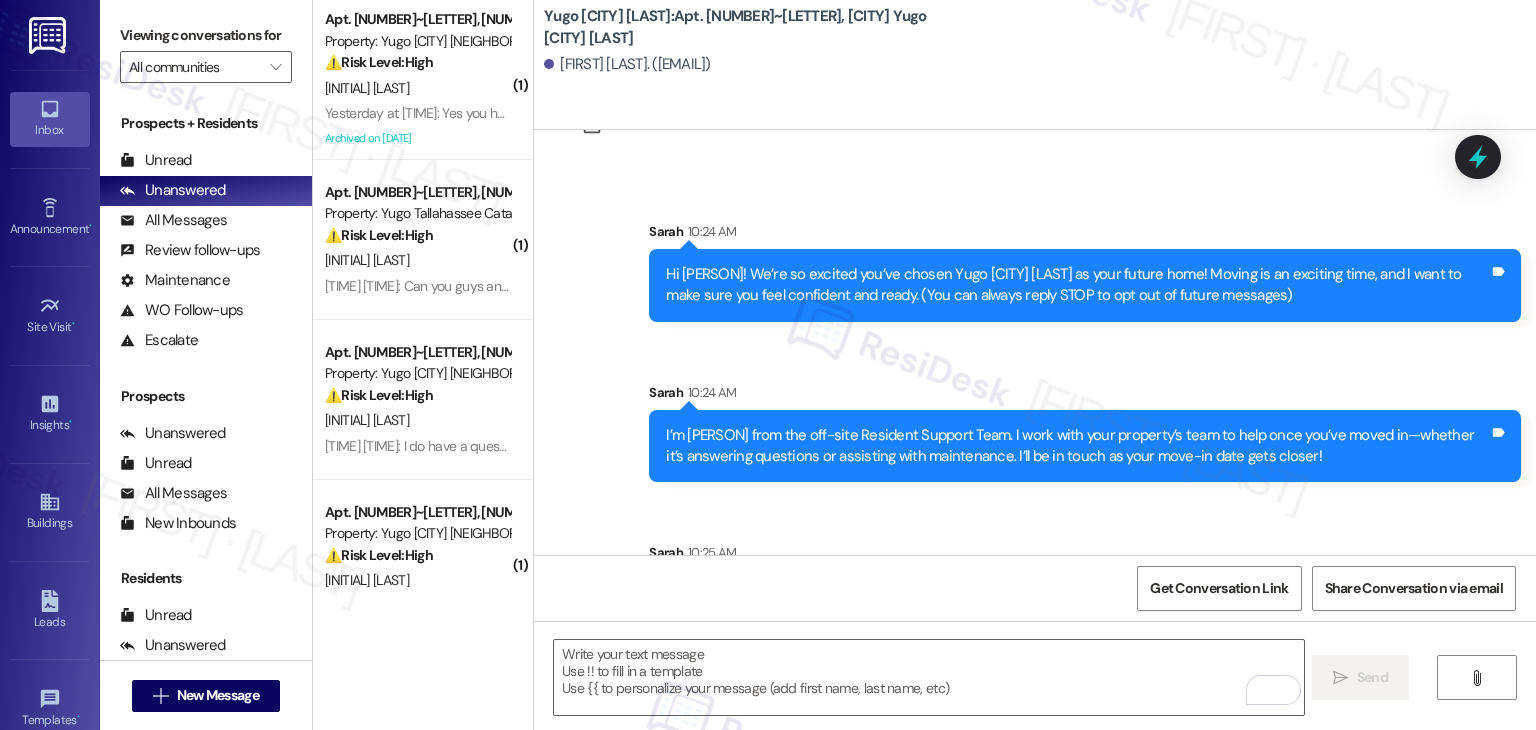 scroll, scrollTop: 213, scrollLeft: 0, axis: vertical 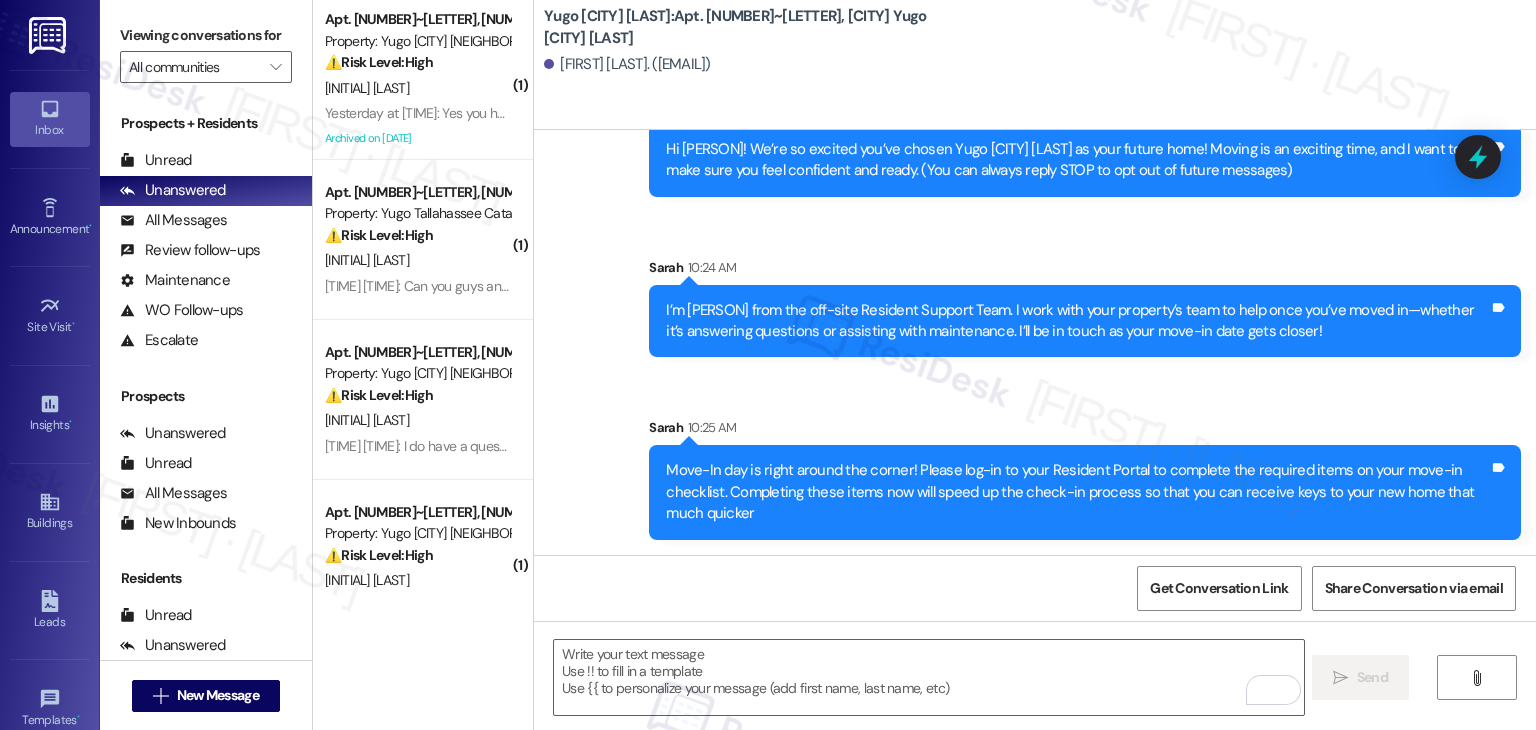 click on "Sent via SMS [PERSON] [TIME] Move-In day is right around the corner! Please log-in to your Resident Portal to complete the required items on your move-in checklist. Completing these items now will speed up the check-in process so that you can receive keys to your new home that much quicker Tags and notes" at bounding box center [1085, 478] 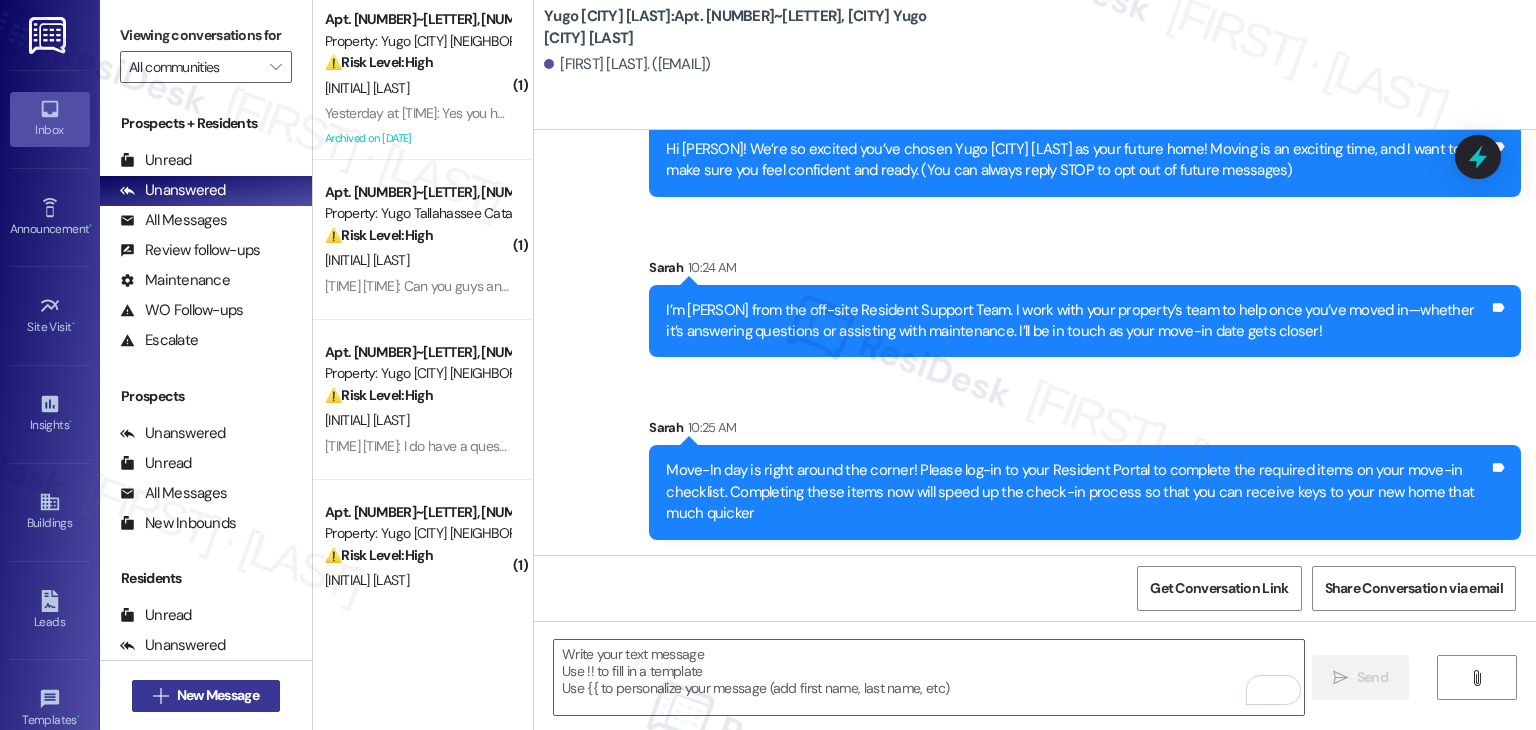 click on "New Message" at bounding box center [218, 695] 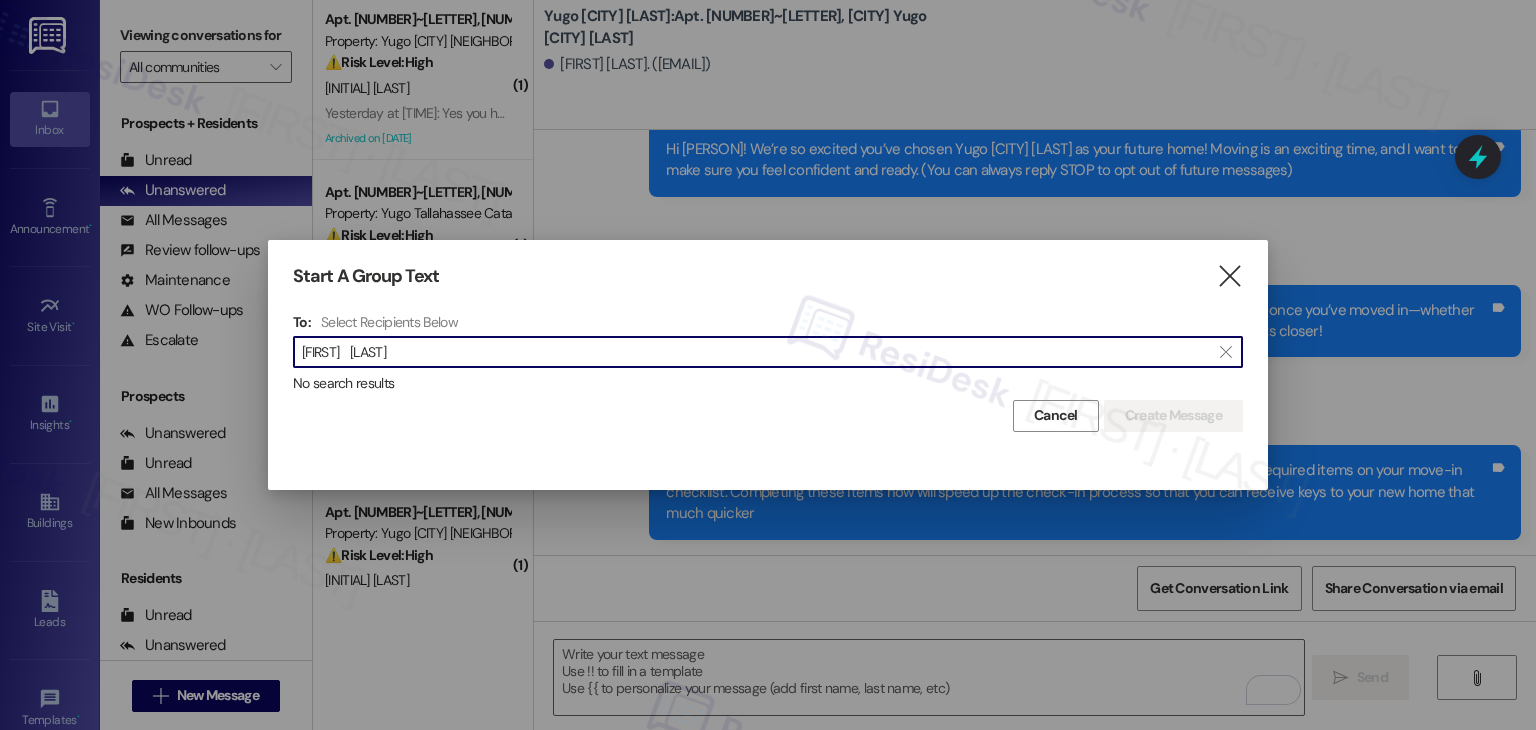 click on "[FIRST]	[LAST]" at bounding box center [756, 352] 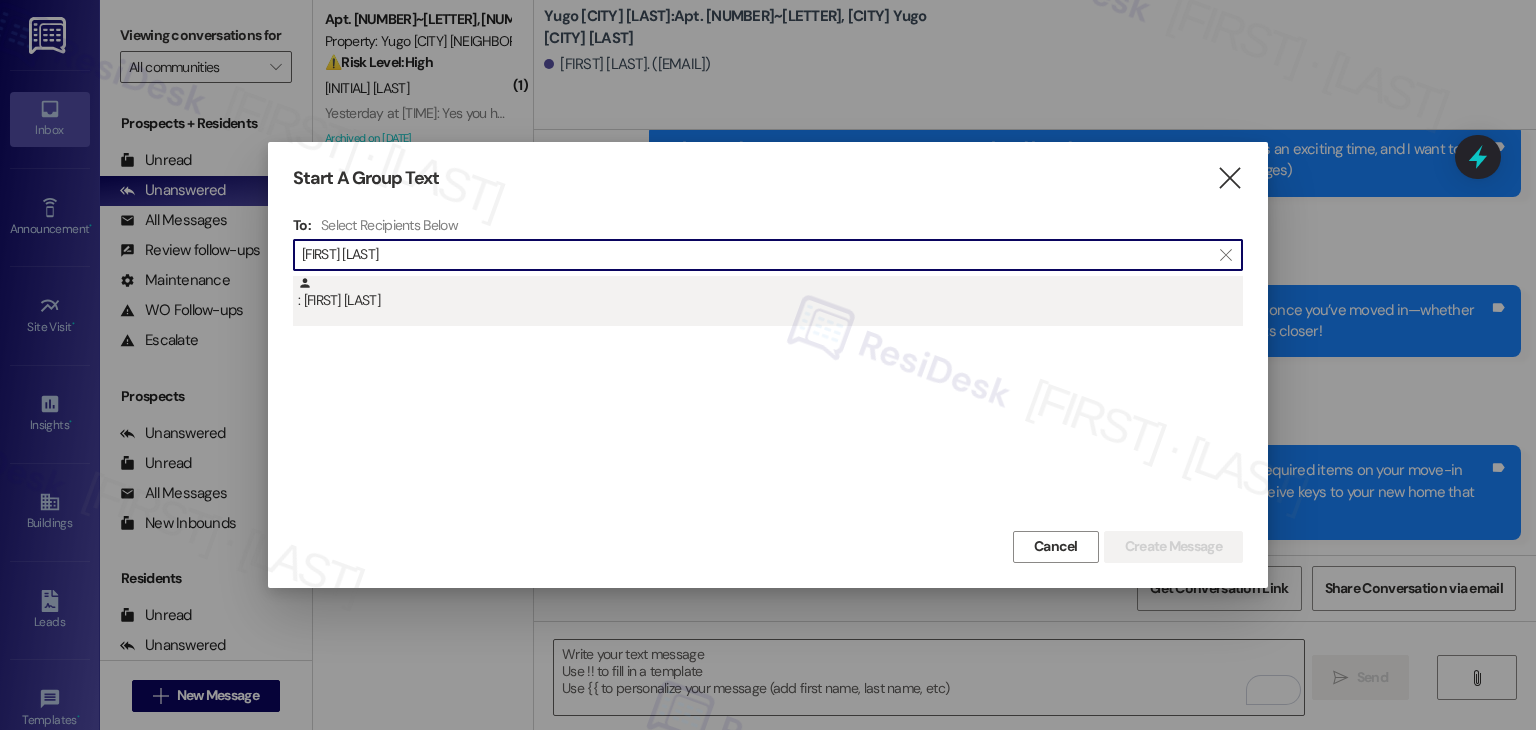 type on "[FIRST] [LAST]" 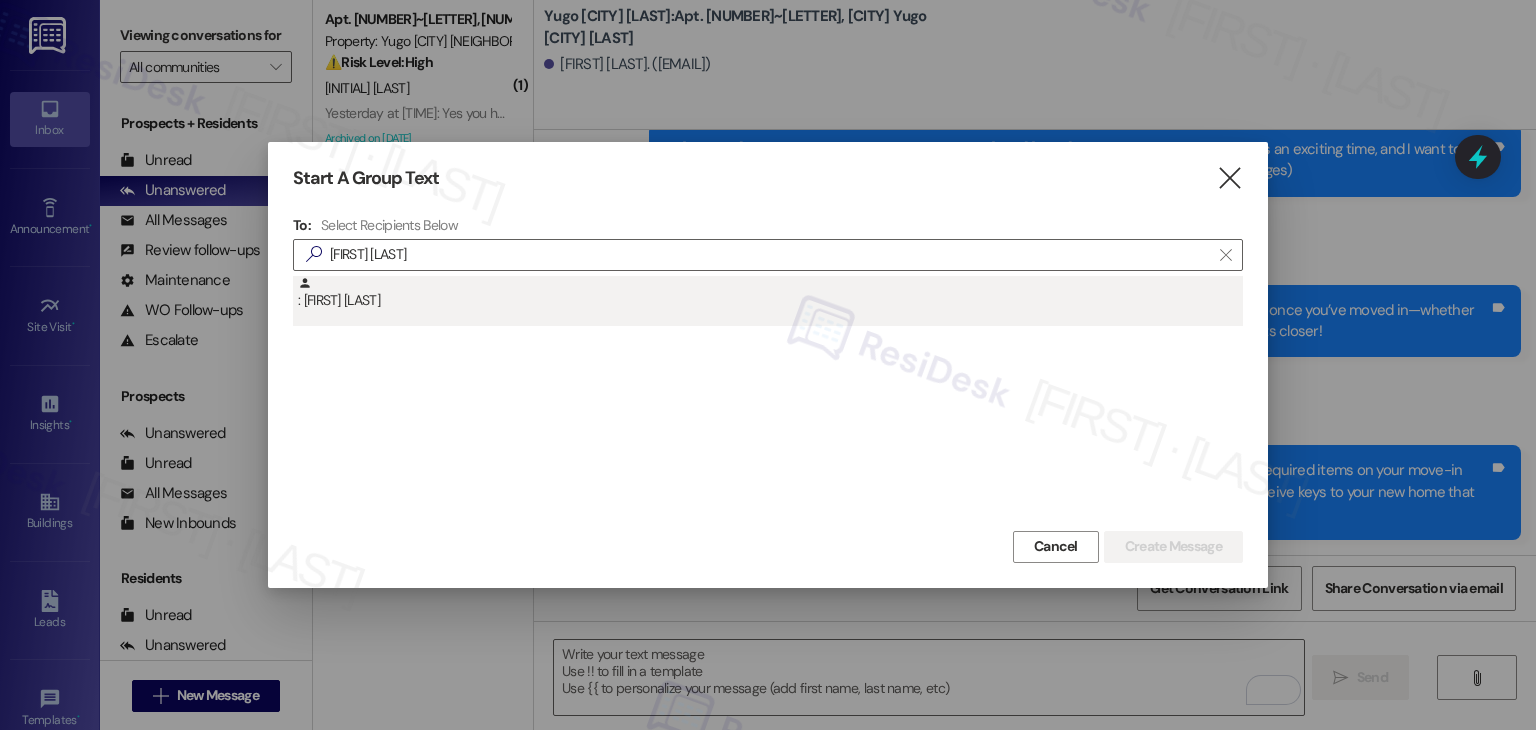click on ": [FIRST] [LAST]" at bounding box center (770, 293) 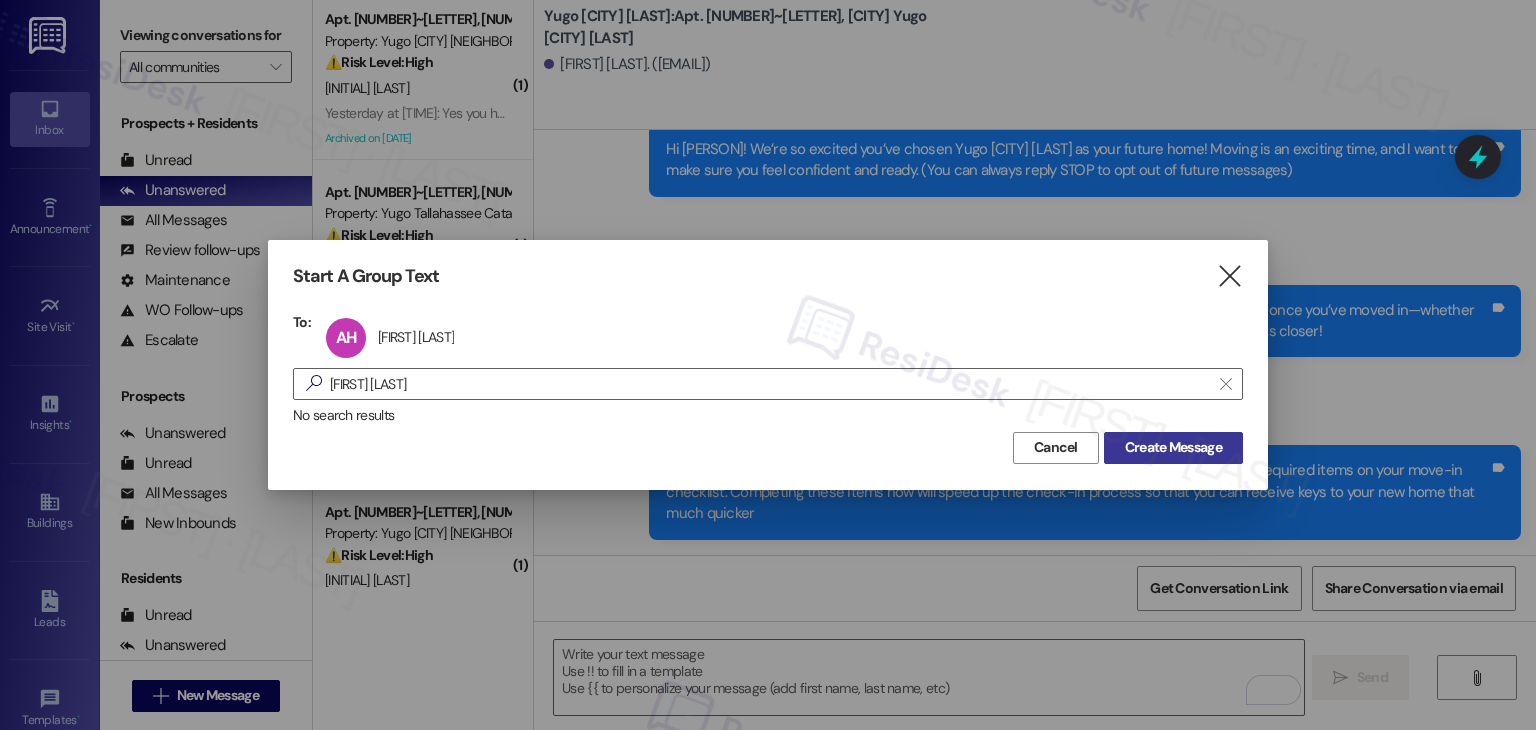 click on "Create Message" at bounding box center [1173, 447] 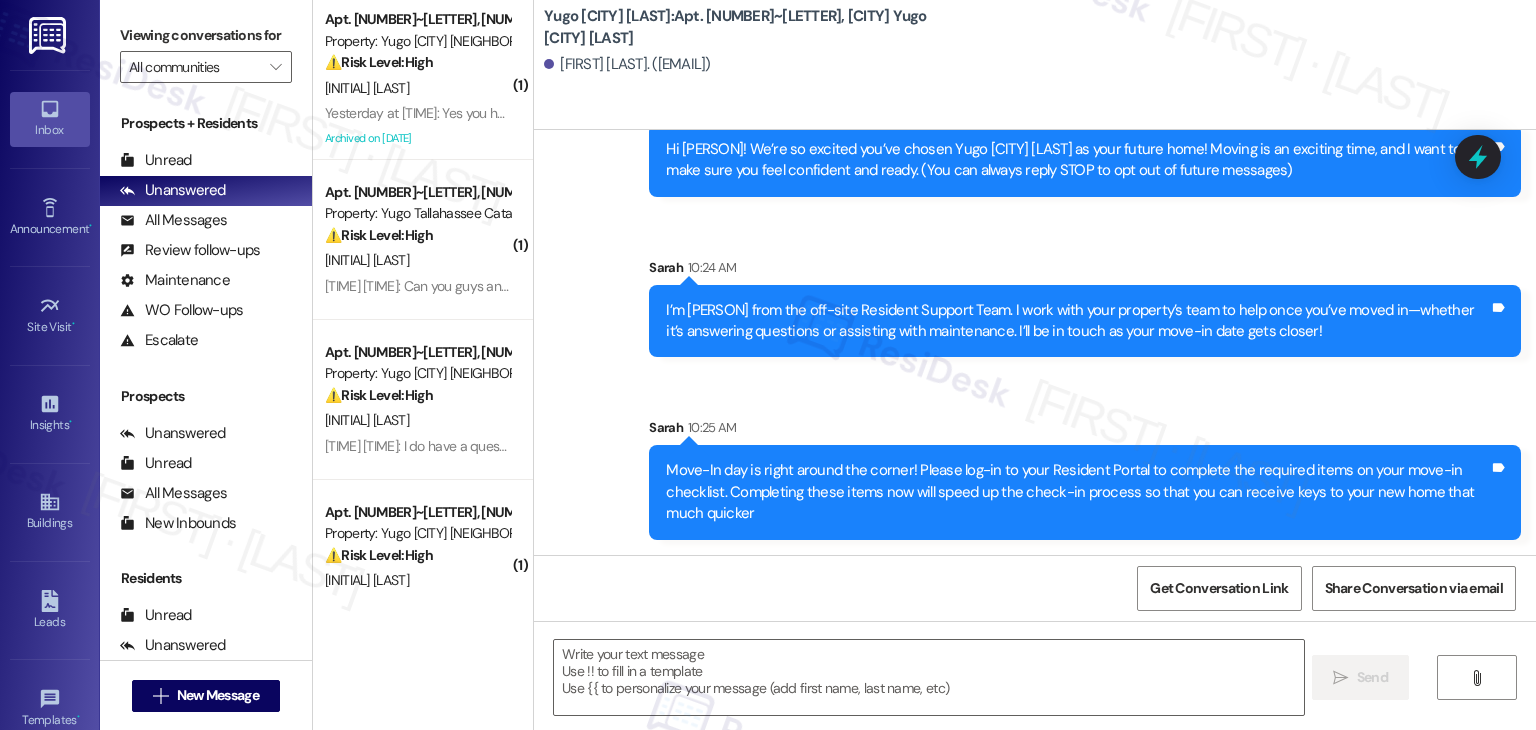 type on "Fetching suggested responses. Please feel free to read through the conversation in the meantime." 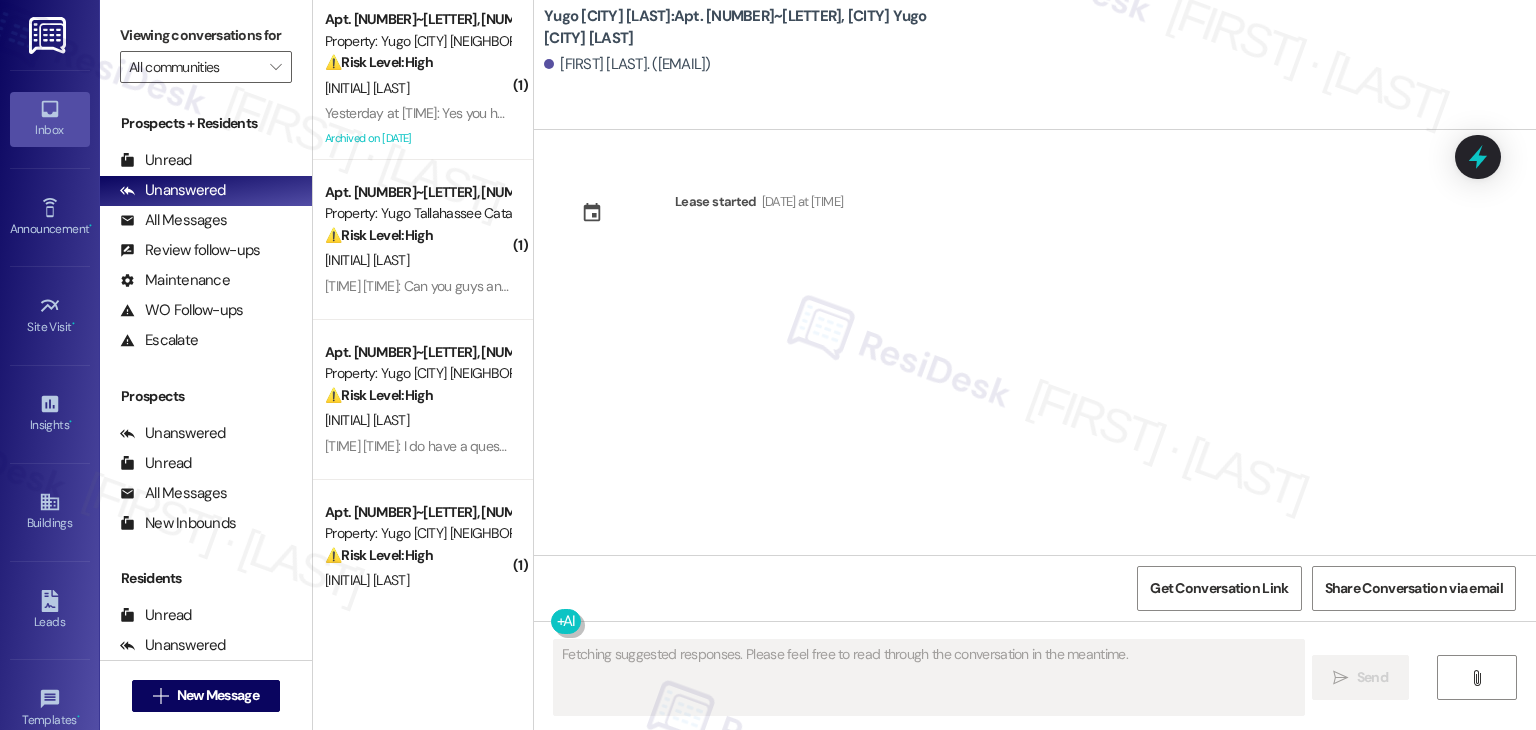 scroll, scrollTop: 0, scrollLeft: 0, axis: both 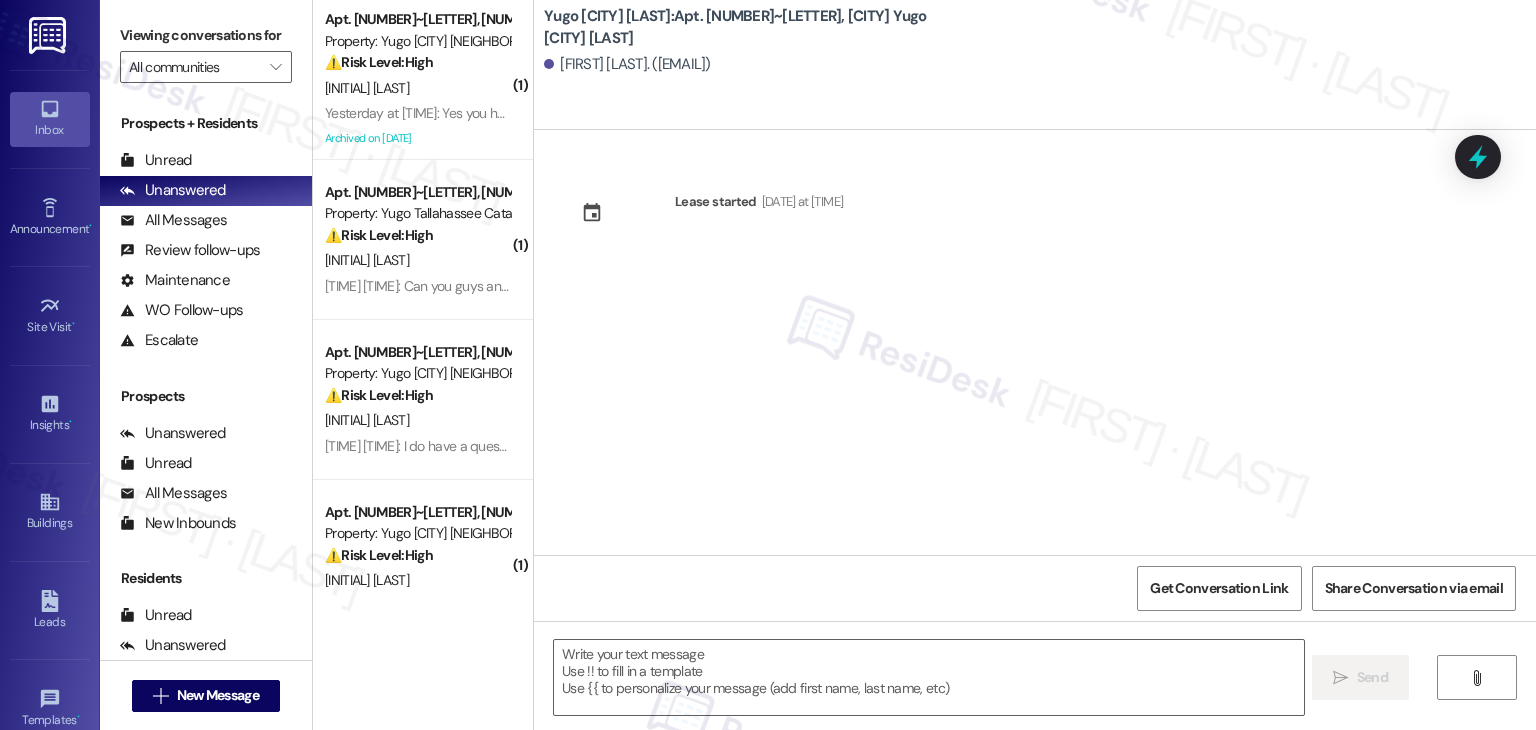 click on "Lease started [DATE] at [TIME]" at bounding box center (1035, 342) 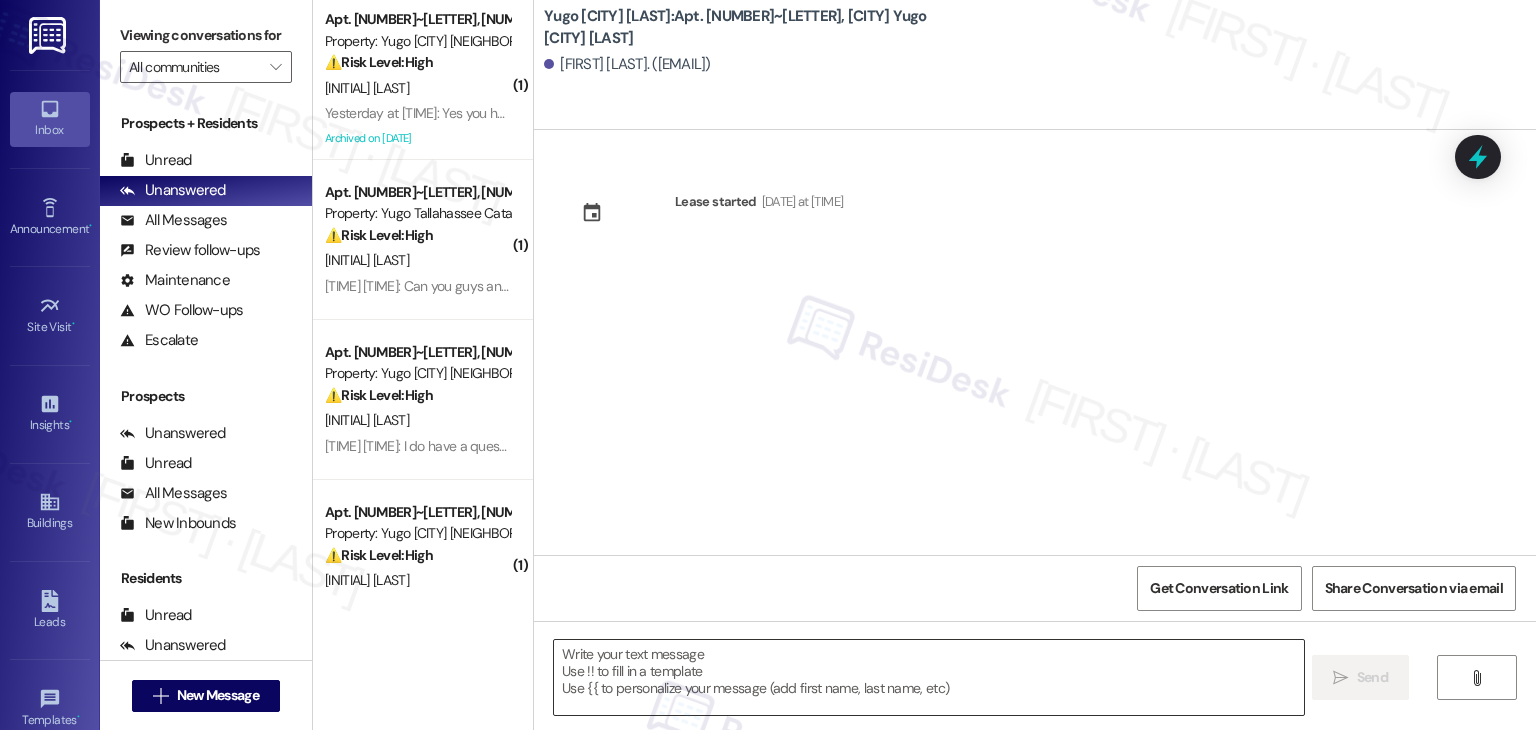 click at bounding box center (928, 677) 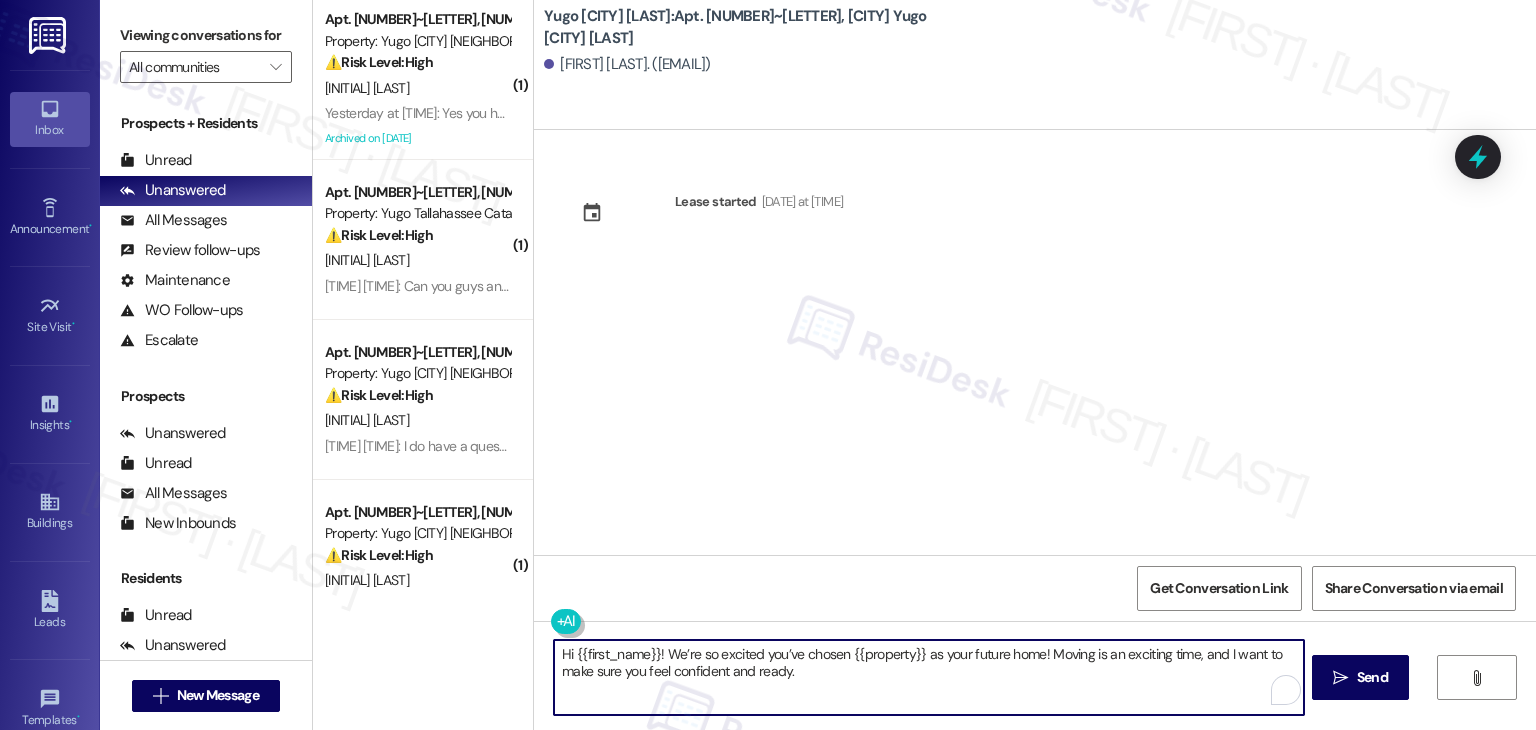 type on "Hi {{first_name}}! We’re so excited you’ve chosen {{property}} as your future home! Moving is an exciting time, and I want to make sure you feel confident and ready." 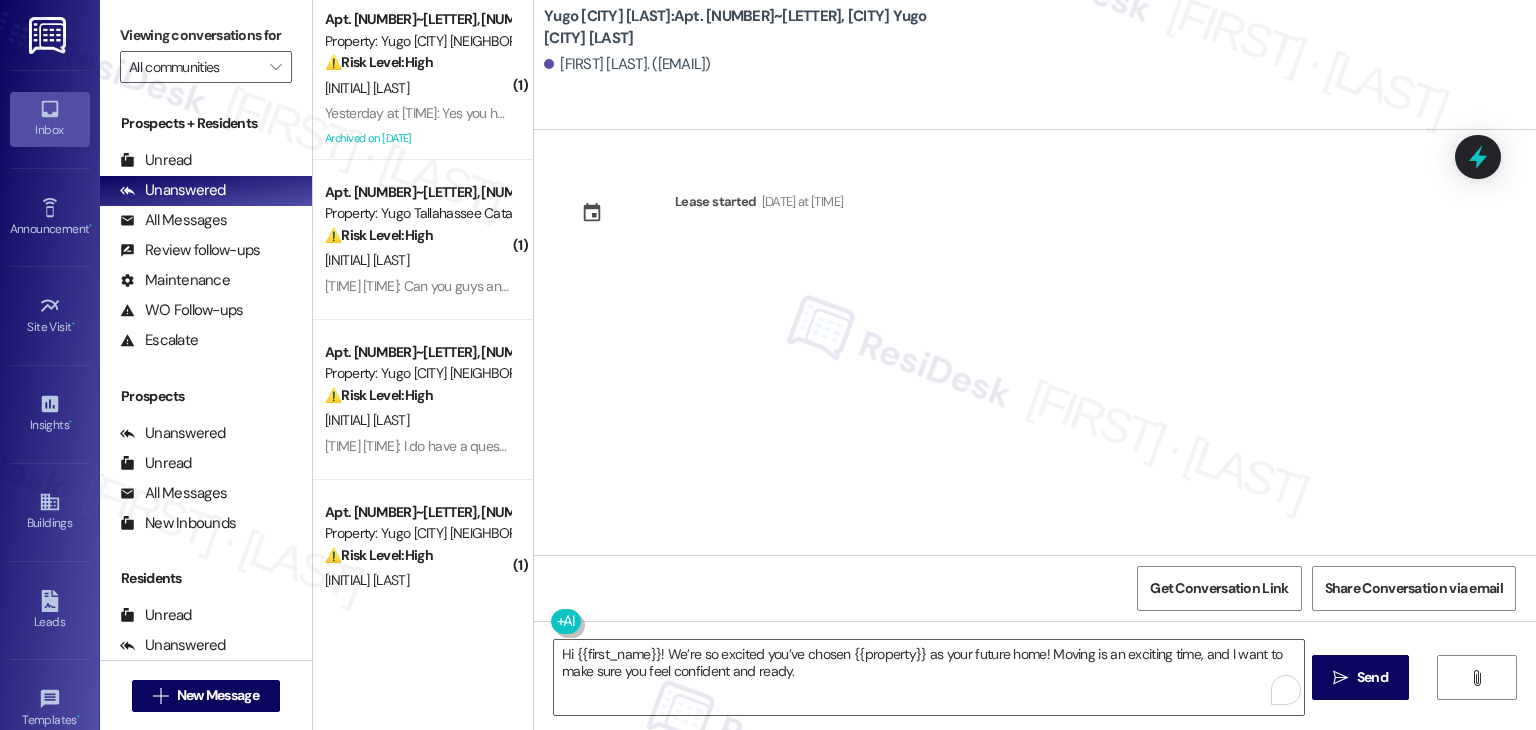 click on "Lease started [DATE] at [TIME]" at bounding box center (1035, 342) 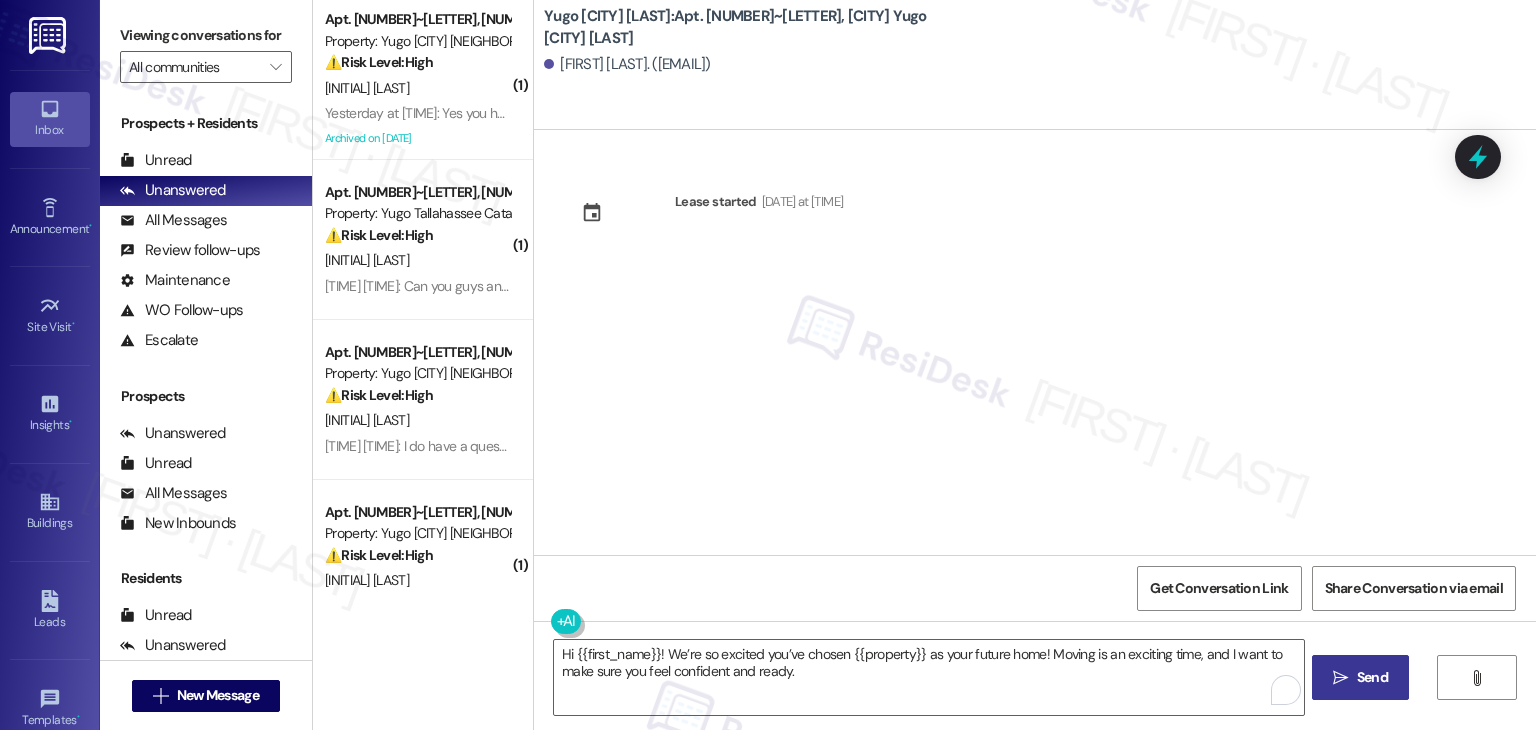 click on " Send" at bounding box center (1360, 677) 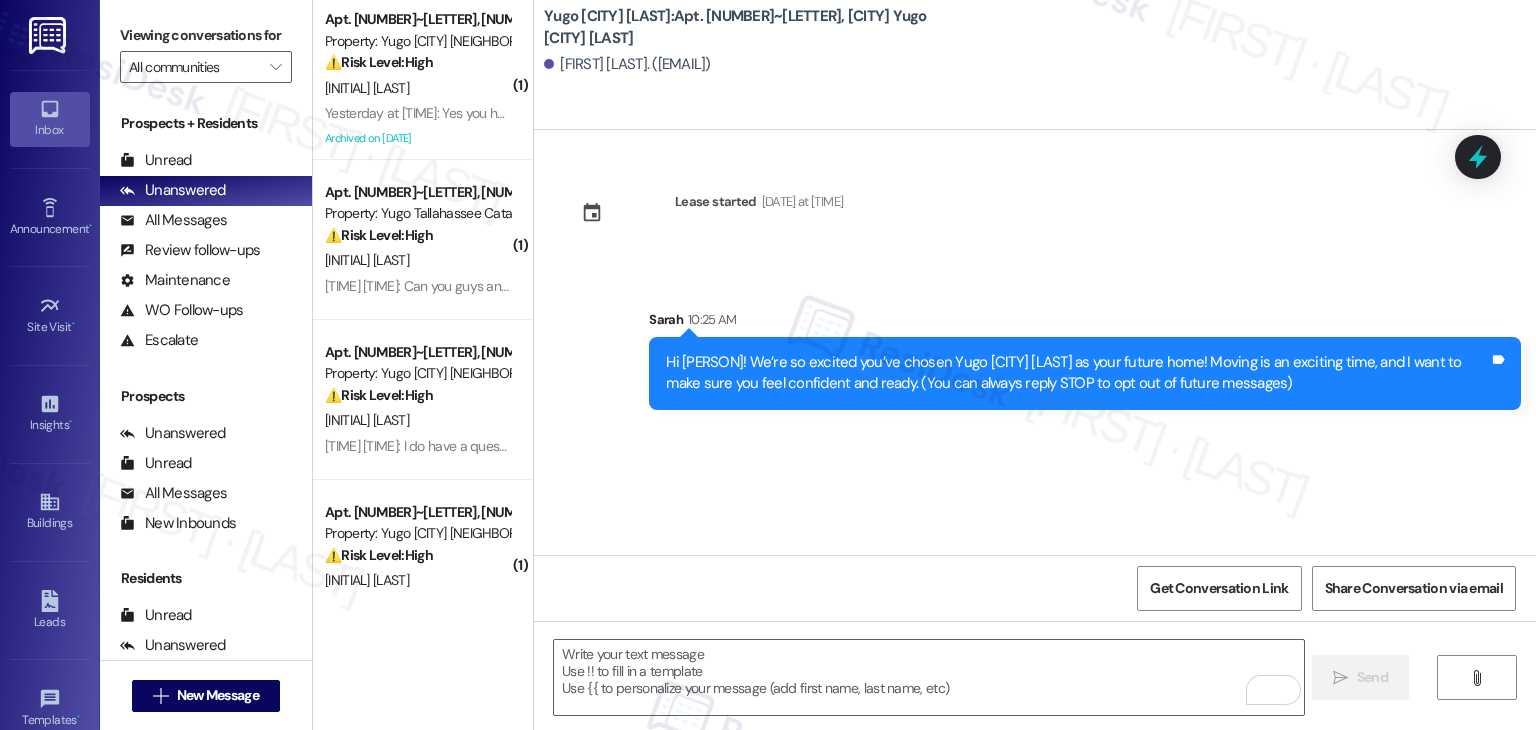 click on "Lease started [DATE] at [TIME] Sent via SMS [PERSON] [TIME] Hi [PERSON]! We’re so excited you’ve chosen Yugo [CITY] [LAST] as your future home! Moving is an exciting time, and I want to make sure you feel confident and ready. (You can always reply STOP to opt out of future messages) Tags and notes" at bounding box center [1035, 342] 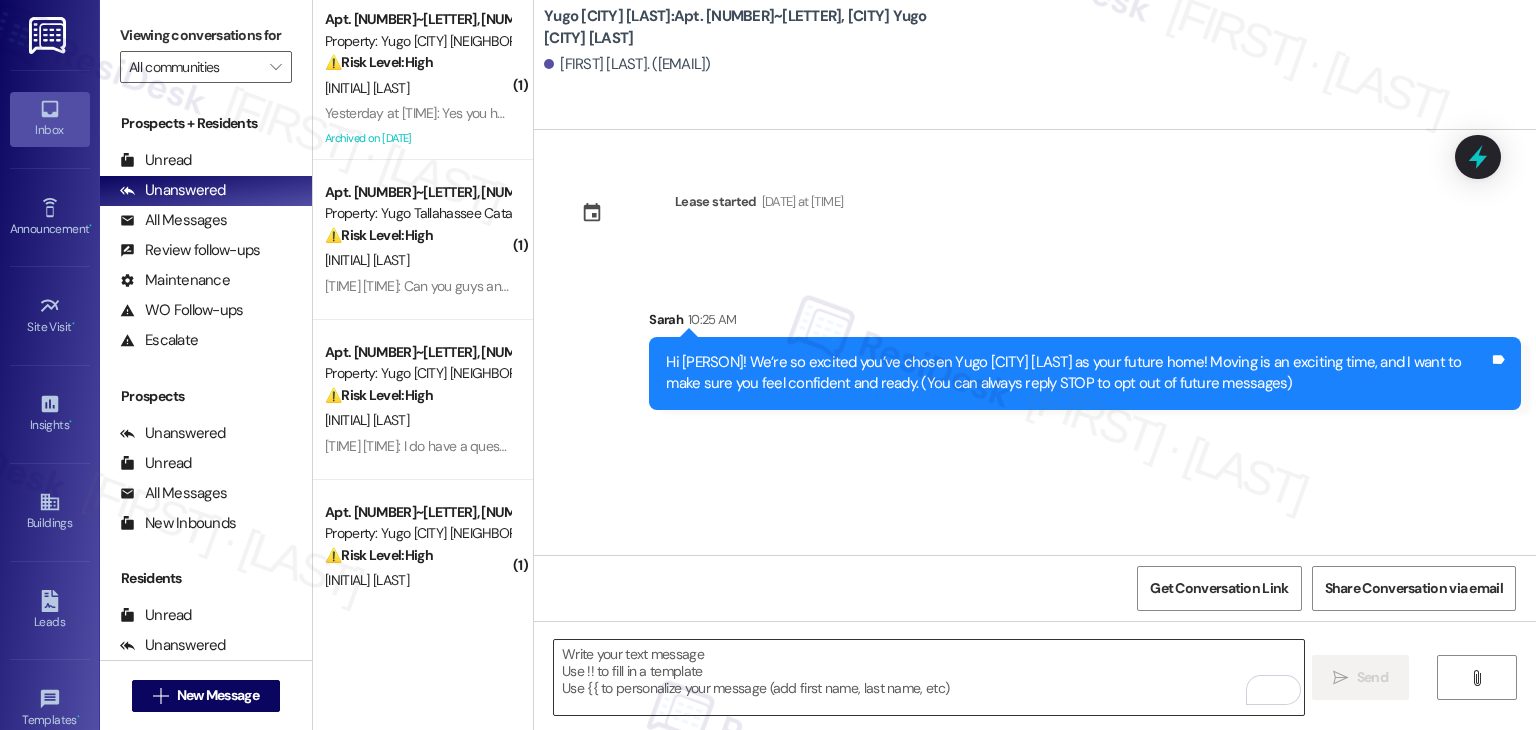 click at bounding box center (928, 677) 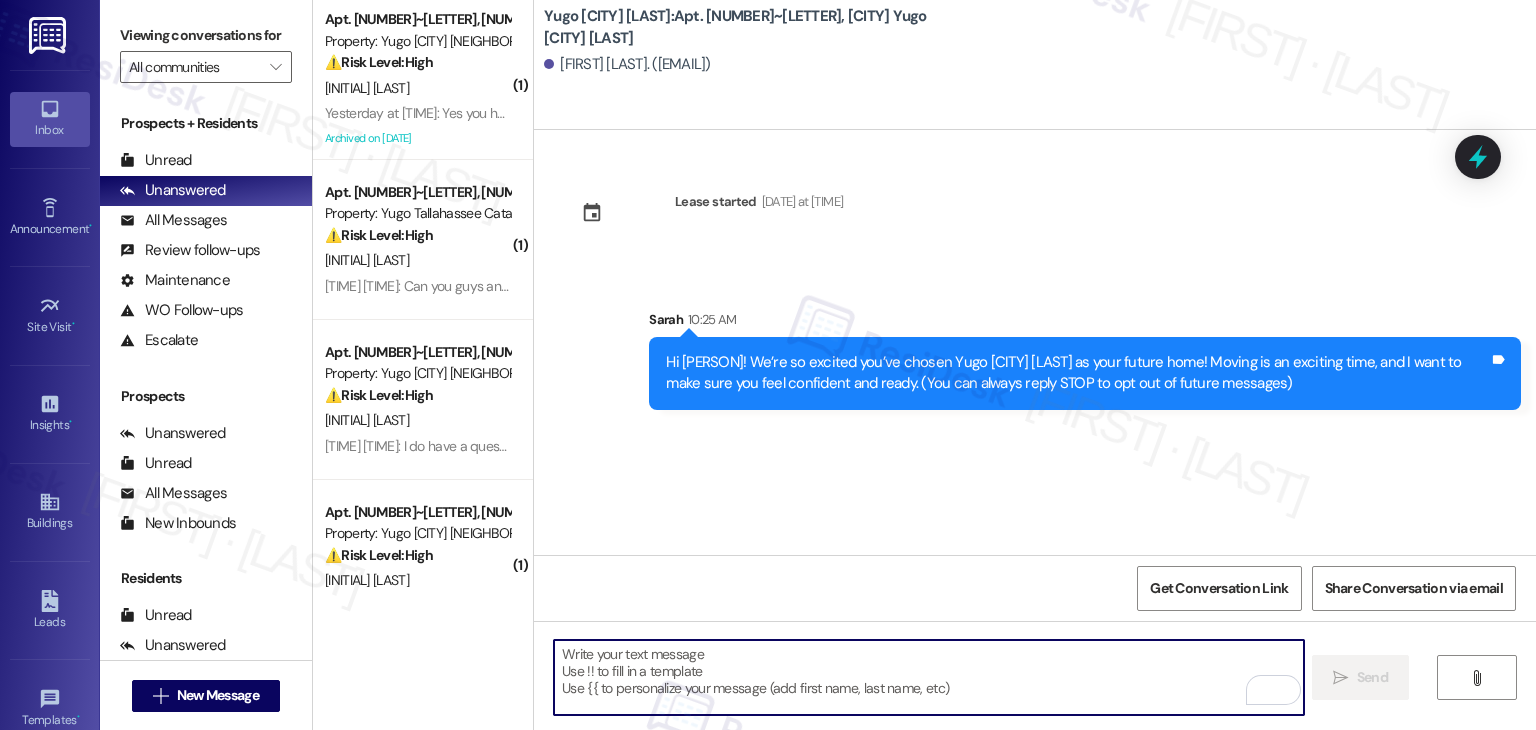 paste on "I’m [PERSON] from the off-site Resident Support Team. I work with your property’s team to help once you’ve moved in—whether it’s answering questions or assisting with maintenance. I’ll be in touch as your move-in date gets closer!" 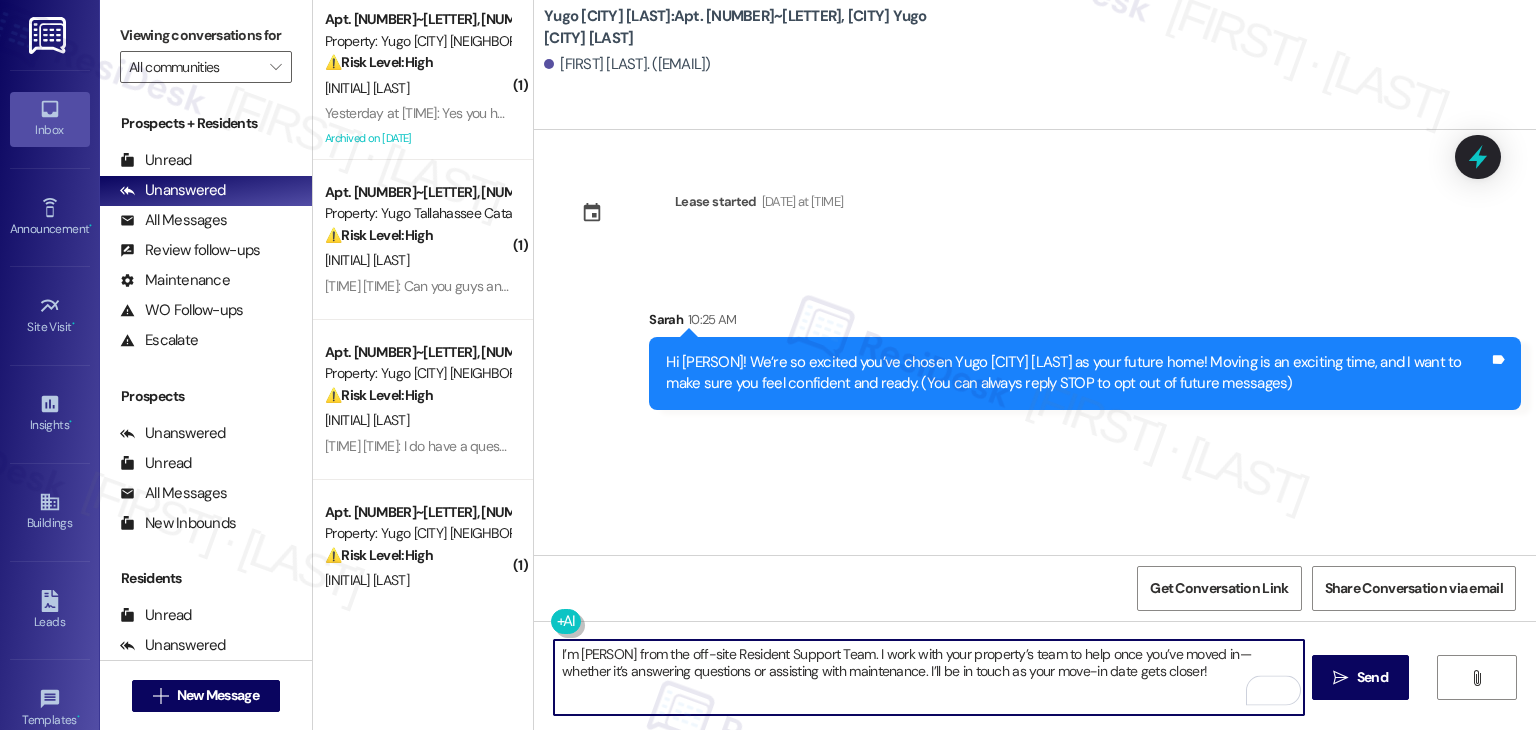 type on "I’m [PERSON] from the off-site Resident Support Team. I work with your property’s team to help once you’ve moved in—whether it’s answering questions or assisting with maintenance. I’ll be in touch as your move-in date gets closer!" 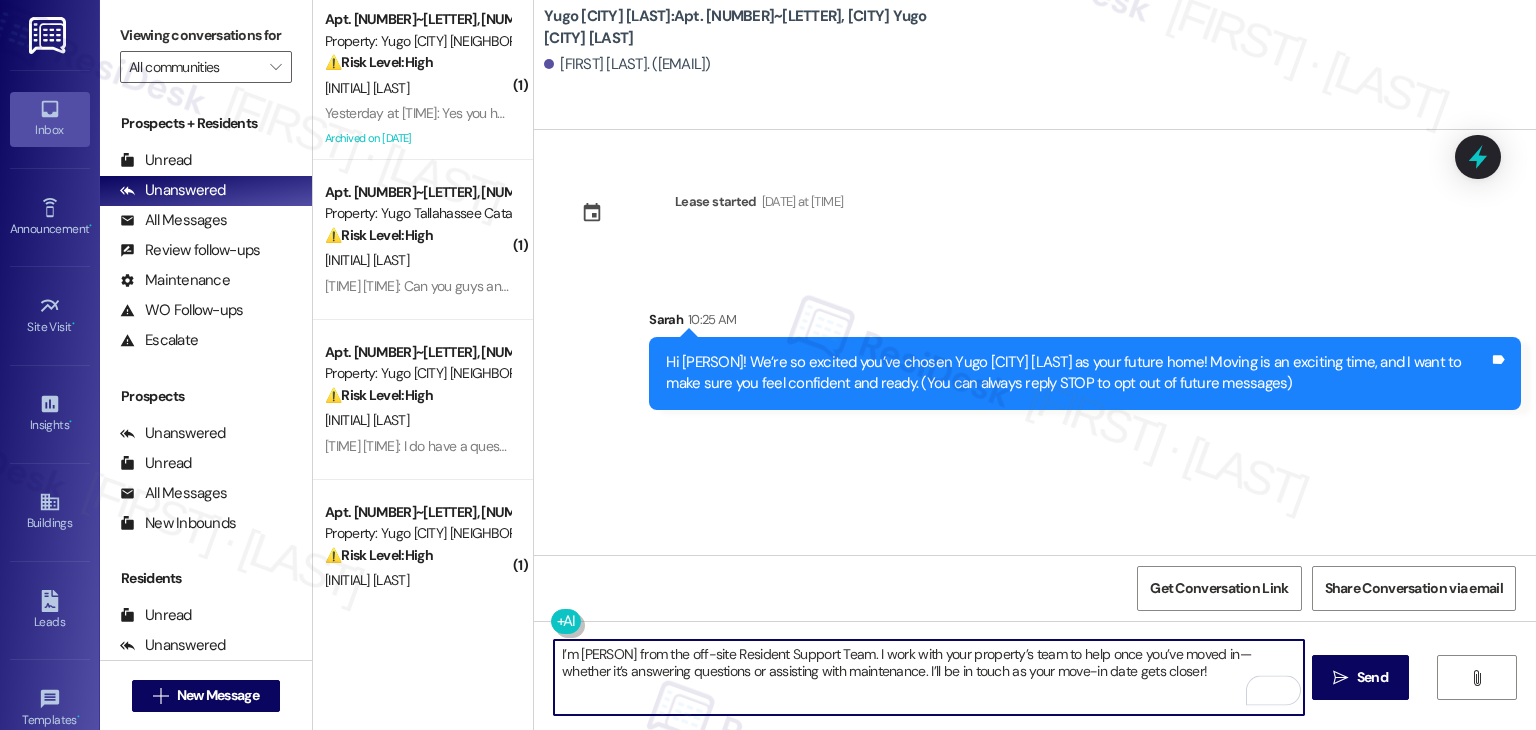 click on "Send" at bounding box center (1372, 677) 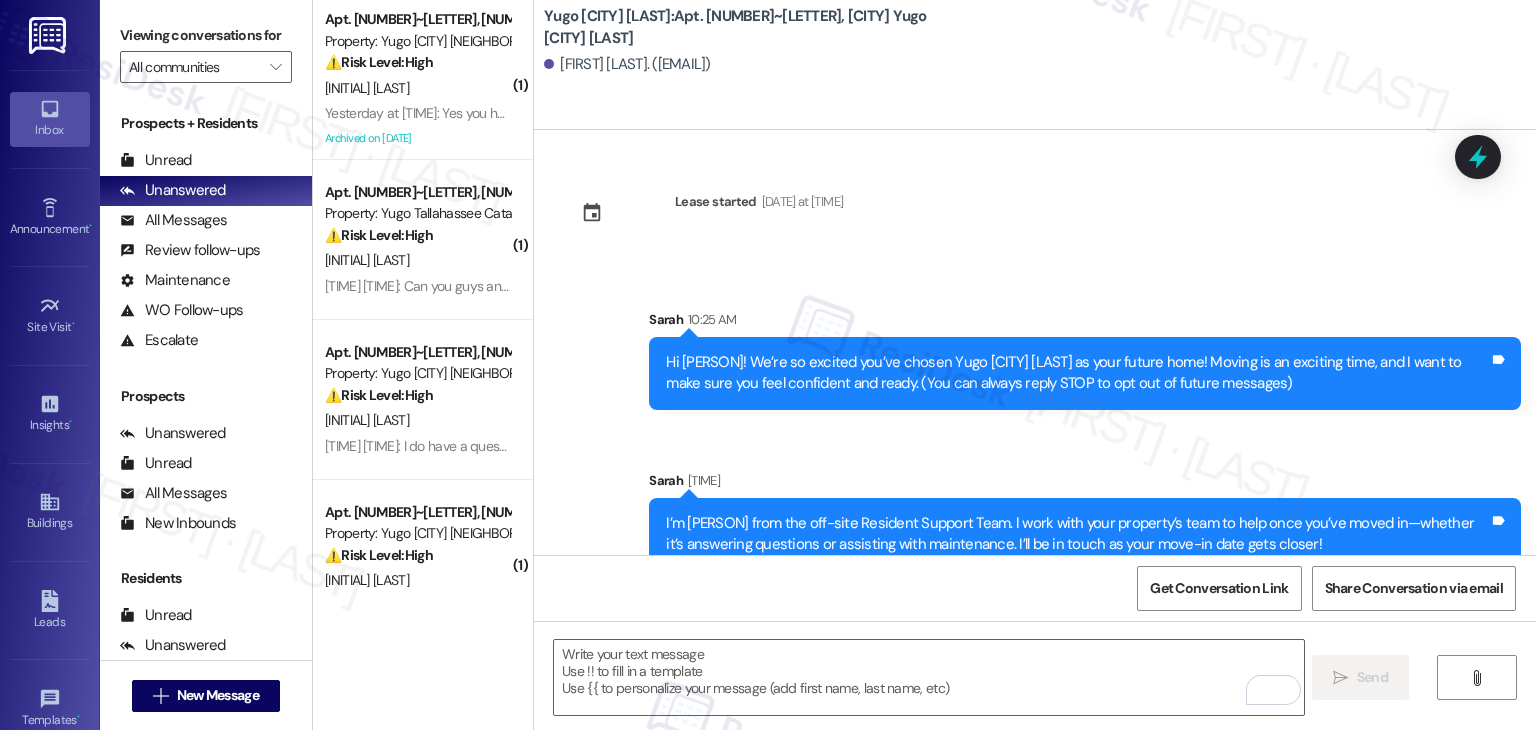 click on "Sent via SMS [PERSON] [TIME] I’m [PERSON] from the off-site Resident Support Team. I work with your property’s team to help once you’ve moved in—whether it’s answering questions or assisting with maintenance. I’ll be in touch as your move-in date gets closer! Tags and notes" at bounding box center (1085, 520) 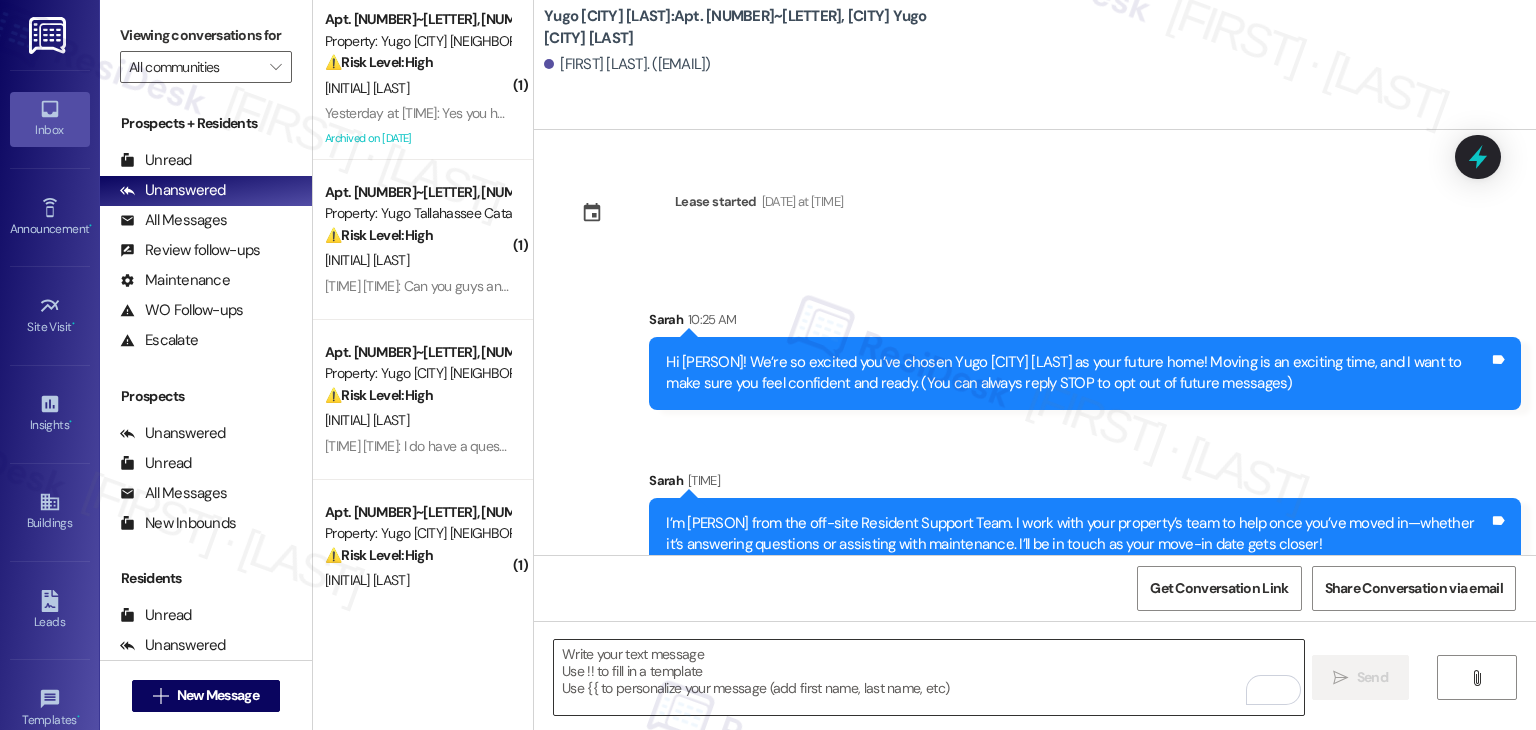click at bounding box center (928, 677) 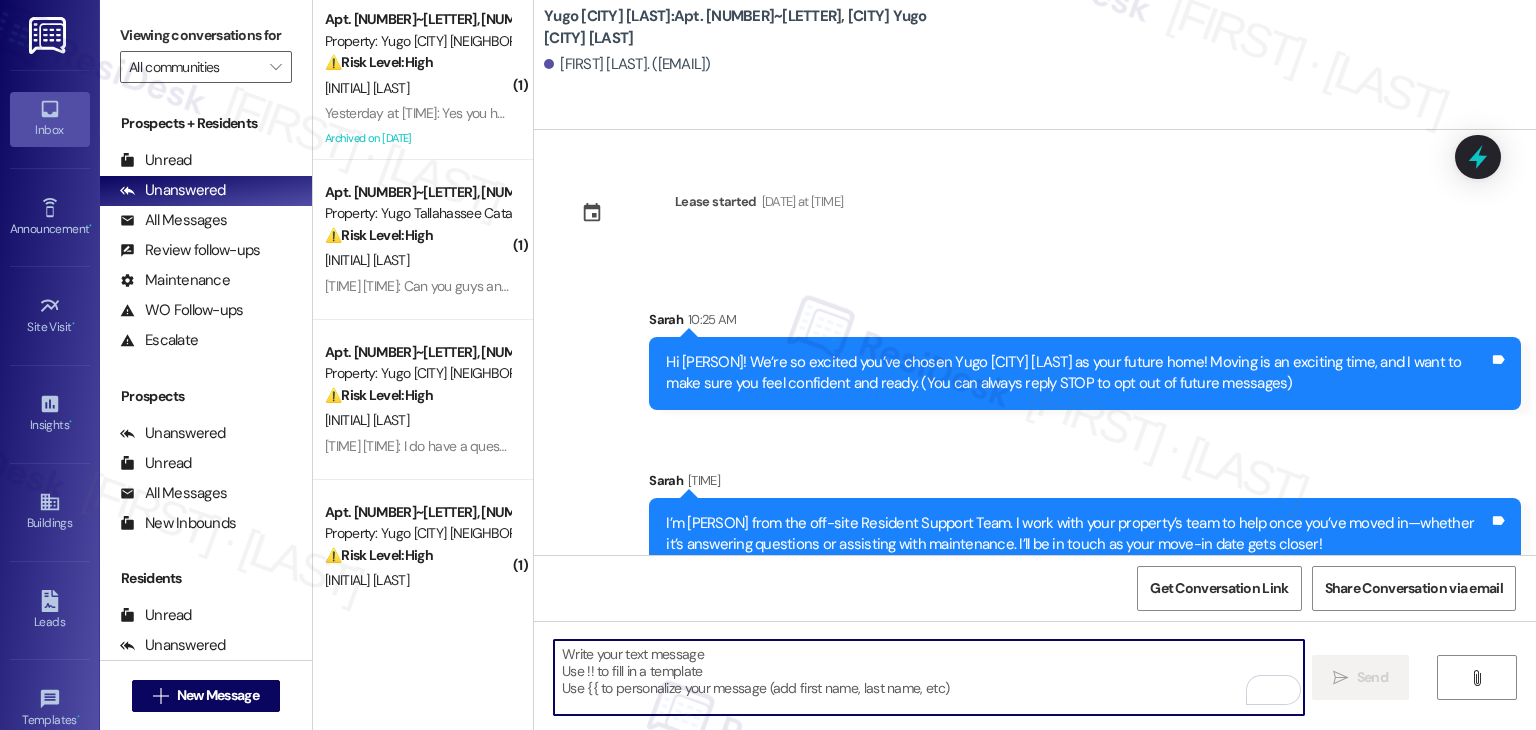 paste on "Move-In day is right around the corner! Please log-in to your Resident Portal to complete the required items on your move-in checklist. Completing these items now will speed up the check-in process so that you can receive keys to your new home that much quicker" 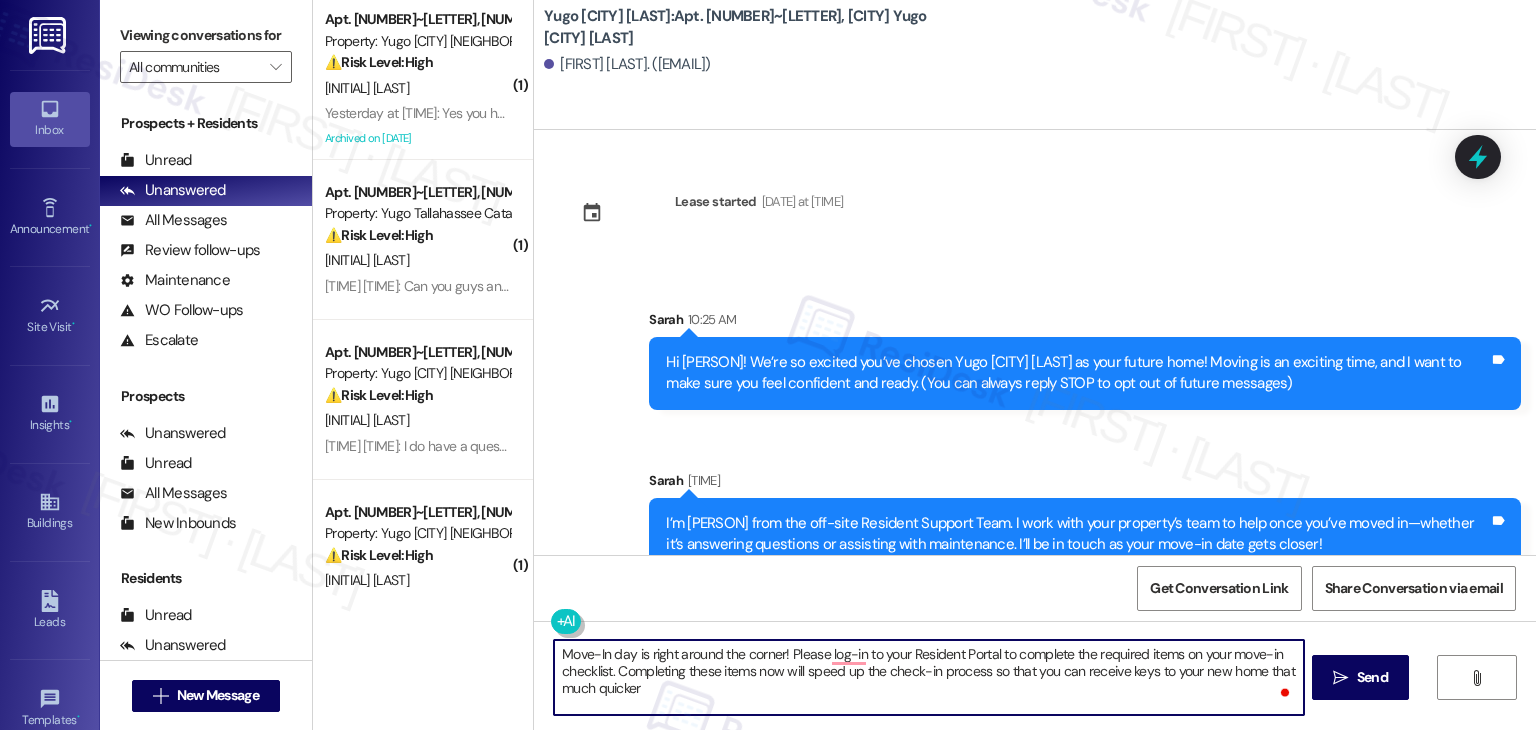 type on "Move-In day is right around the corner! Please log-in to your Resident Portal to complete the required items on your move-in checklist. Completing these items now will speed up the check-in process so that you can receive keys to your new home that much quicker" 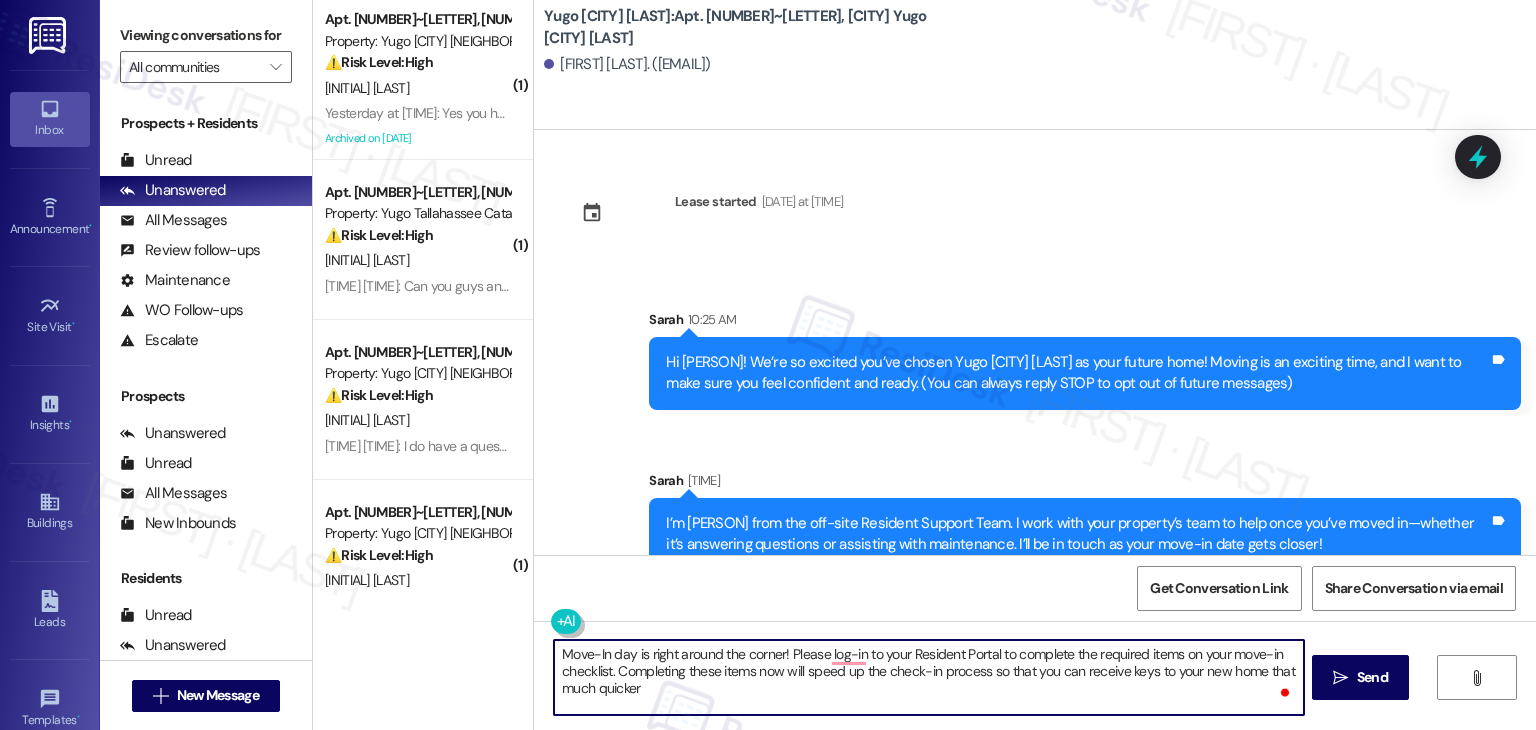 click on "Send" at bounding box center [1372, 677] 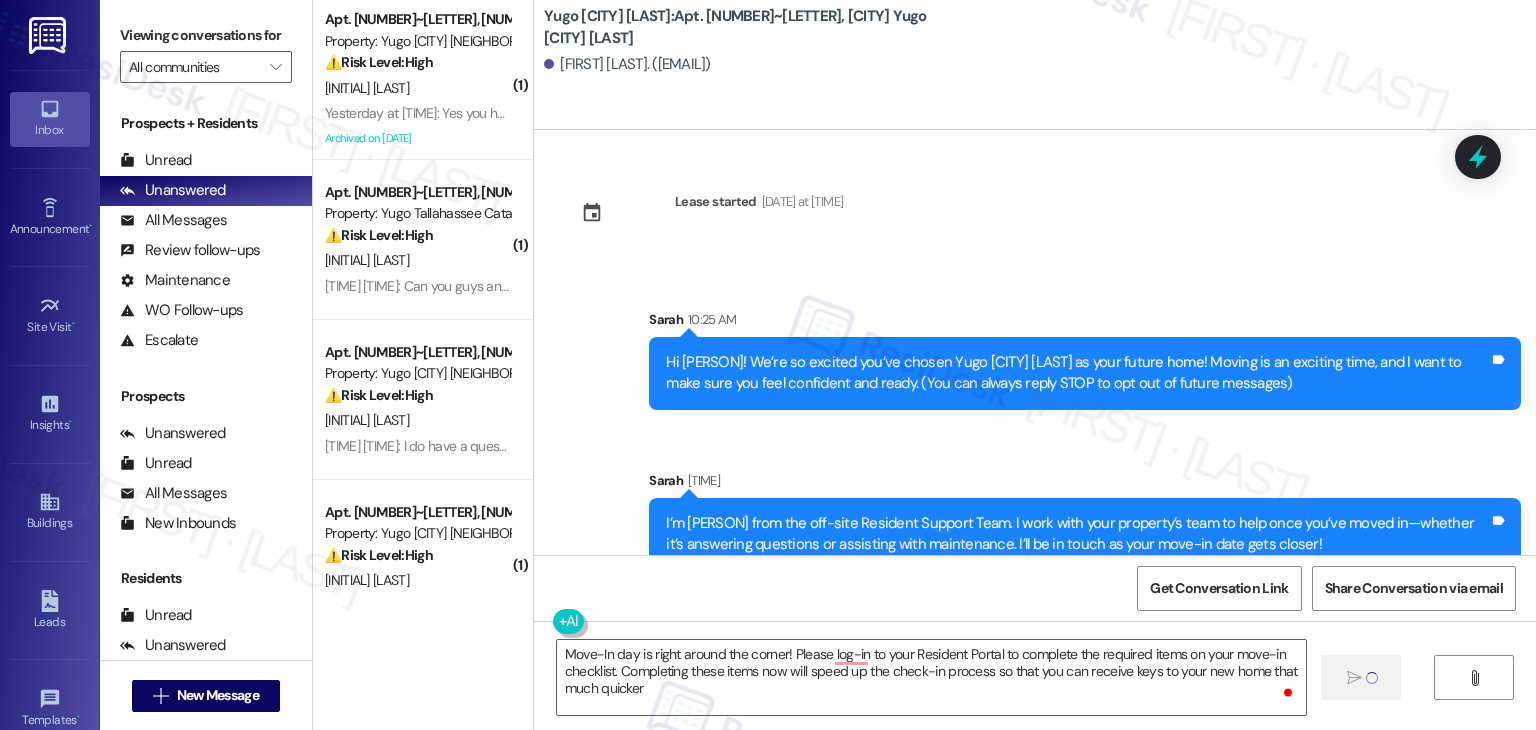 type 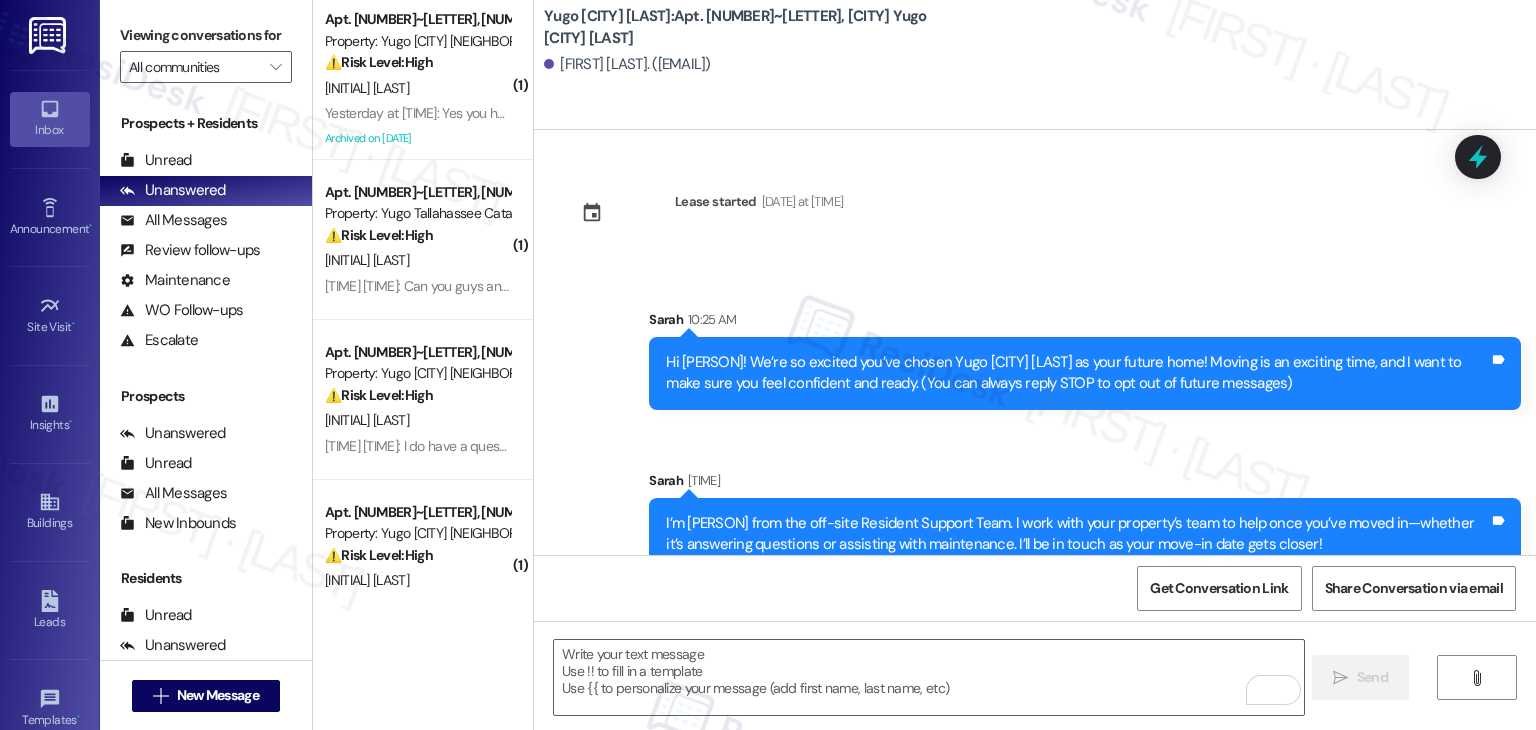scroll, scrollTop: 213, scrollLeft: 0, axis: vertical 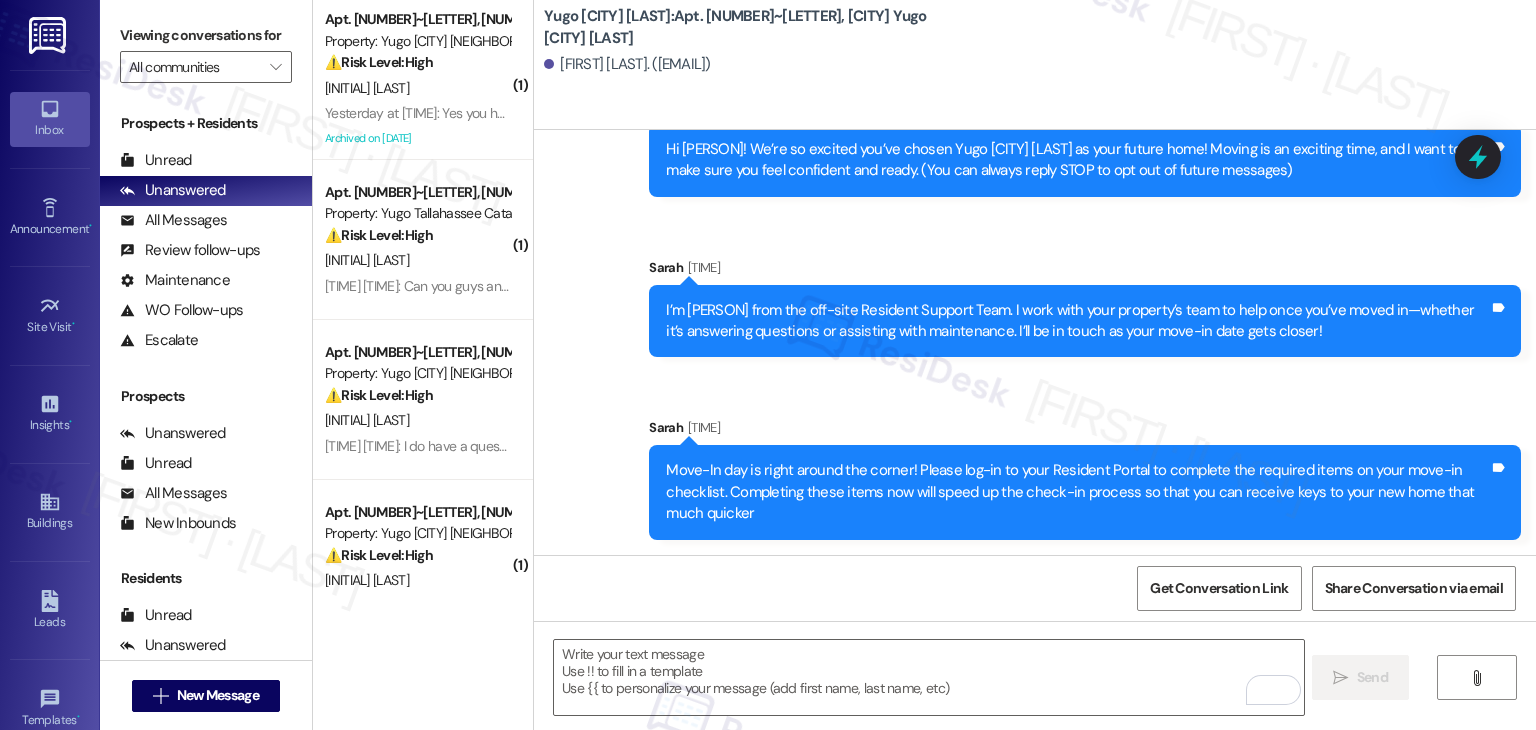 click on "[PERSON] [TIME]" at bounding box center [1085, 431] 